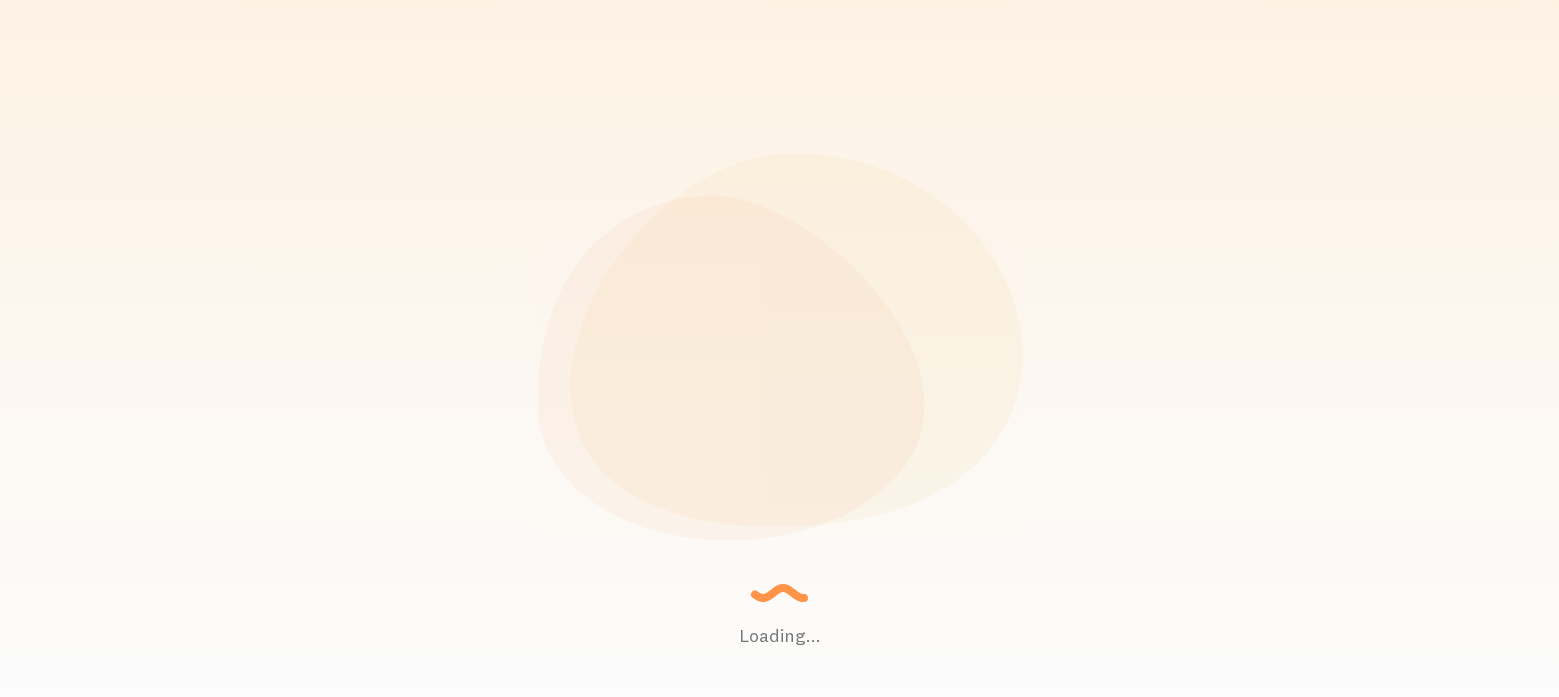 scroll, scrollTop: 0, scrollLeft: 0, axis: both 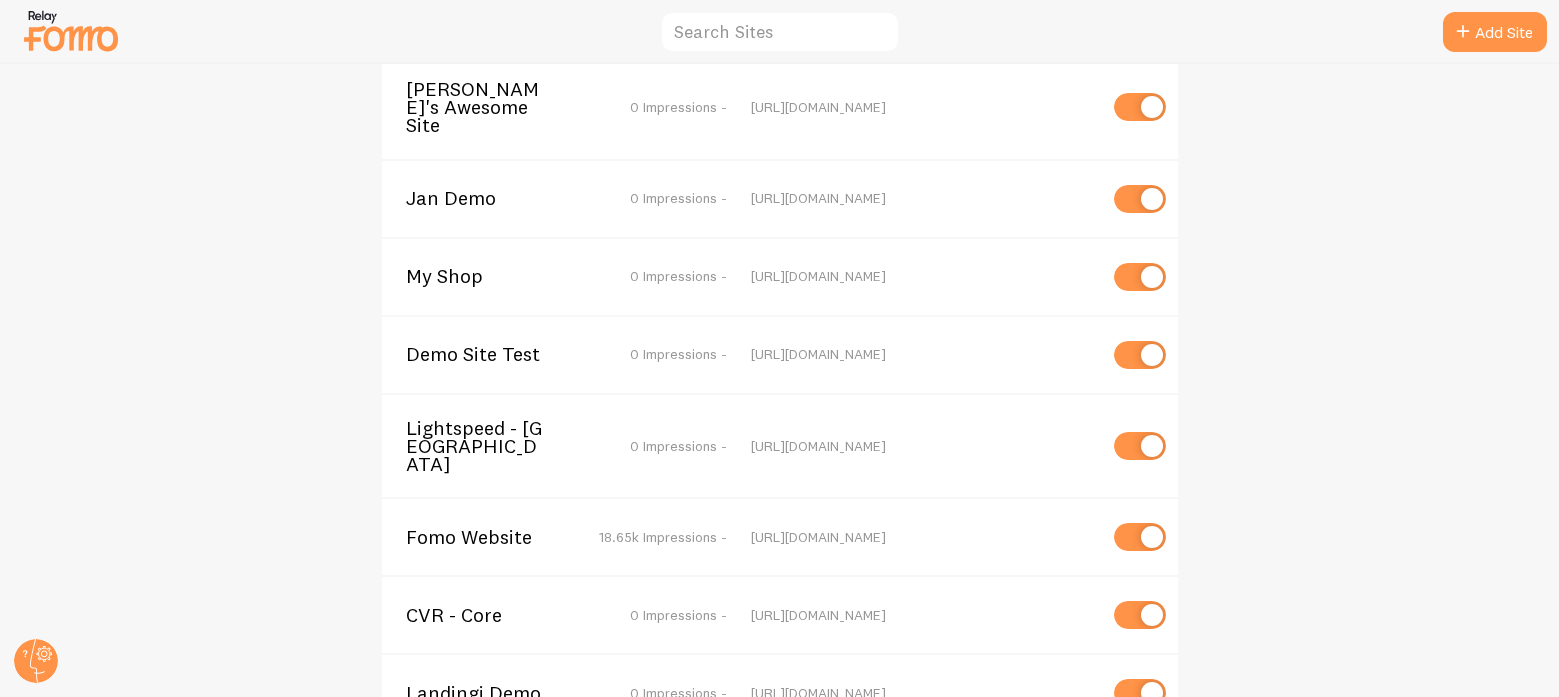 click on "Fomo Website" at bounding box center (486, 537) 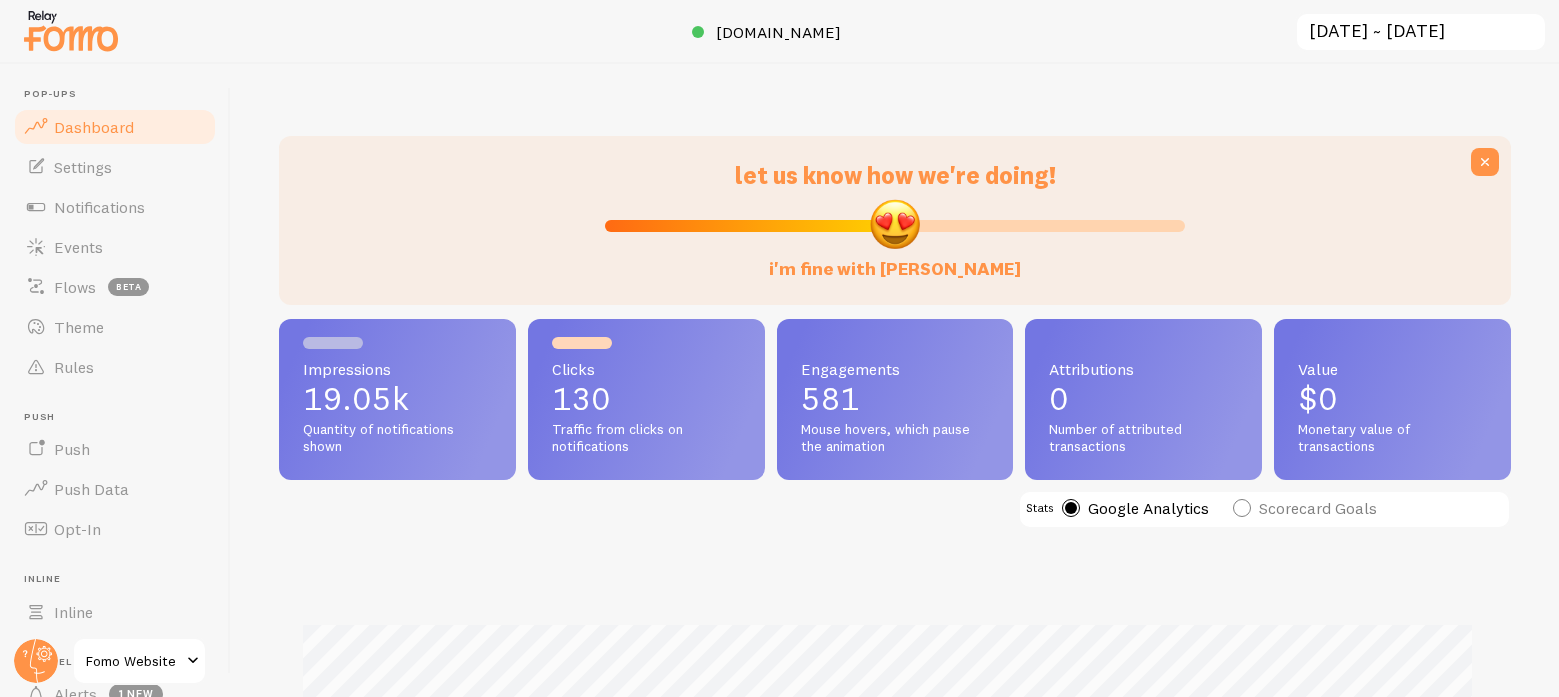scroll, scrollTop: 999474, scrollLeft: 998783, axis: both 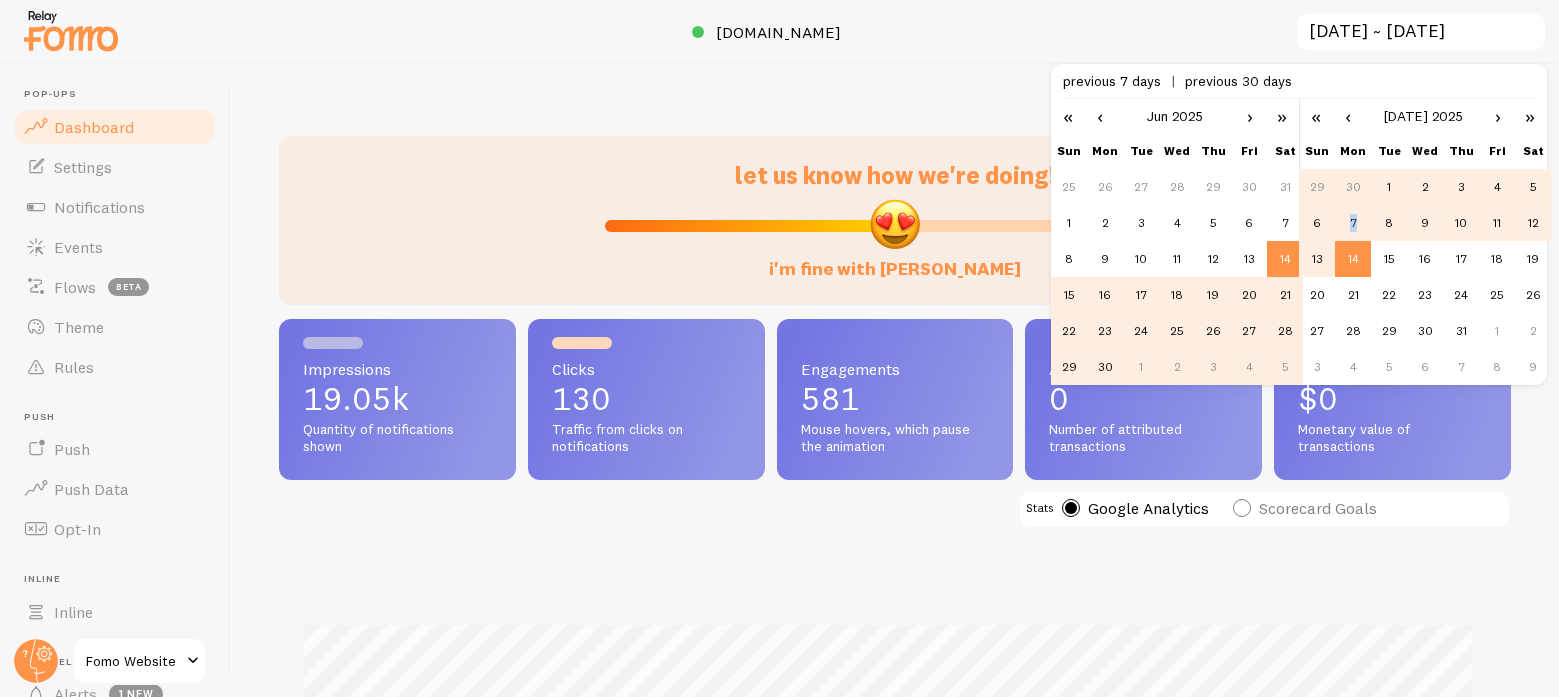 click on "7" at bounding box center (1353, 223) 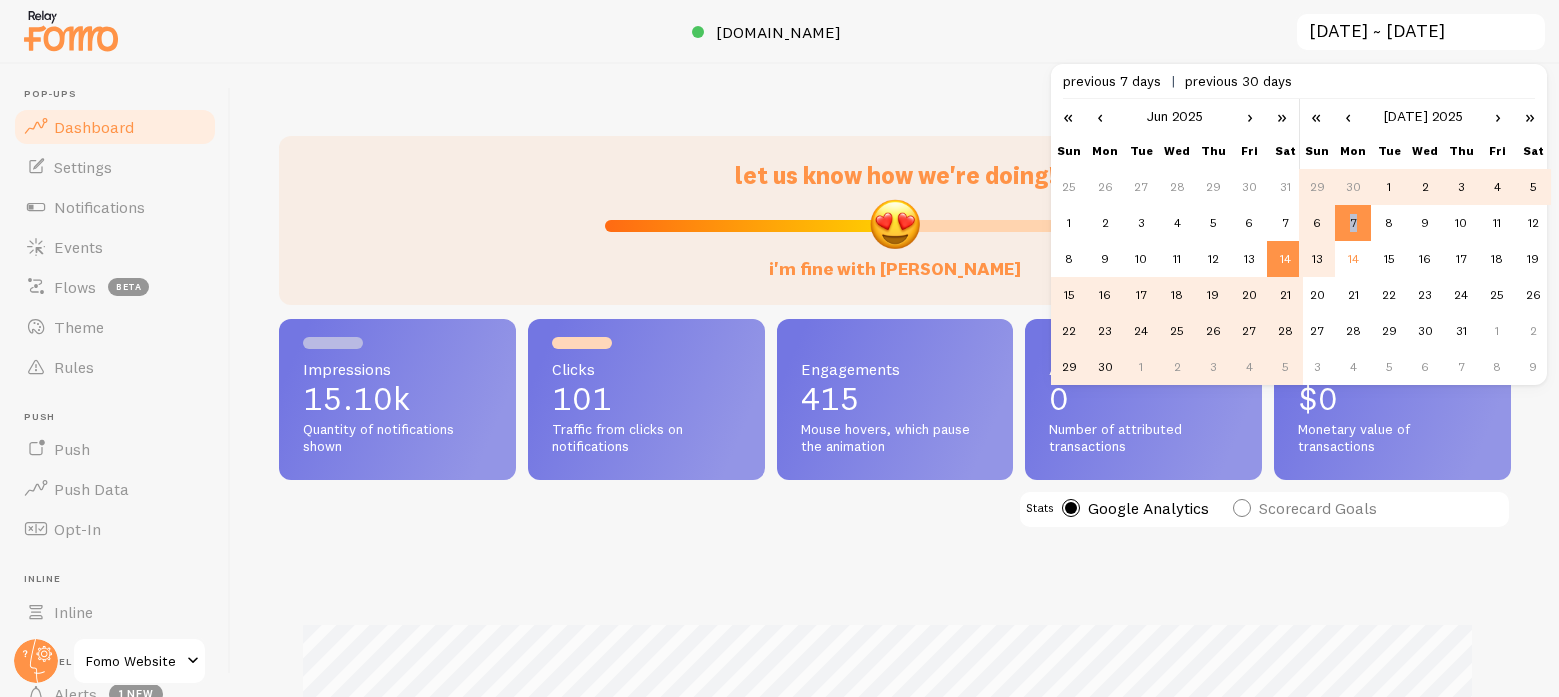 scroll, scrollTop: 999474, scrollLeft: 998783, axis: both 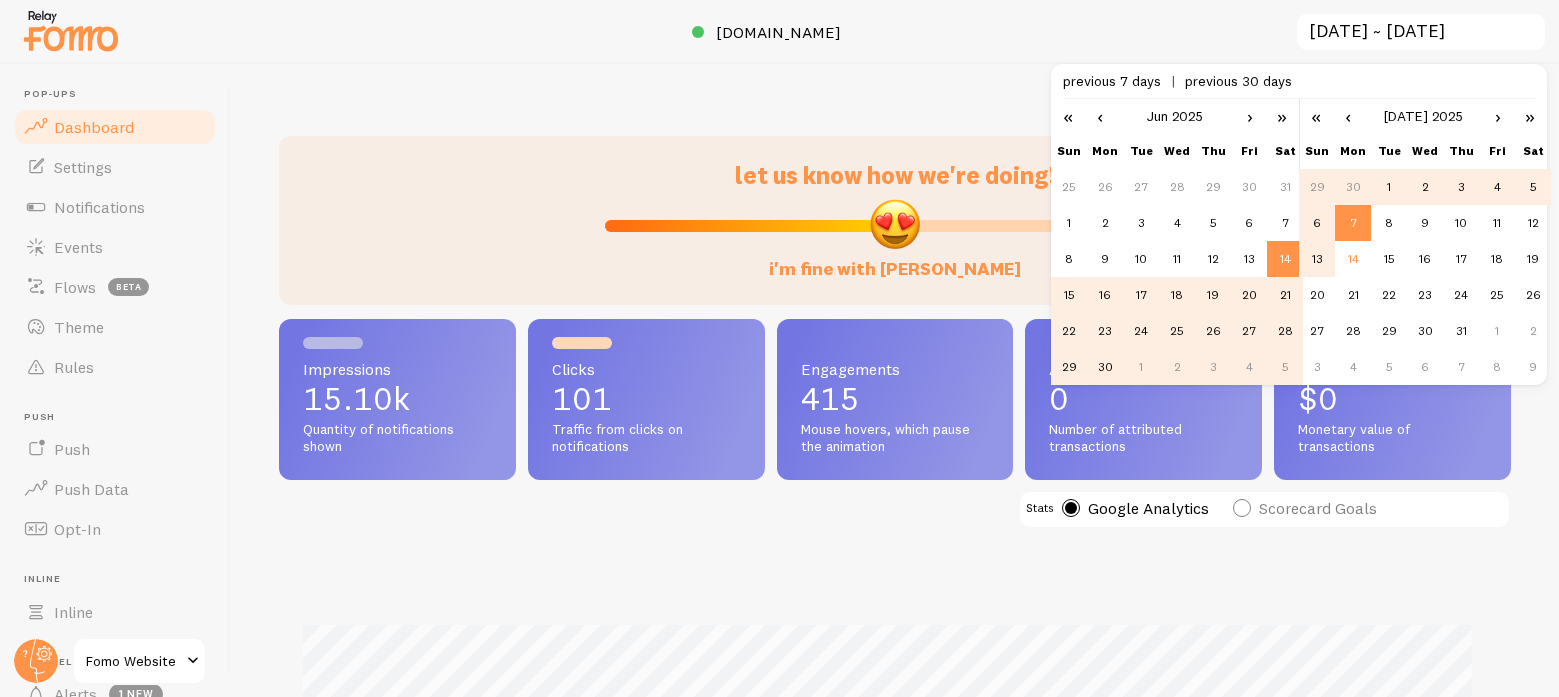 click on "13" at bounding box center (1317, 259) 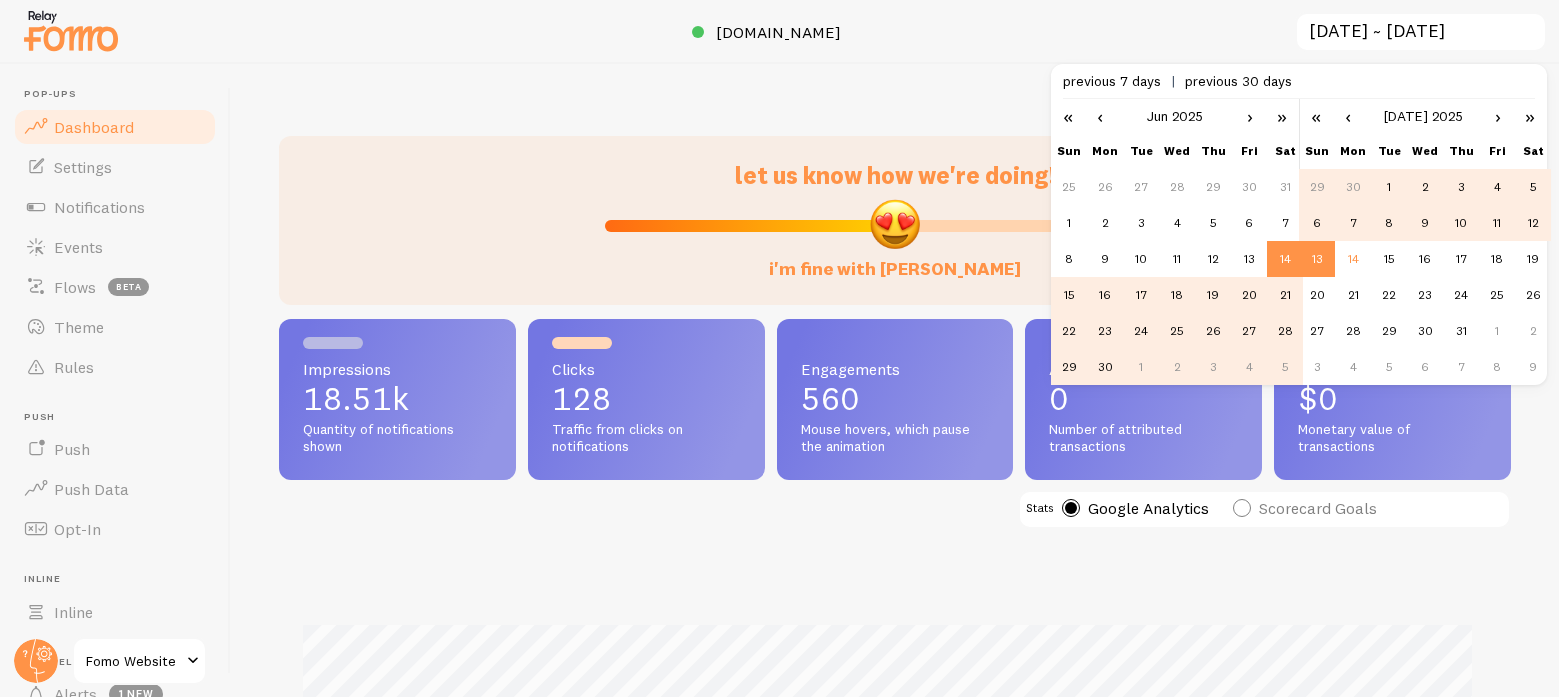 scroll, scrollTop: 999474, scrollLeft: 998783, axis: both 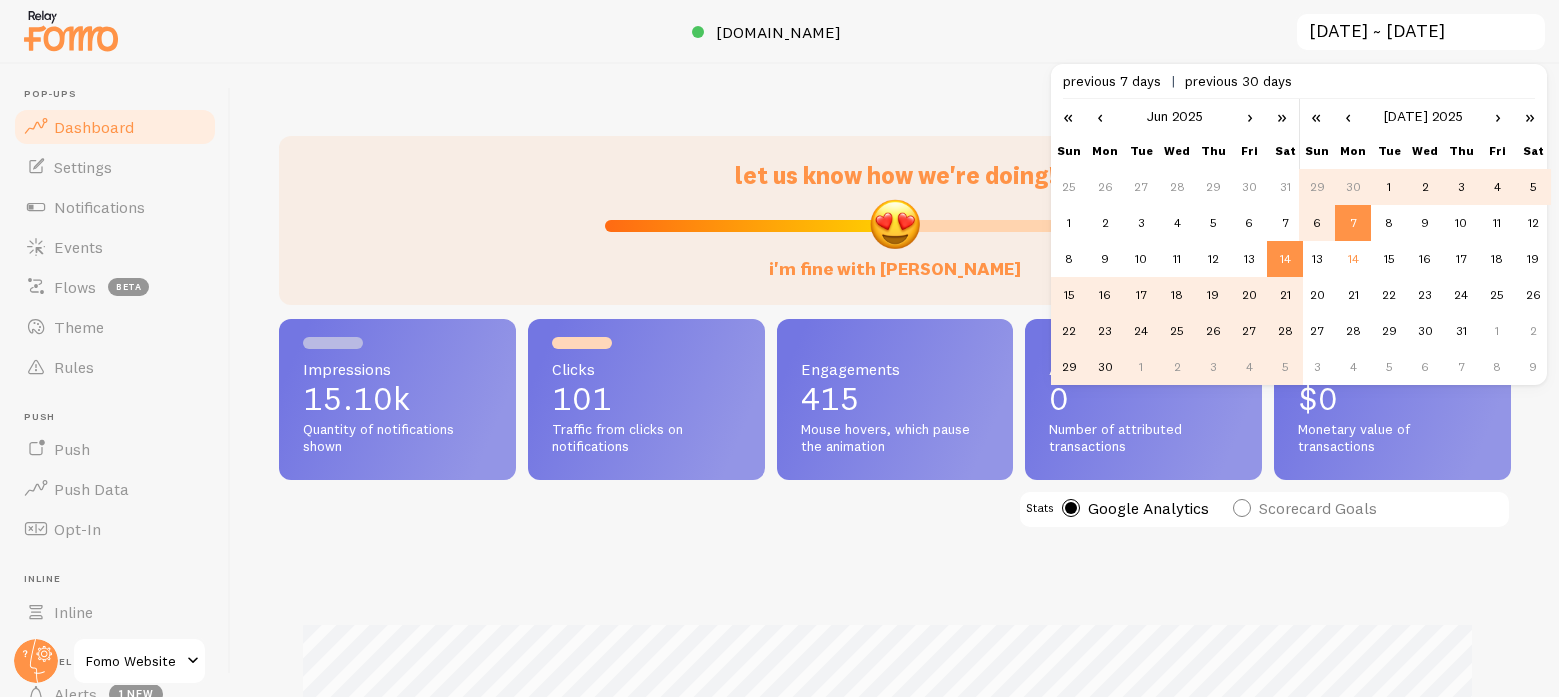 click on "14" at bounding box center [1285, 259] 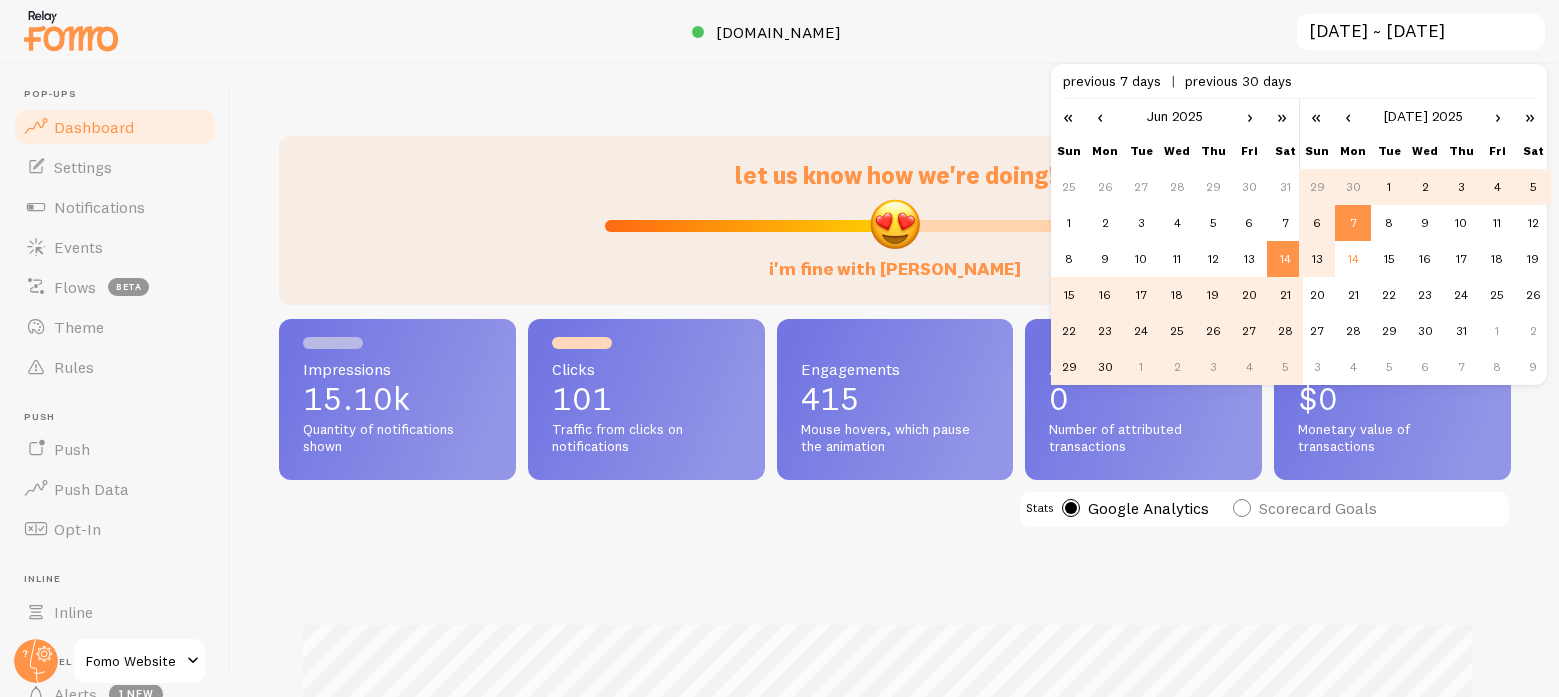 scroll, scrollTop: 999474, scrollLeft: 998783, axis: both 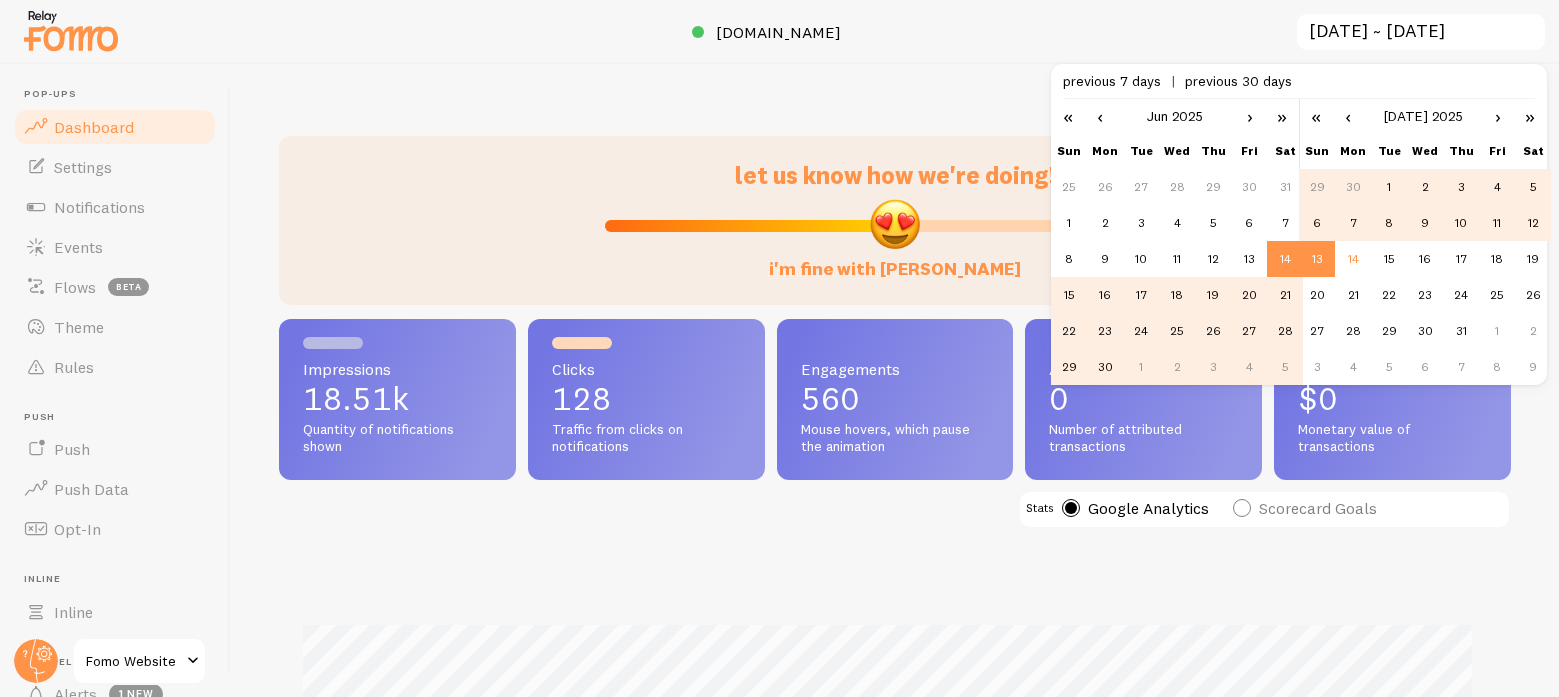 click on "14" at bounding box center (1285, 259) 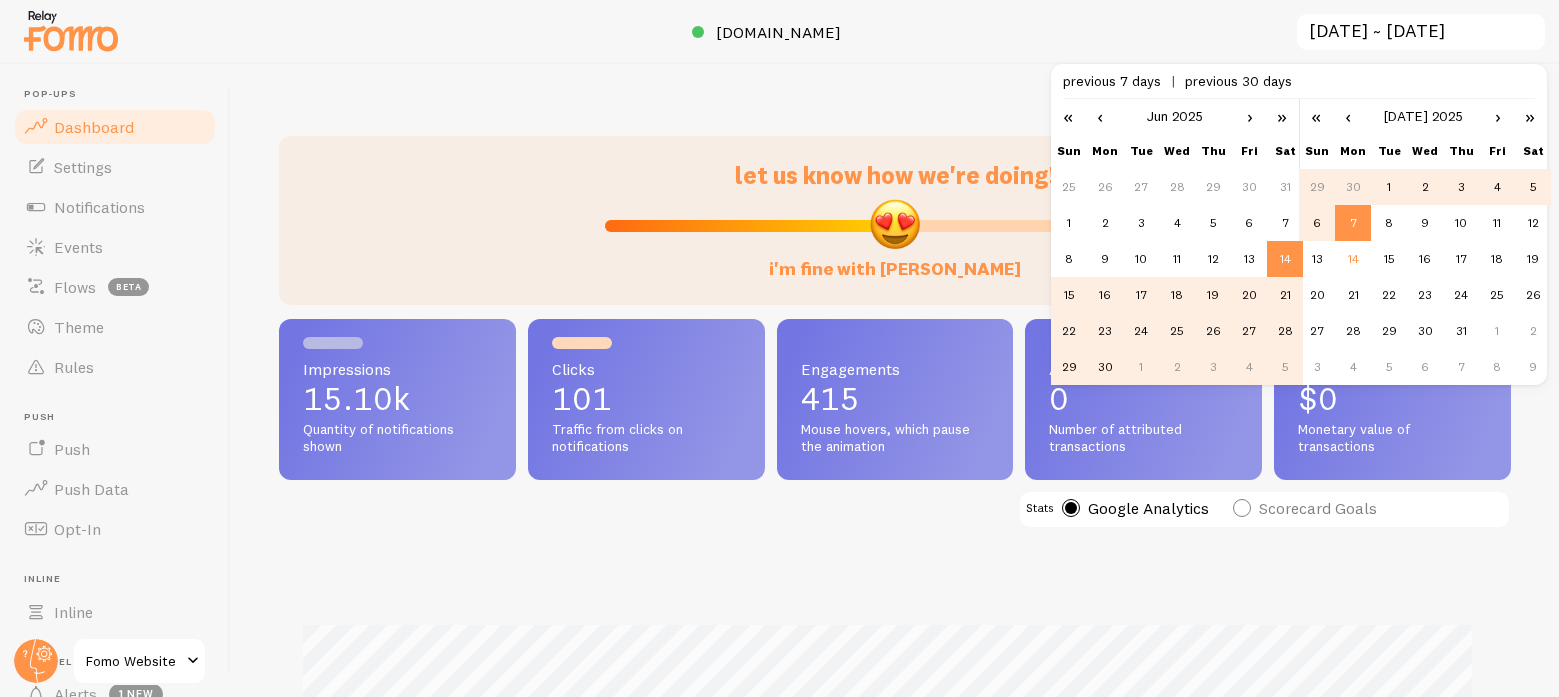 scroll, scrollTop: 999474, scrollLeft: 998783, axis: both 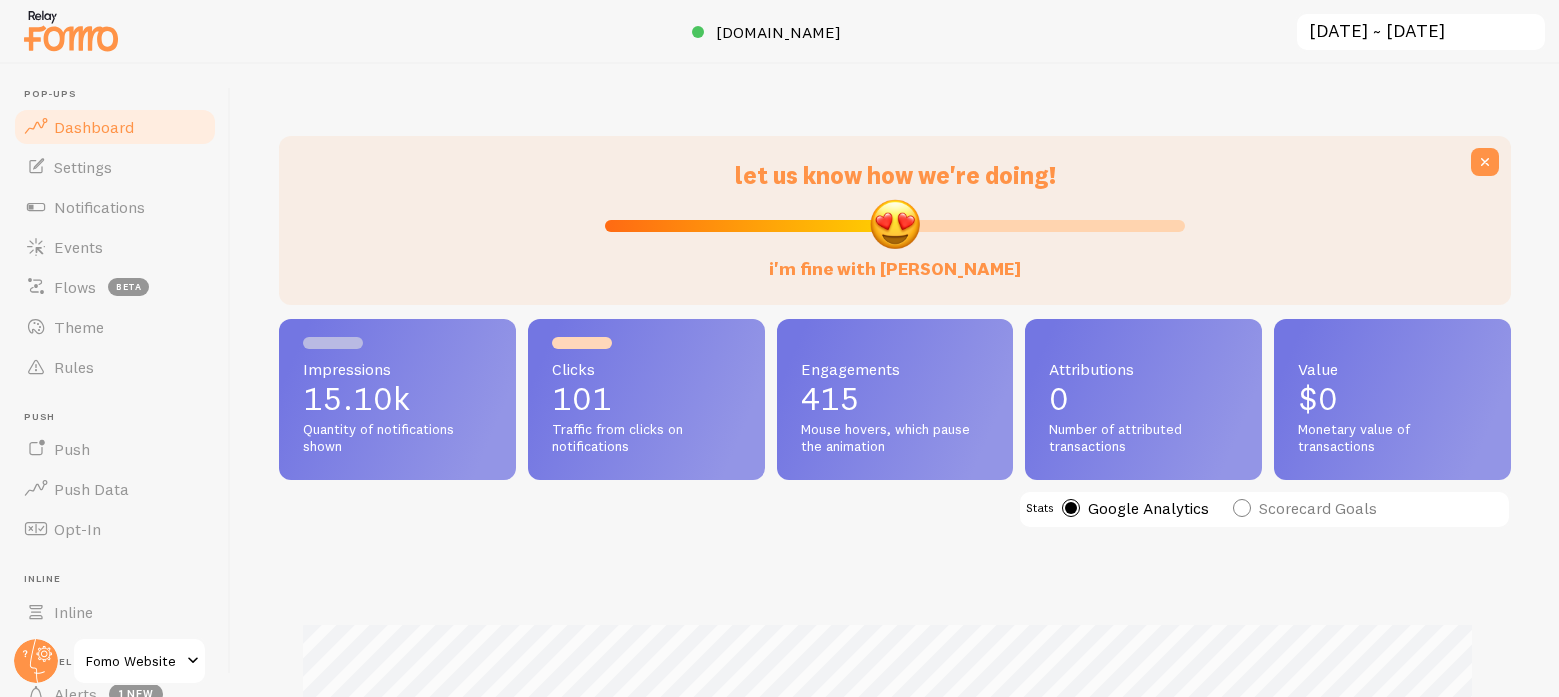 click on "2025-06-14 ~ 2025-07-07" at bounding box center (1421, 32) 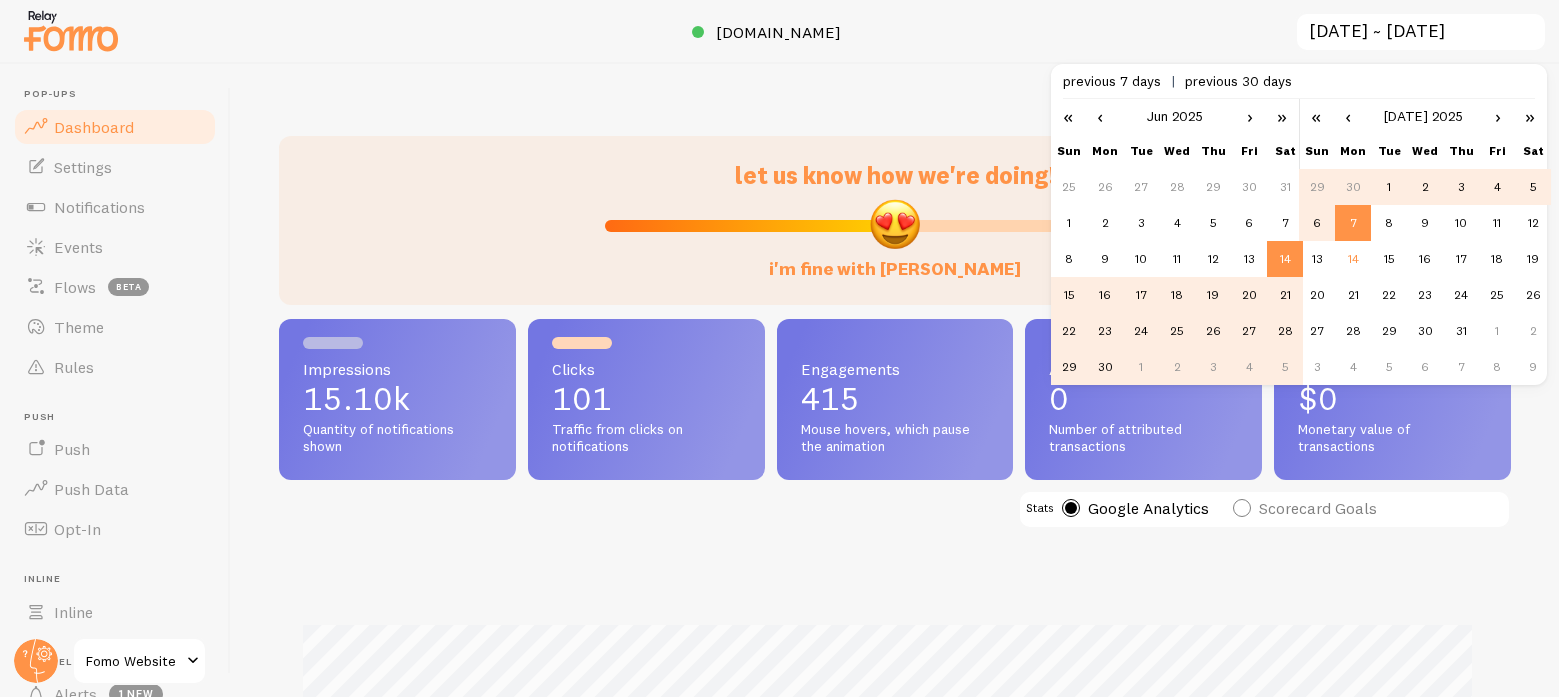 click on "7" at bounding box center (1353, 223) 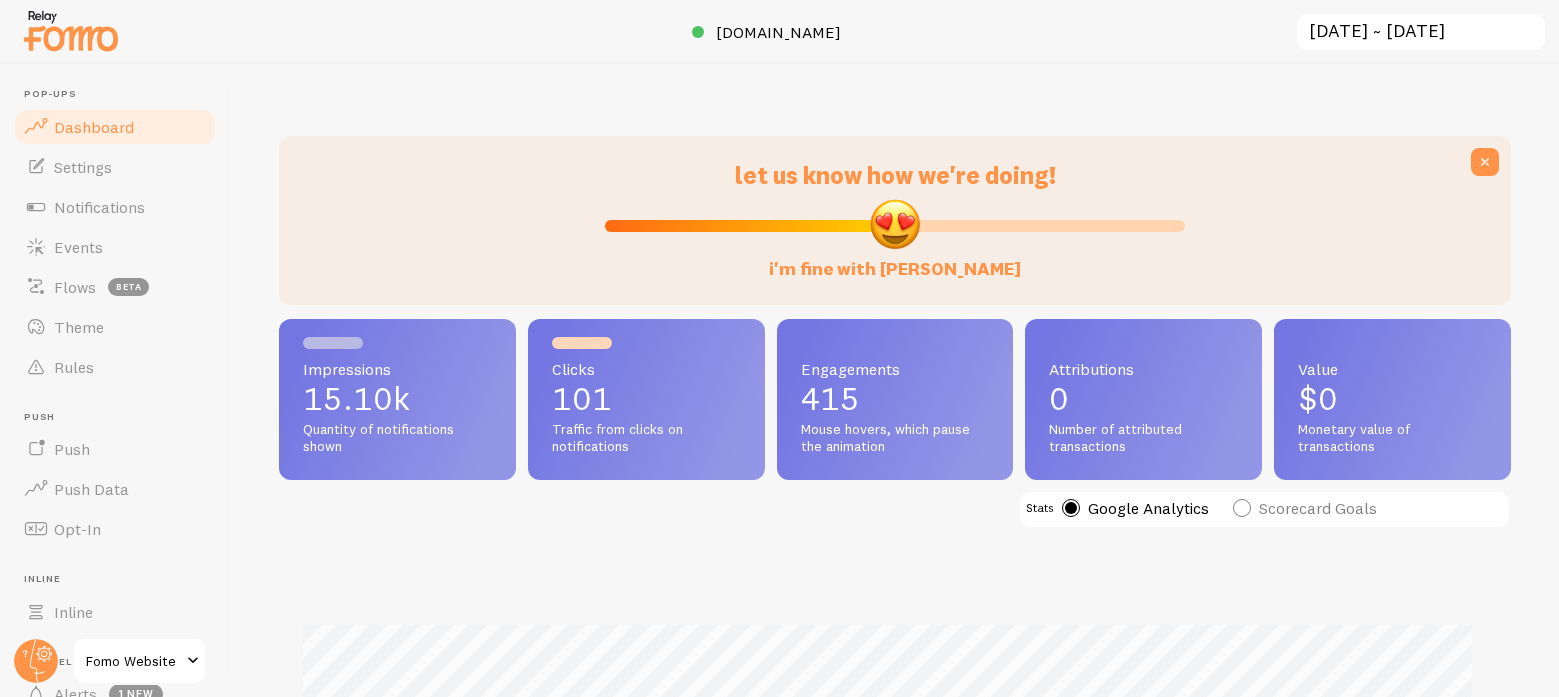 click on "2025-06-14 ~ 2025-07-07" at bounding box center [1421, 32] 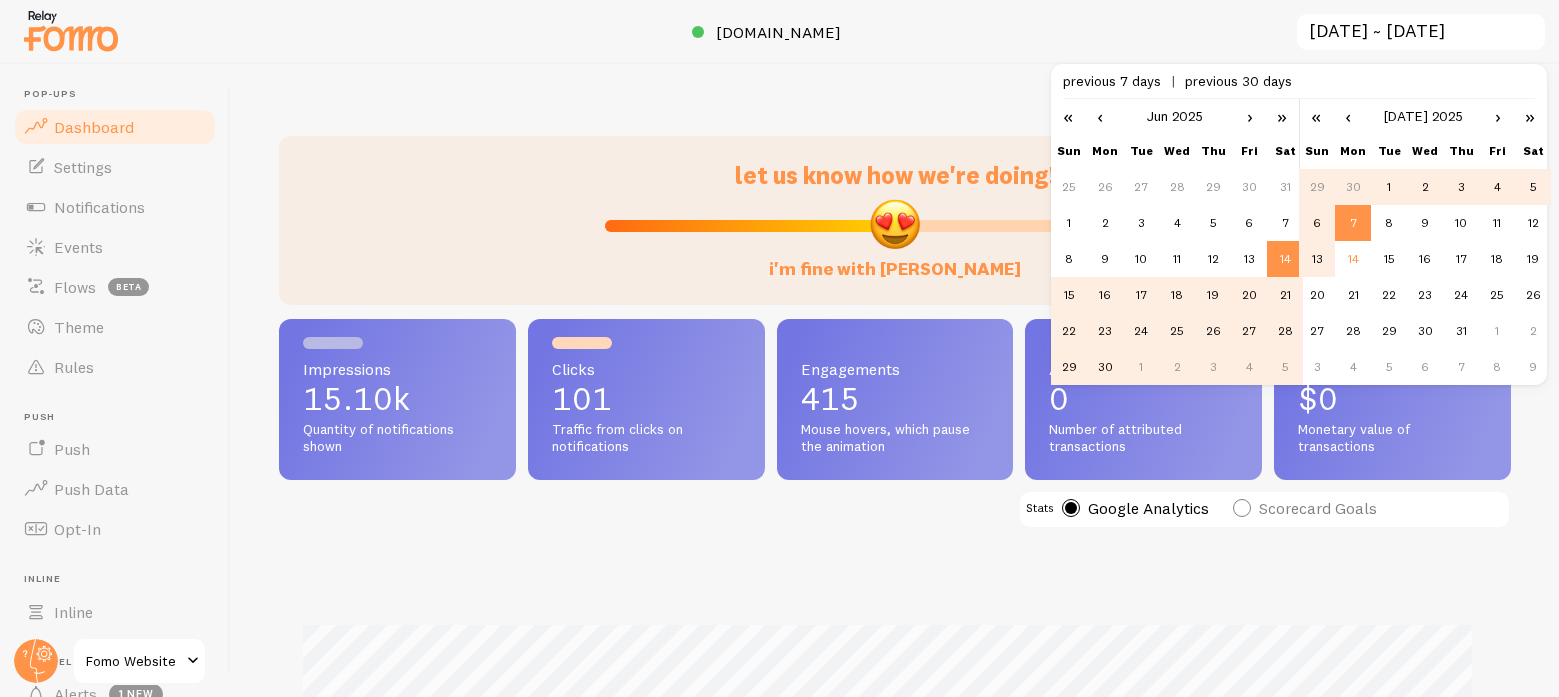 click on "13" at bounding box center (1317, 259) 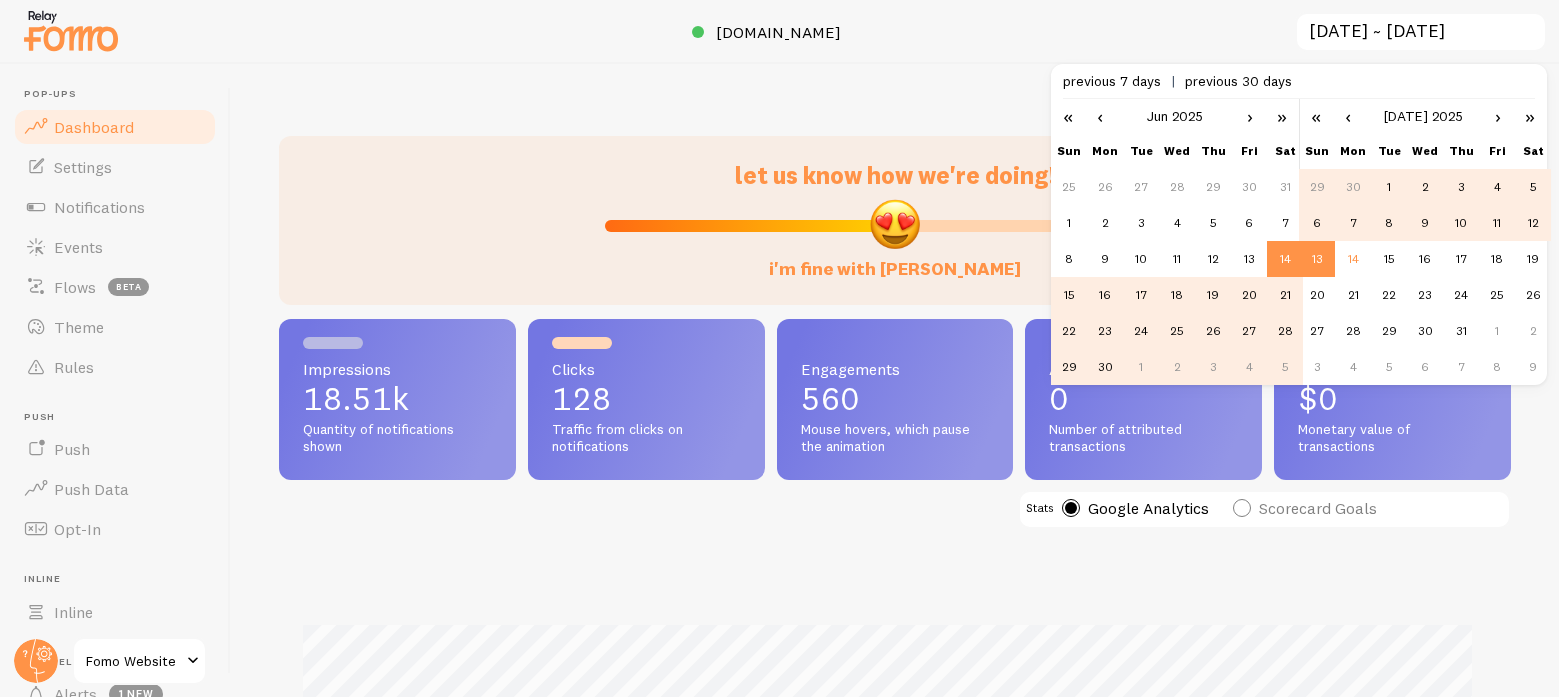 scroll, scrollTop: 999474, scrollLeft: 998783, axis: both 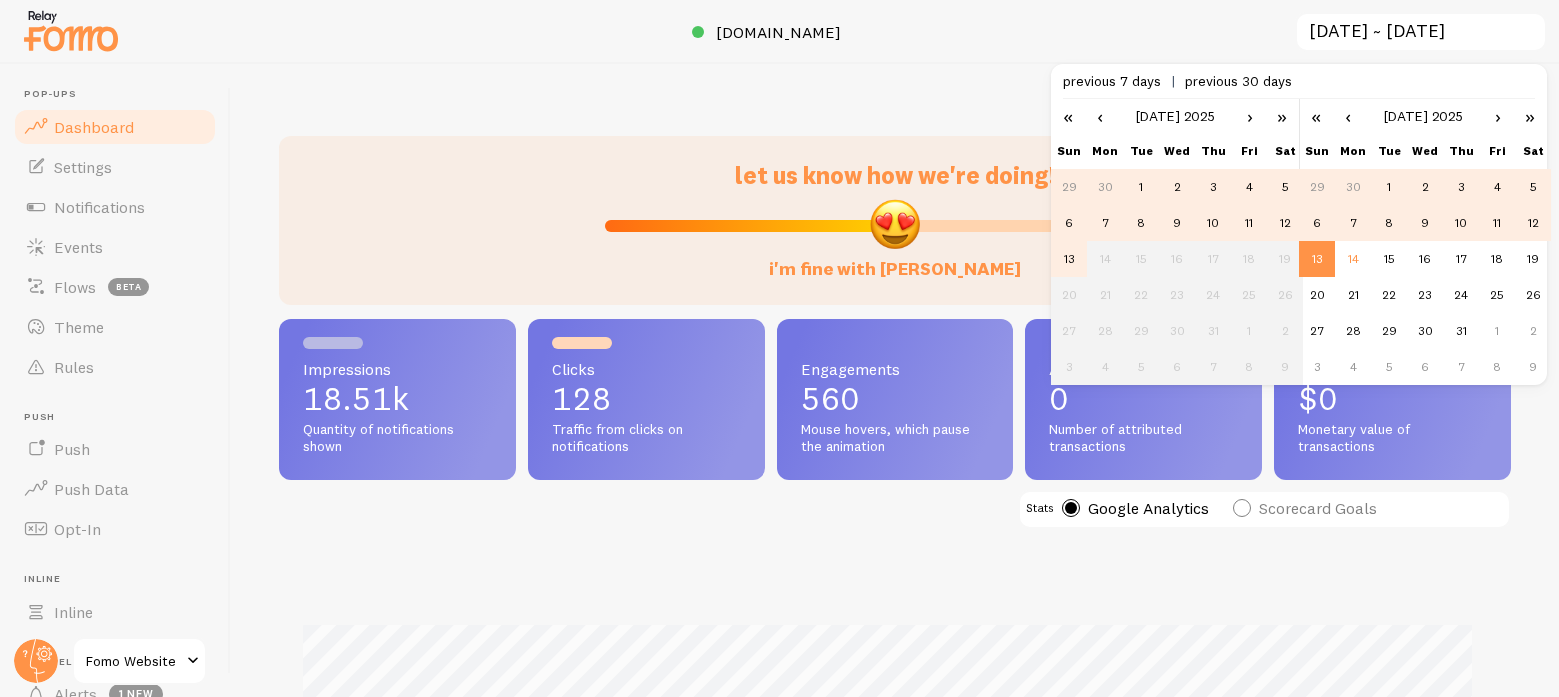 click on "7" at bounding box center [1105, 223] 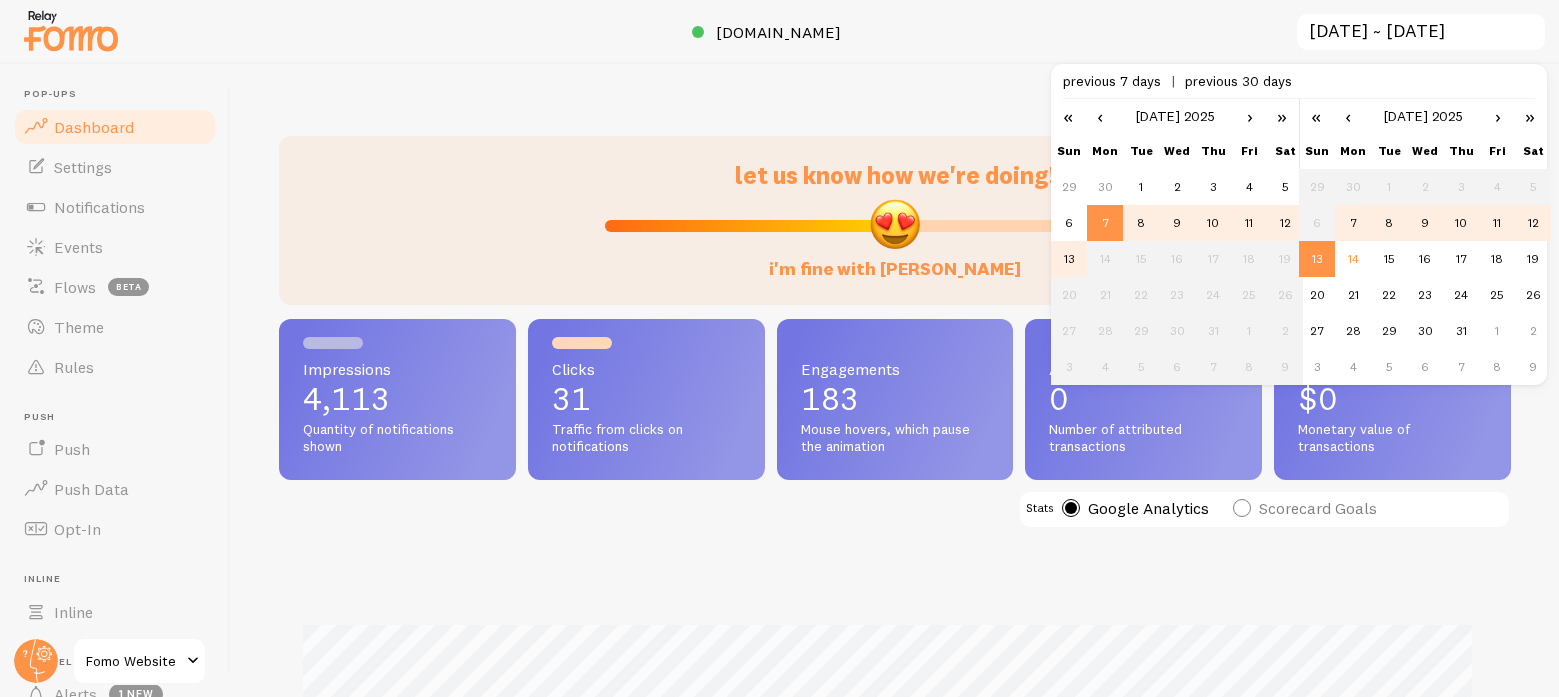 scroll, scrollTop: 999474, scrollLeft: 998783, axis: both 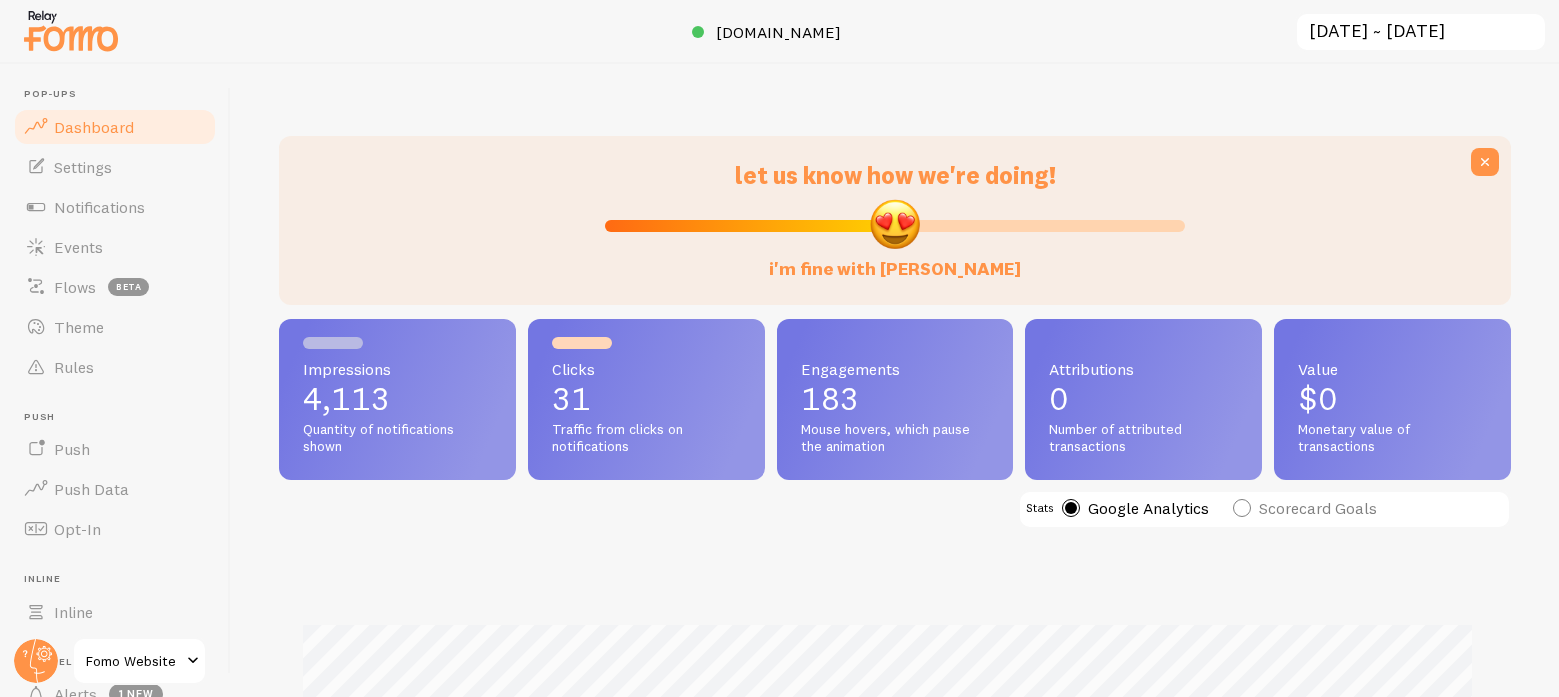 click on "2025-07-07 ~ 2025-07-13" at bounding box center [1421, 32] 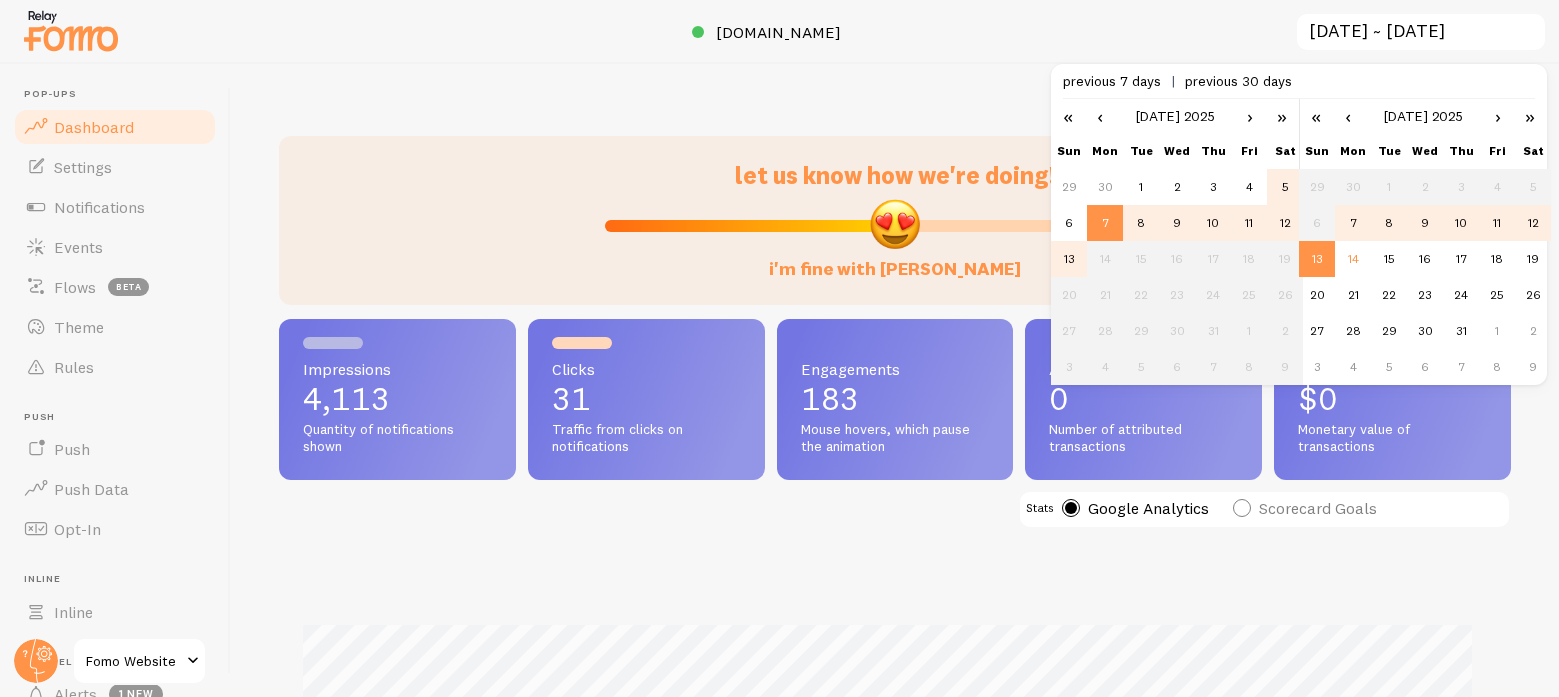click on "5" at bounding box center [1285, 187] 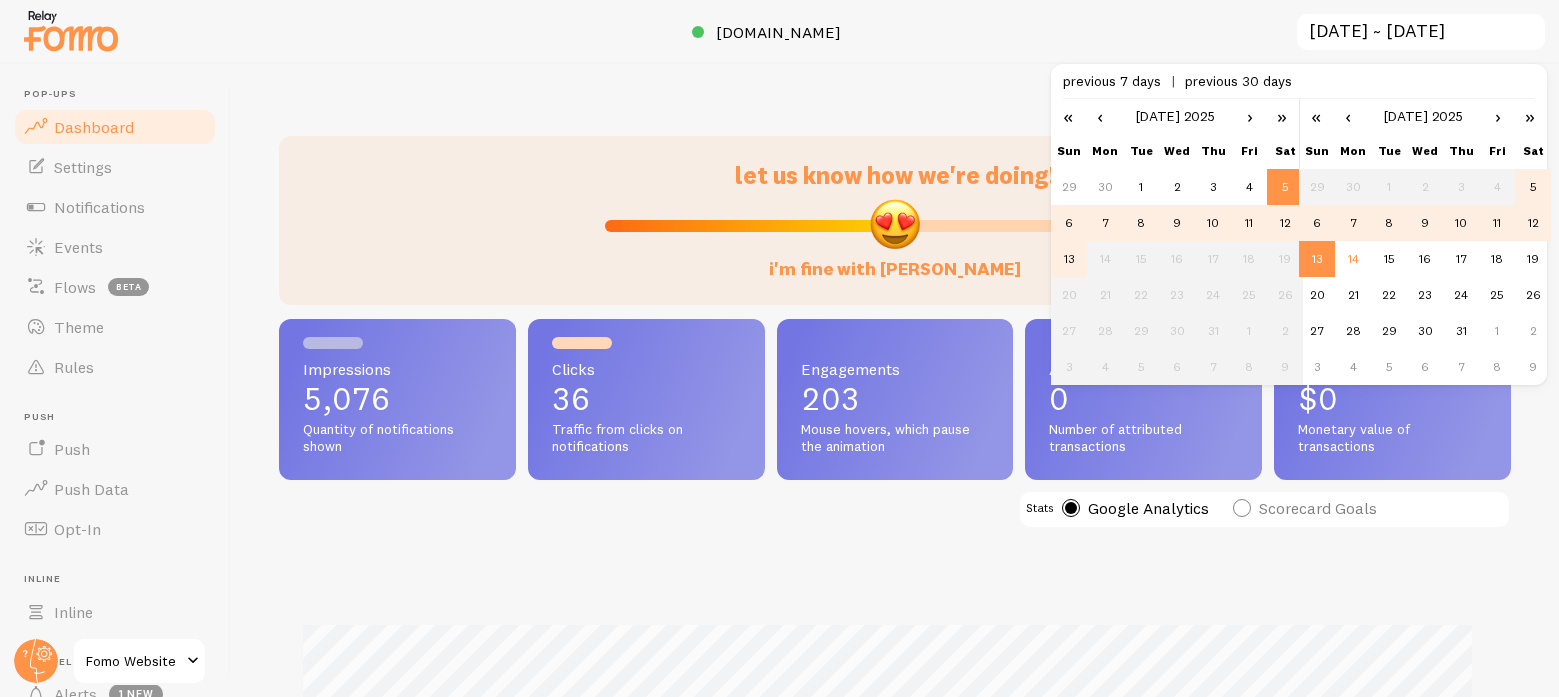 scroll, scrollTop: 999474, scrollLeft: 998783, axis: both 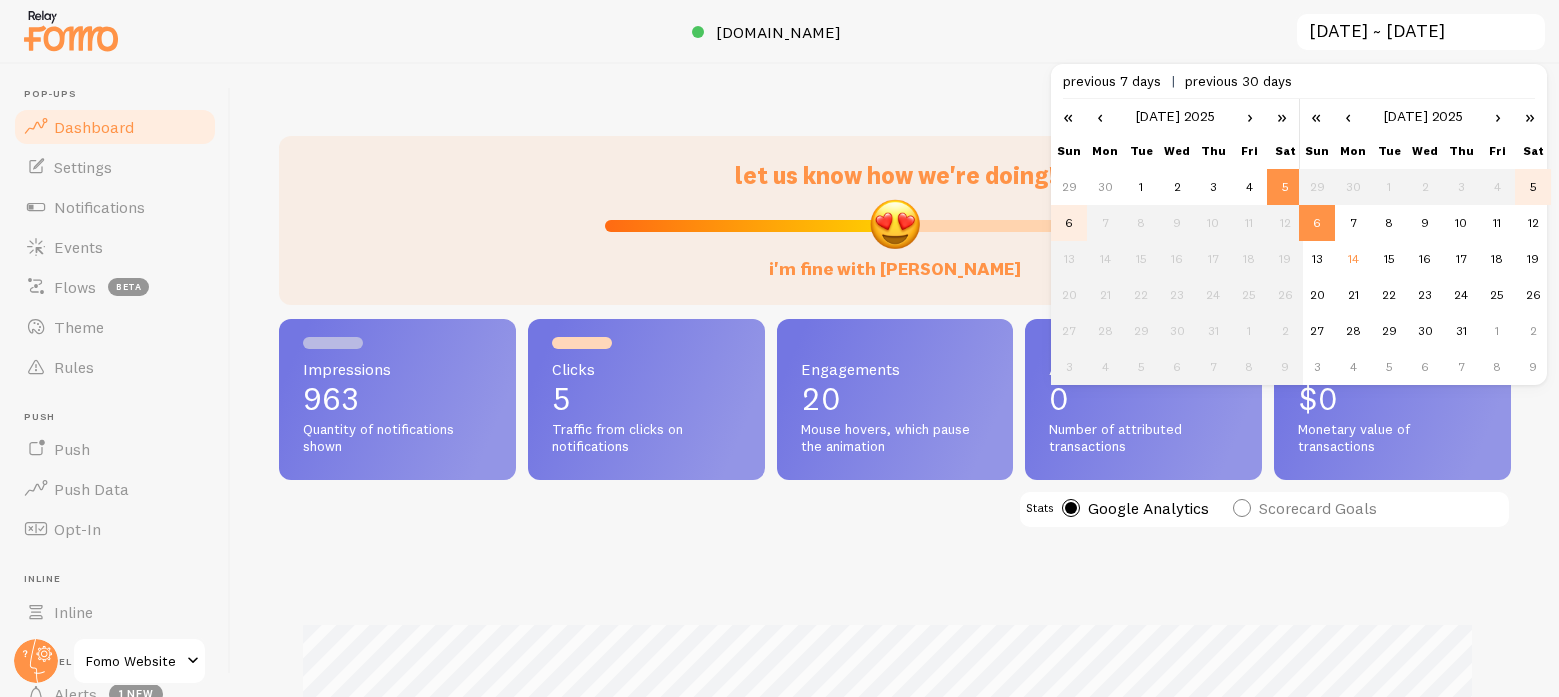 click on "Impressions Clicks" at bounding box center [895, 840] 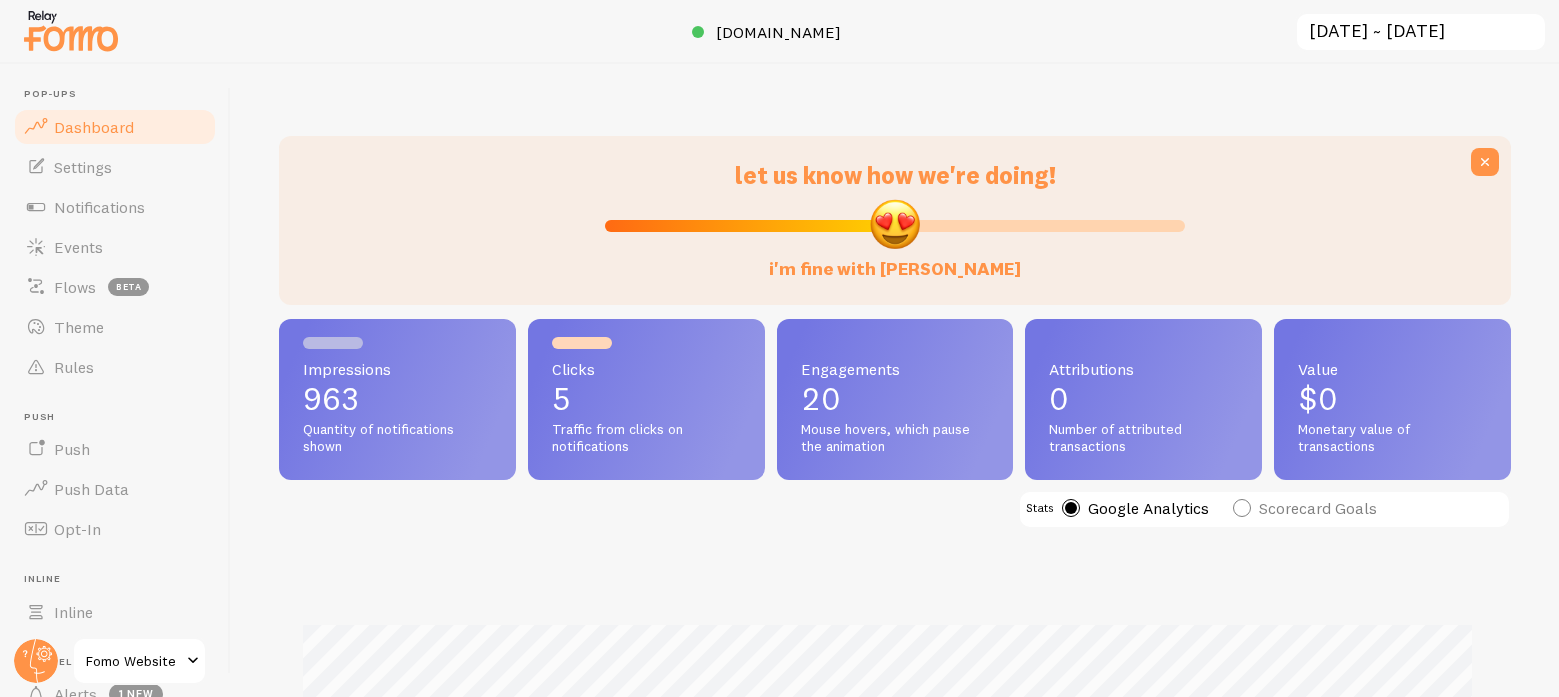 click on "2025-07-05 ~ 2025-07-06" at bounding box center (1421, 32) 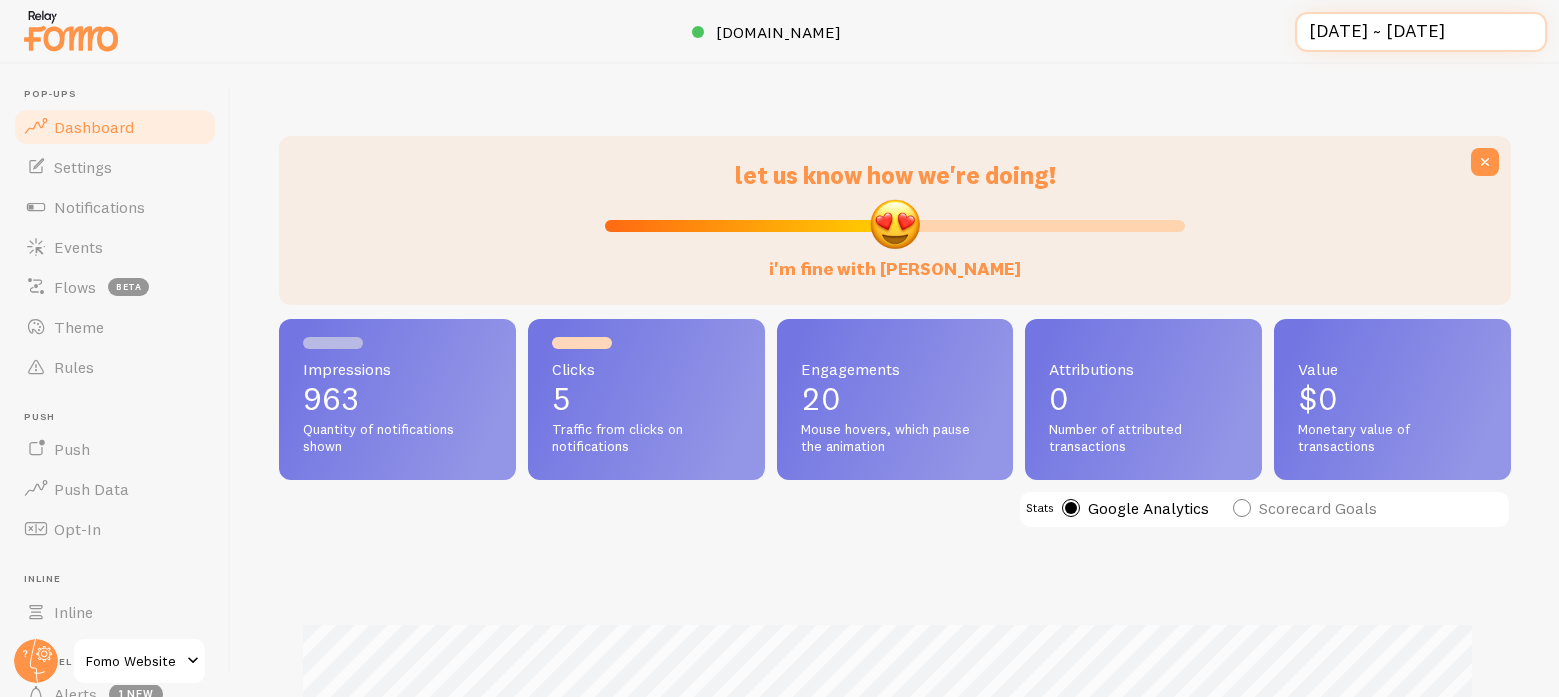 scroll, scrollTop: 0, scrollLeft: 2, axis: horizontal 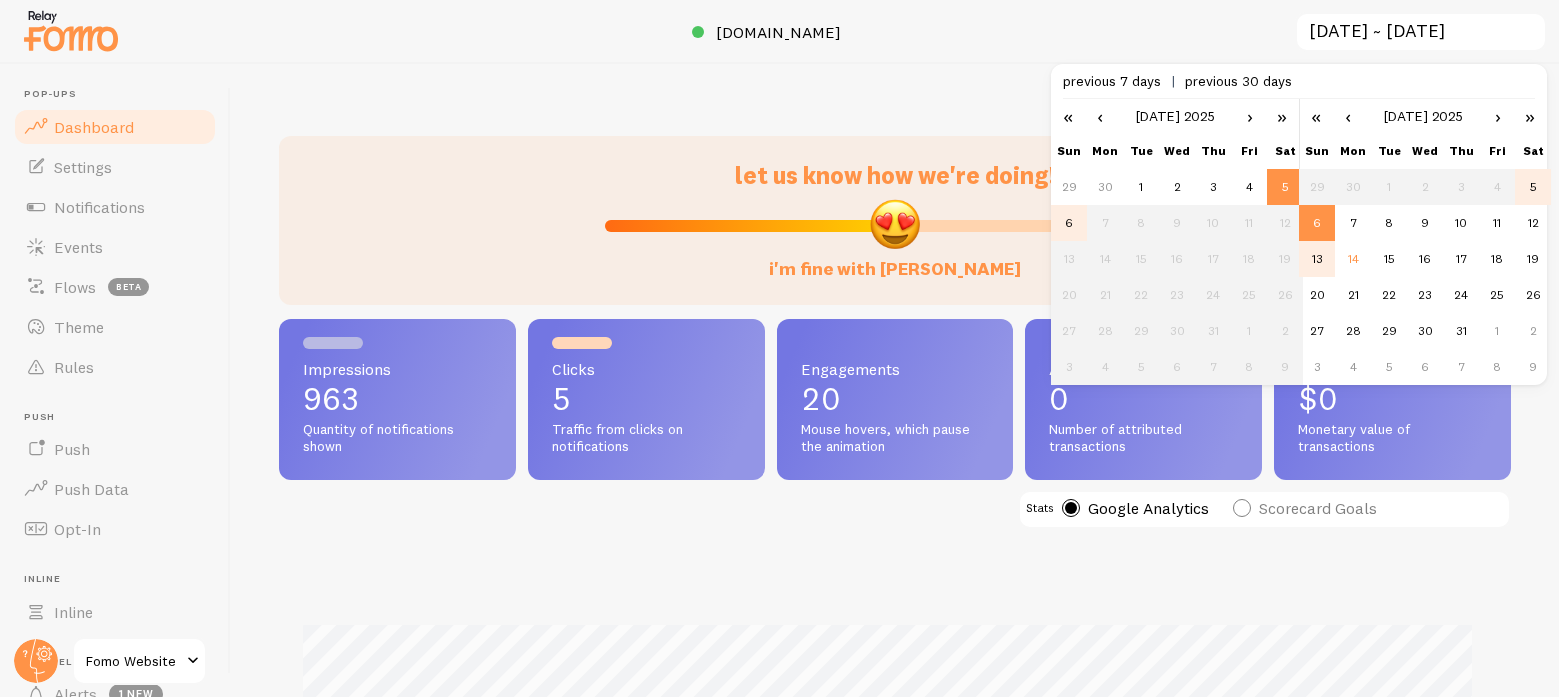 click on "13" at bounding box center [1317, 259] 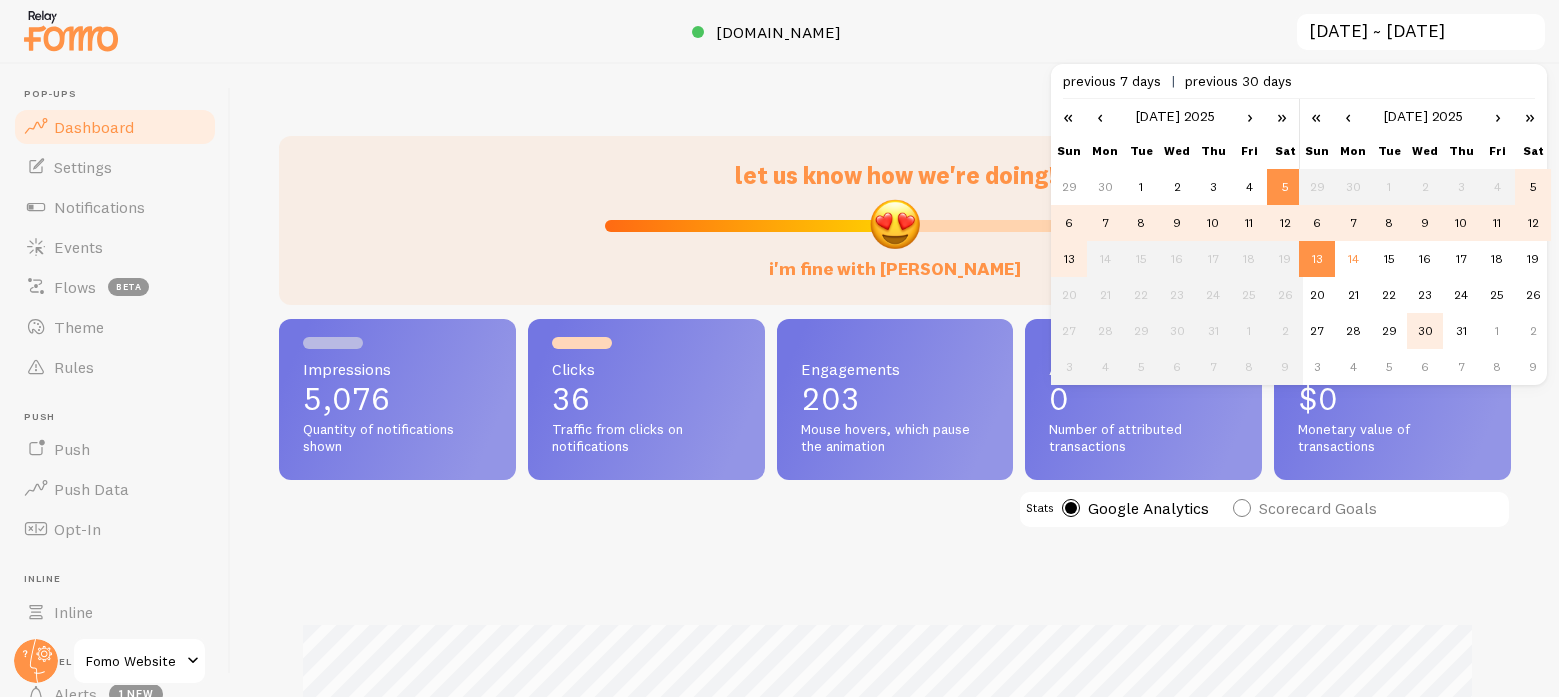 scroll, scrollTop: 999474, scrollLeft: 998783, axis: both 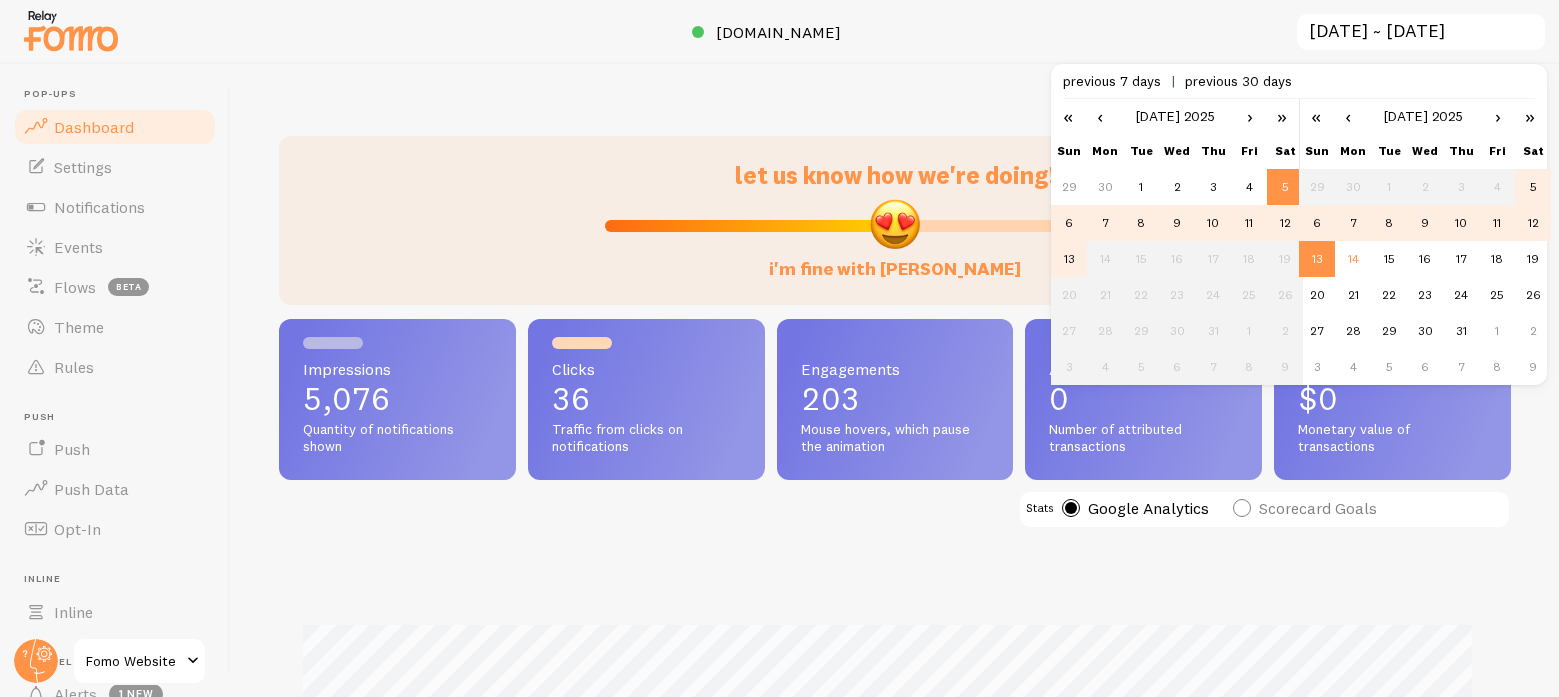click on "Impressions
5,076
Quantity of notifications shown
Clicks
36
Traffic from clicks on notifications
Engagements
203
Mouse hovers, which pause the animation
Attributions
0
Number of attributed transactions
Value
$0   Monetary value of transactions   Stats     Google Analytics     Scorecard Goals     Impressions Clicks" at bounding box center [895, 711] 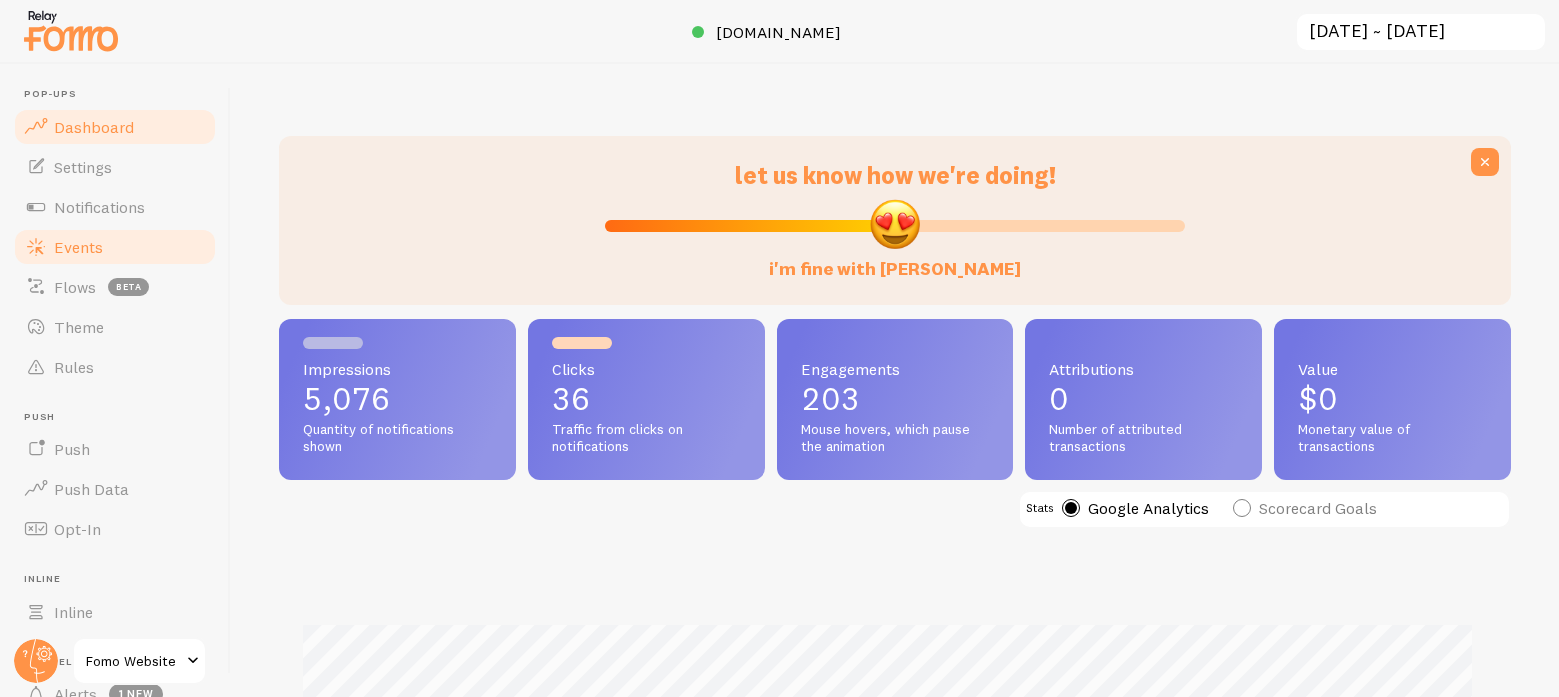 click on "Events" at bounding box center [78, 247] 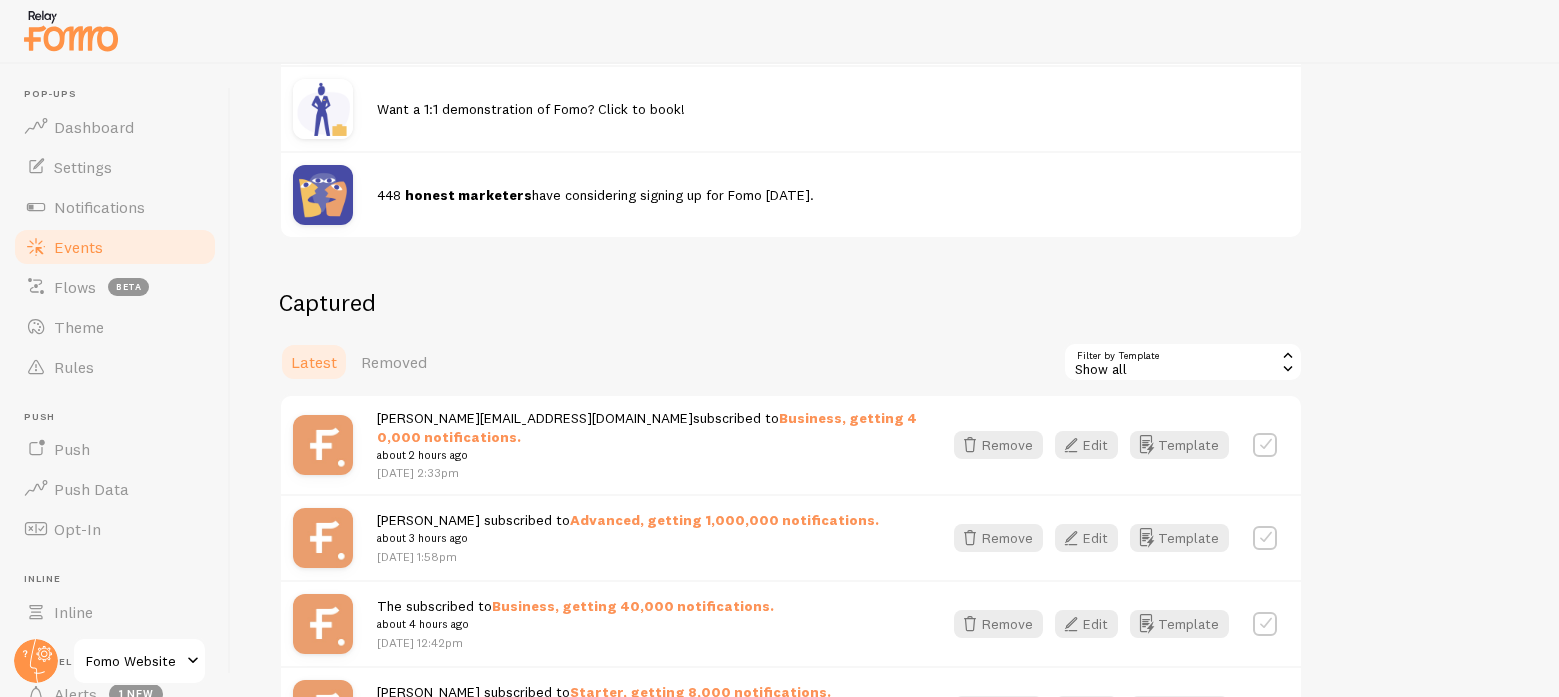 scroll, scrollTop: 388, scrollLeft: 0, axis: vertical 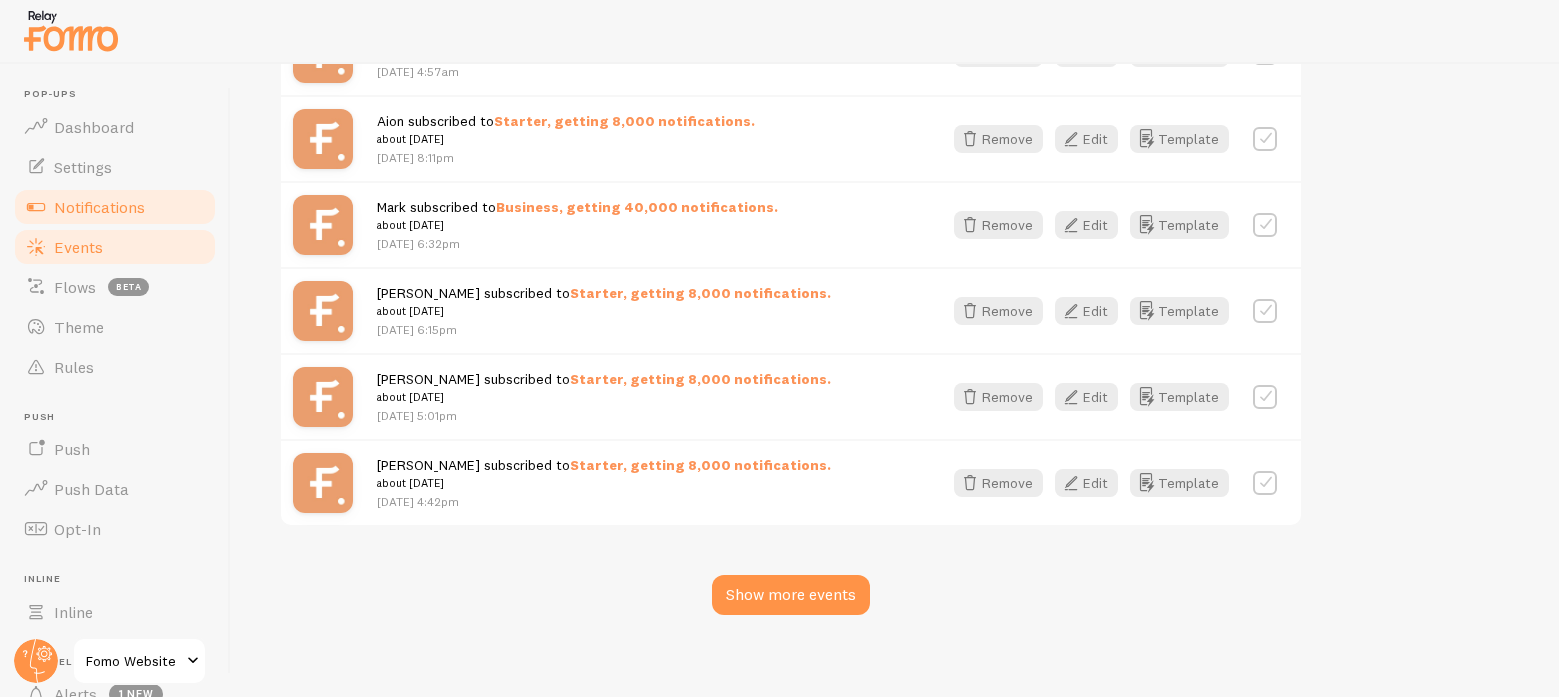 click on "Notifications" at bounding box center (99, 207) 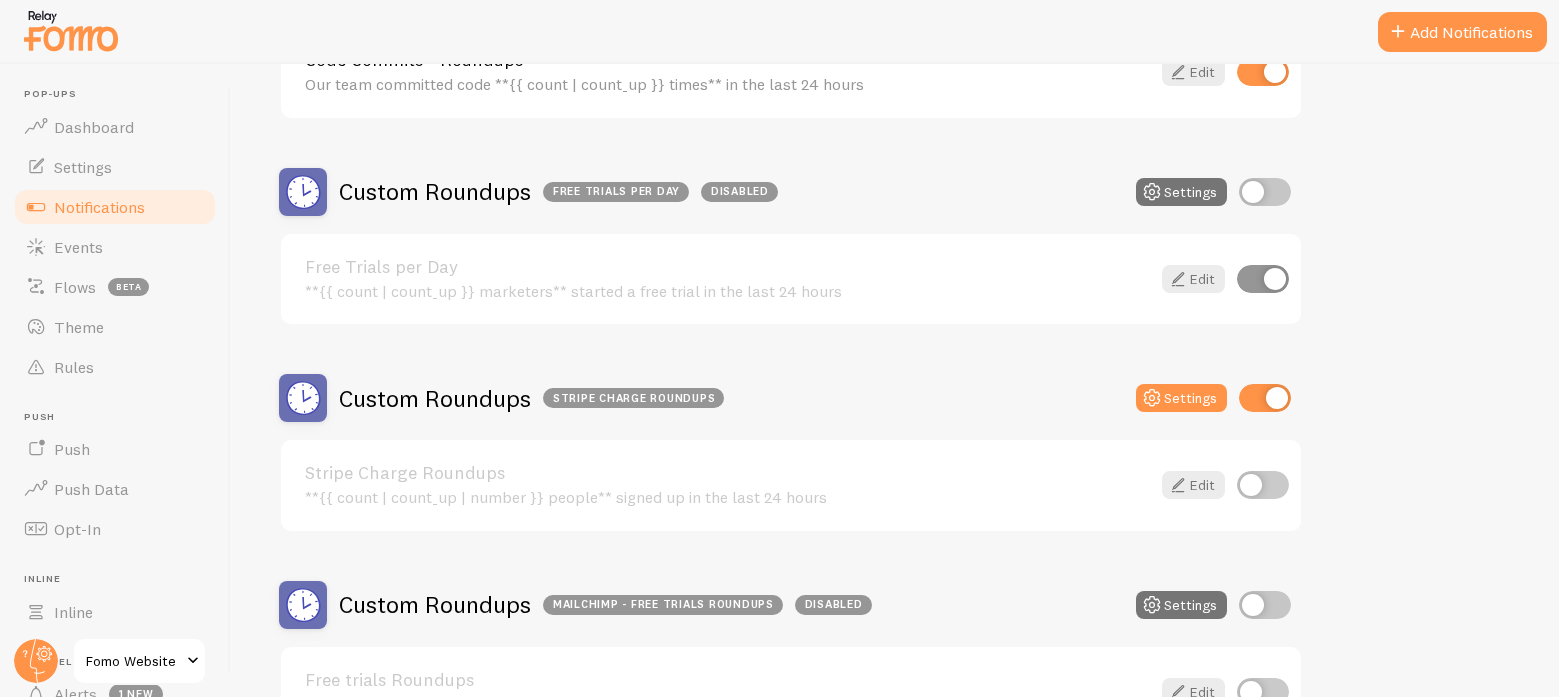 scroll, scrollTop: 2060, scrollLeft: 0, axis: vertical 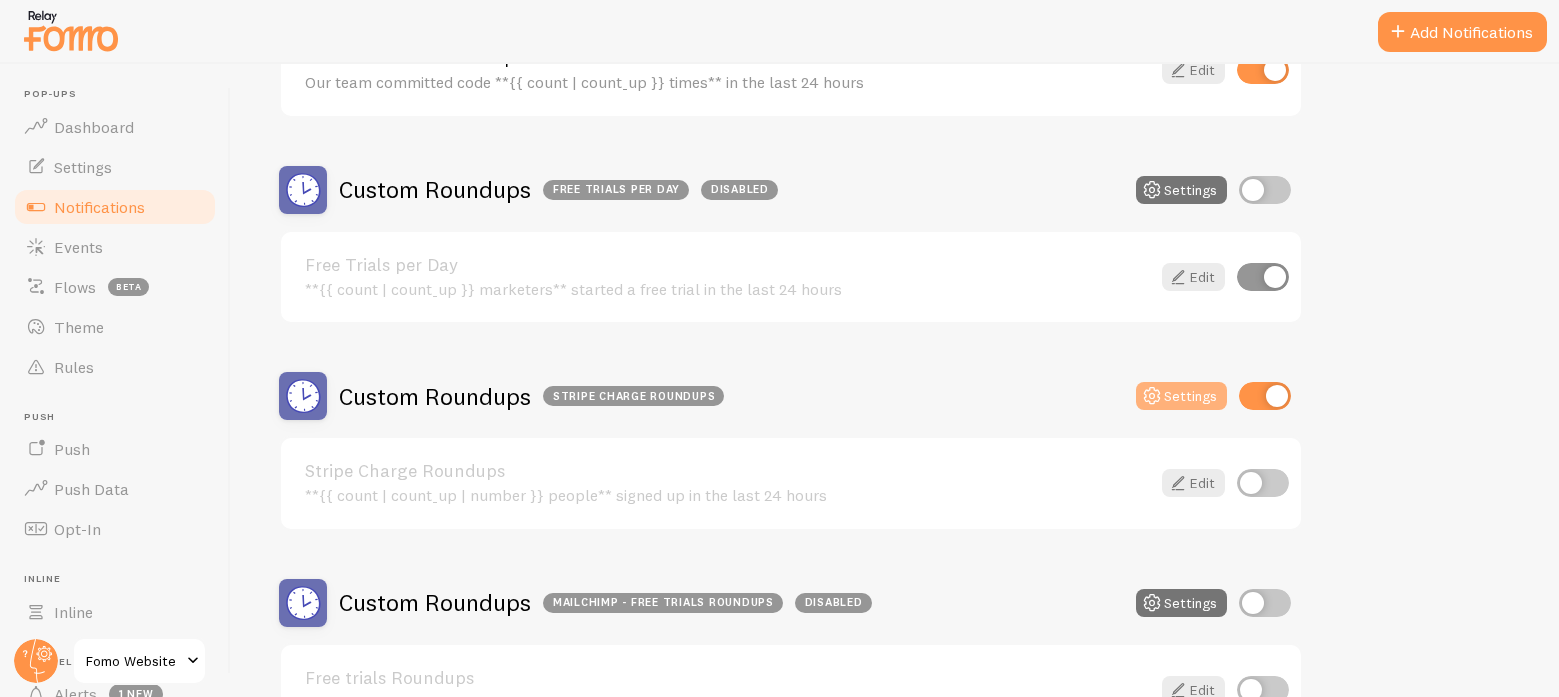 click on "Settings" at bounding box center [1181, -17] 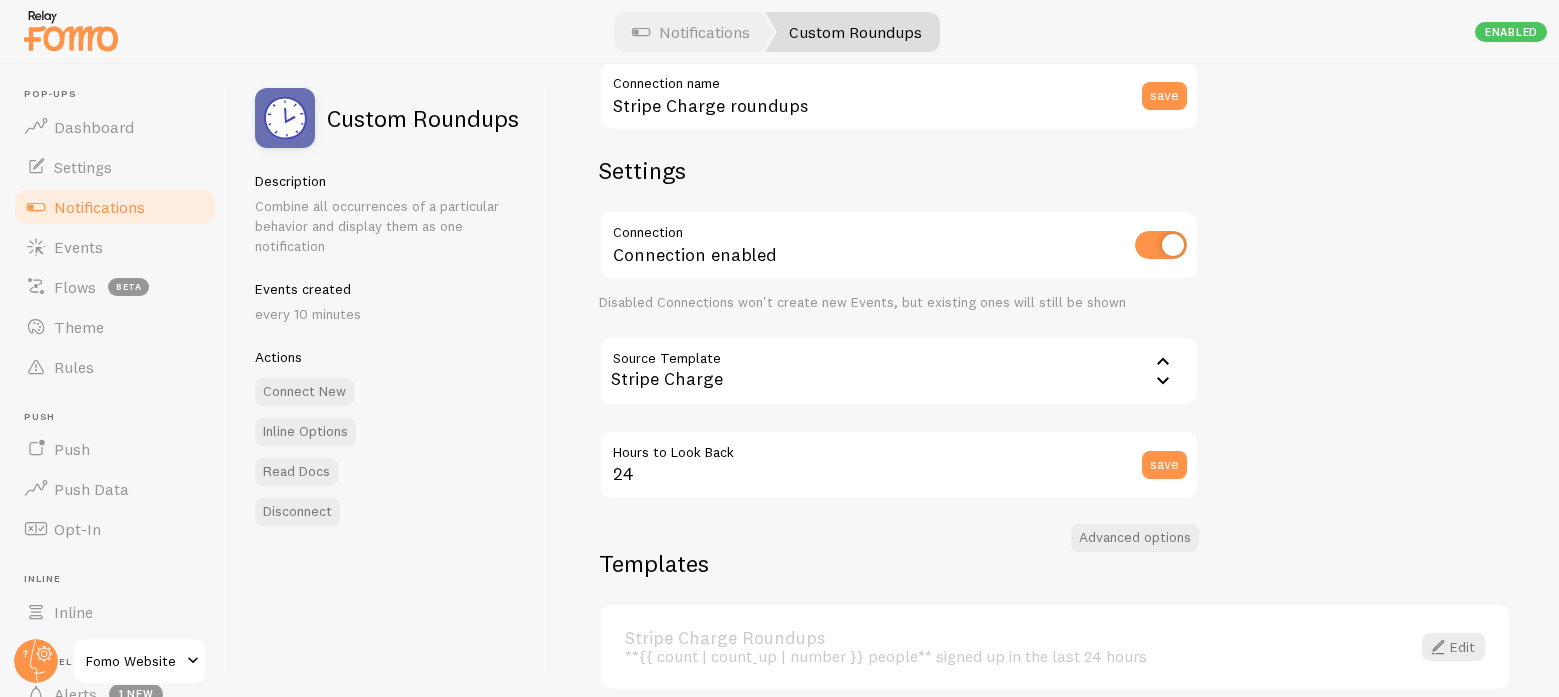scroll, scrollTop: 76, scrollLeft: 0, axis: vertical 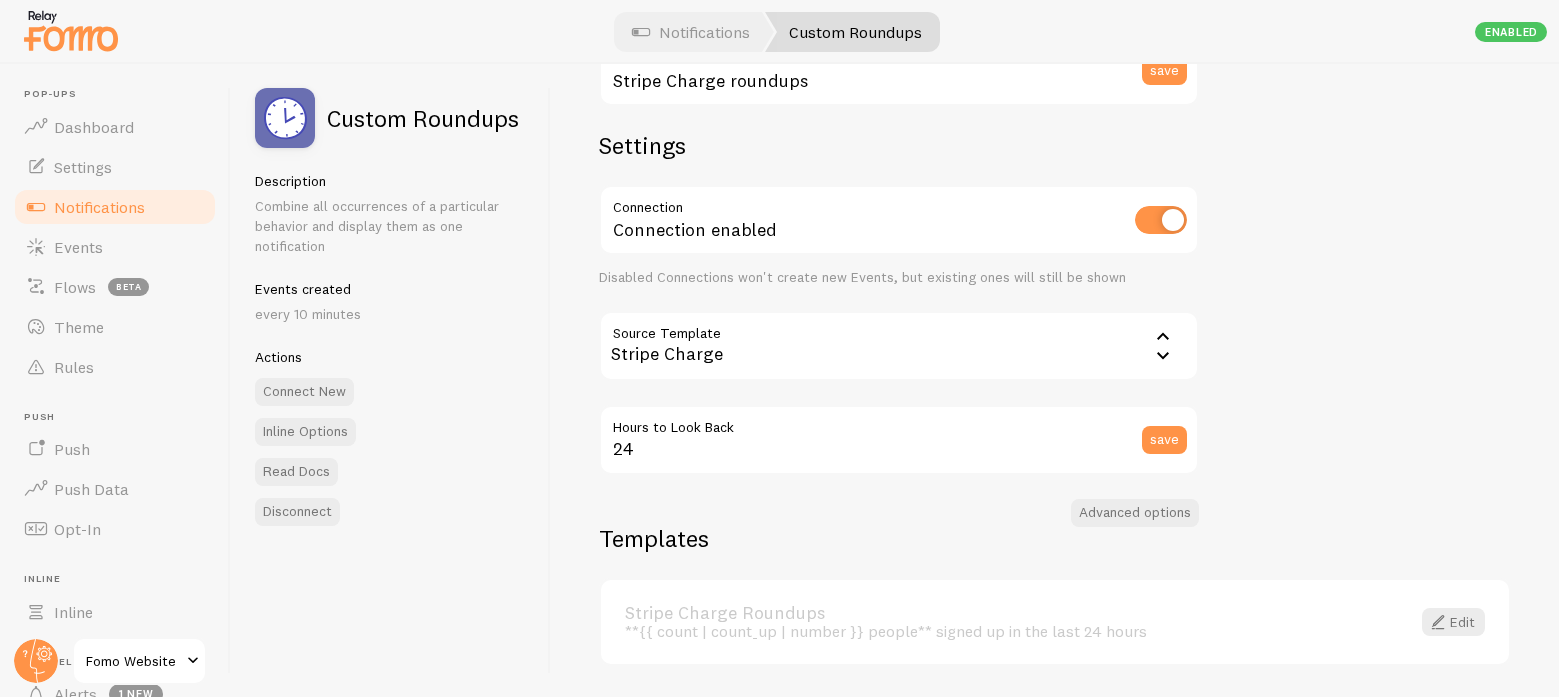 click on "Hours to Look Back" at bounding box center [899, 422] 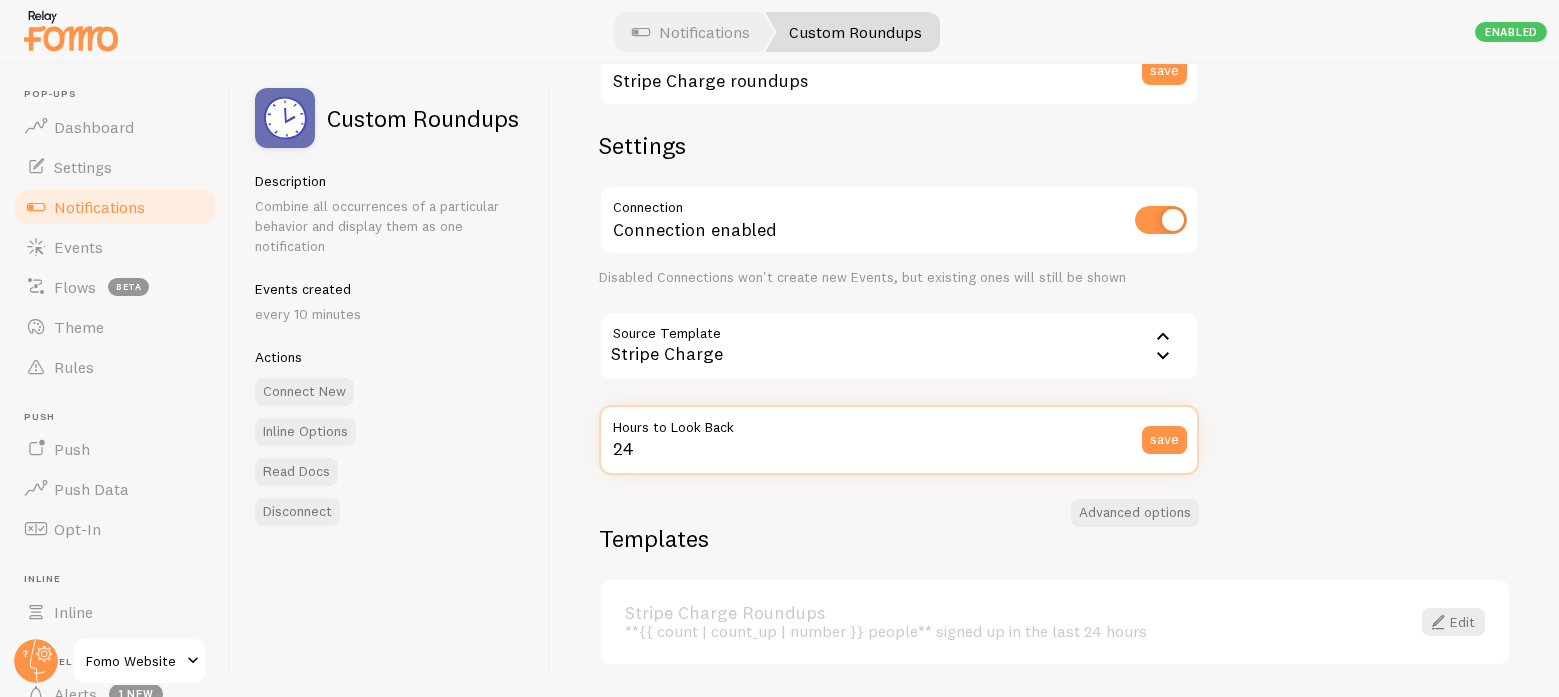 click on "24" at bounding box center [899, 440] 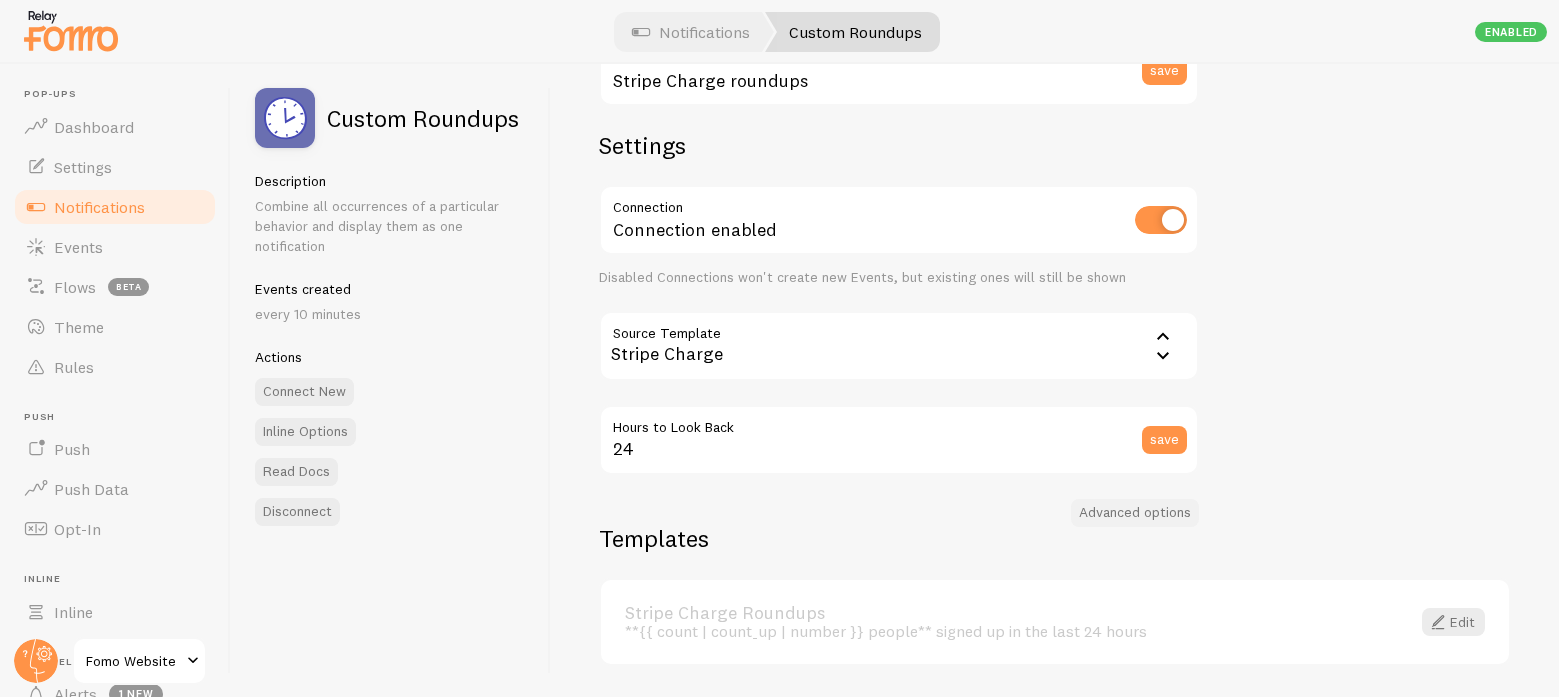 click on "Advanced options" at bounding box center (1135, 513) 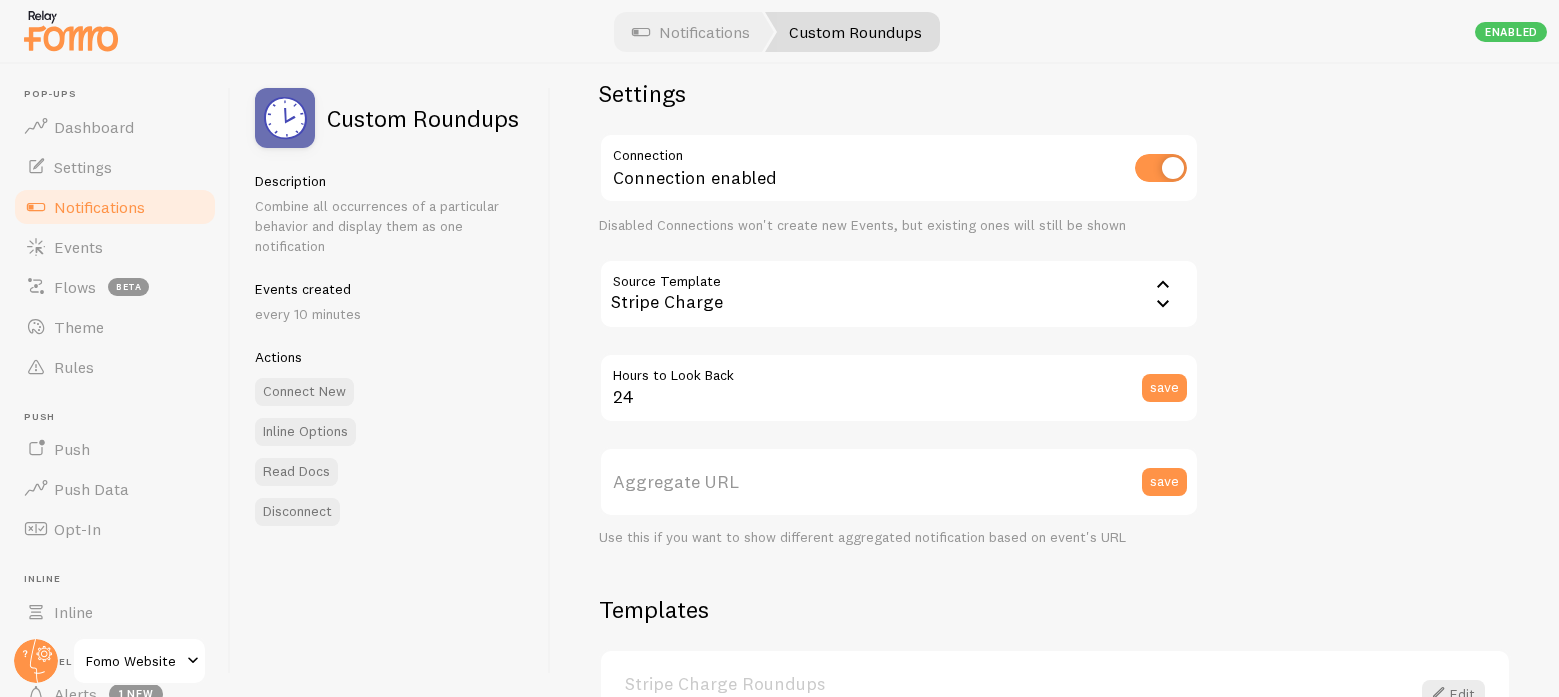 scroll, scrollTop: 265, scrollLeft: 0, axis: vertical 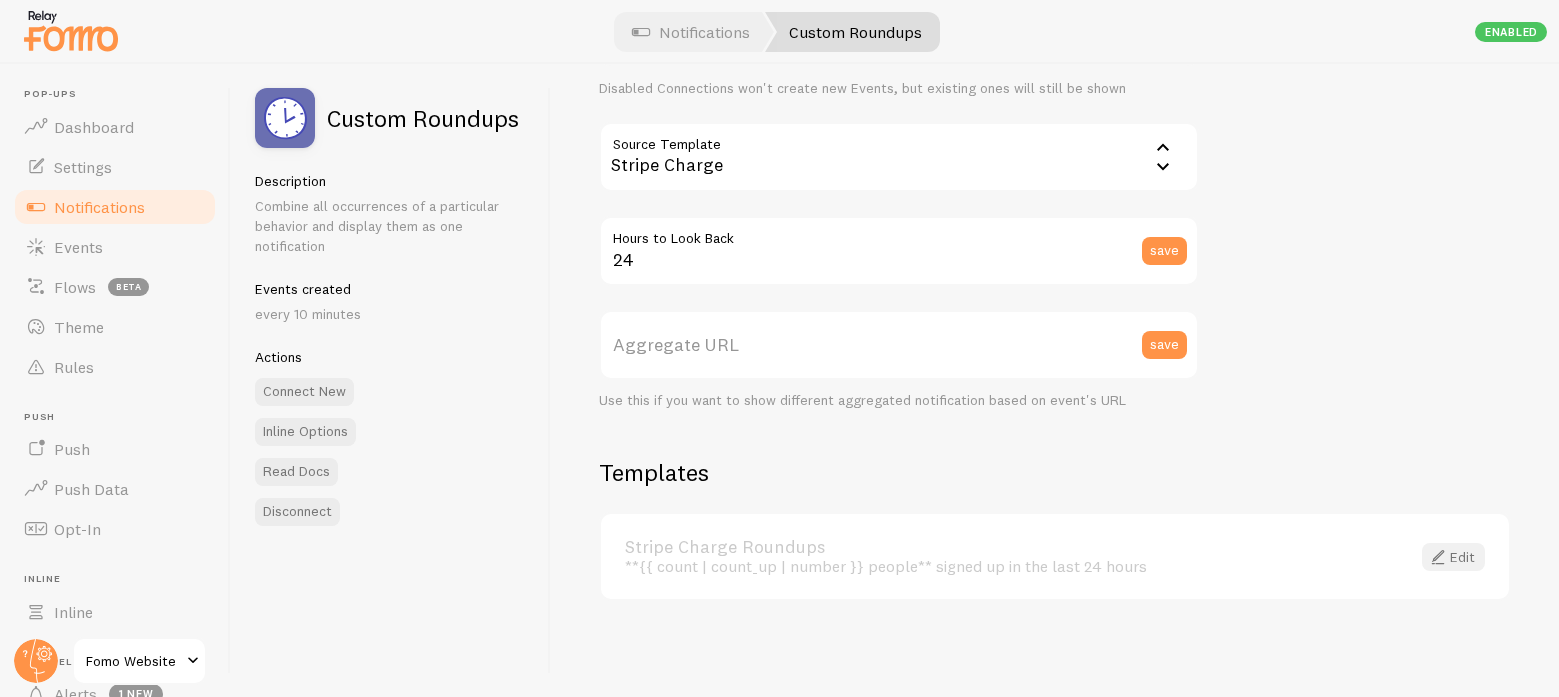 click on "Edit" at bounding box center (1453, 557) 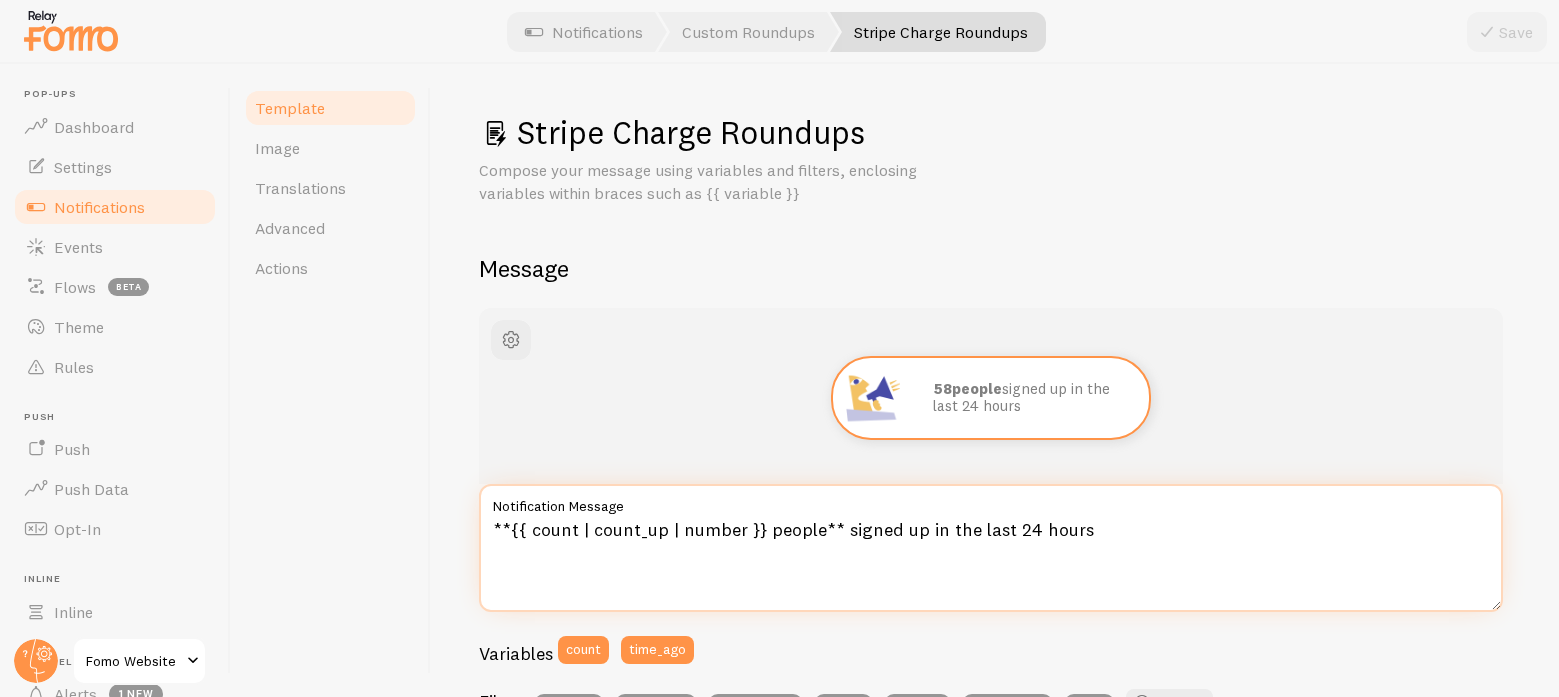 click on "**{{ count | count_up | number }} people** signed up in the last 24 hours" at bounding box center (991, 548) 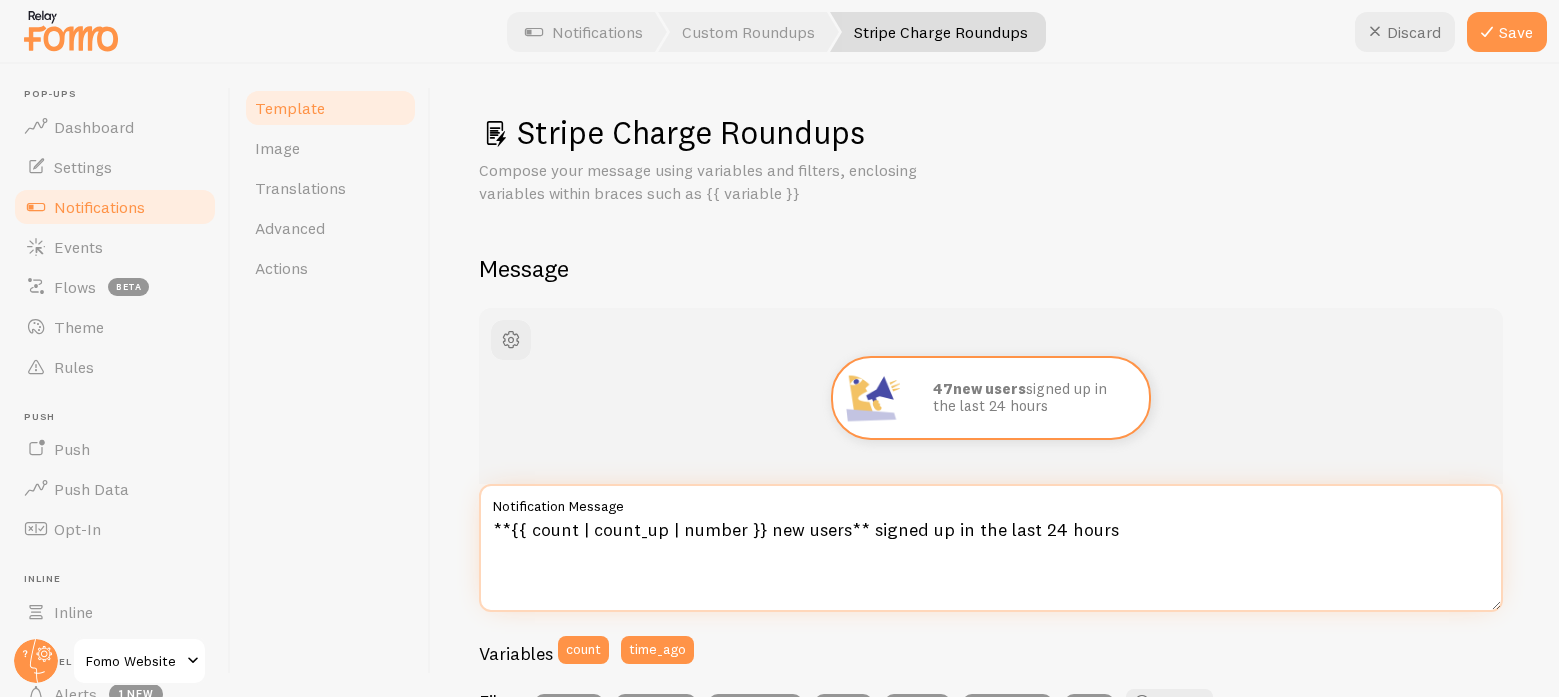 click on "**{{ count | count_up | number }} new users** signed up in the last 24 hours" at bounding box center (991, 548) 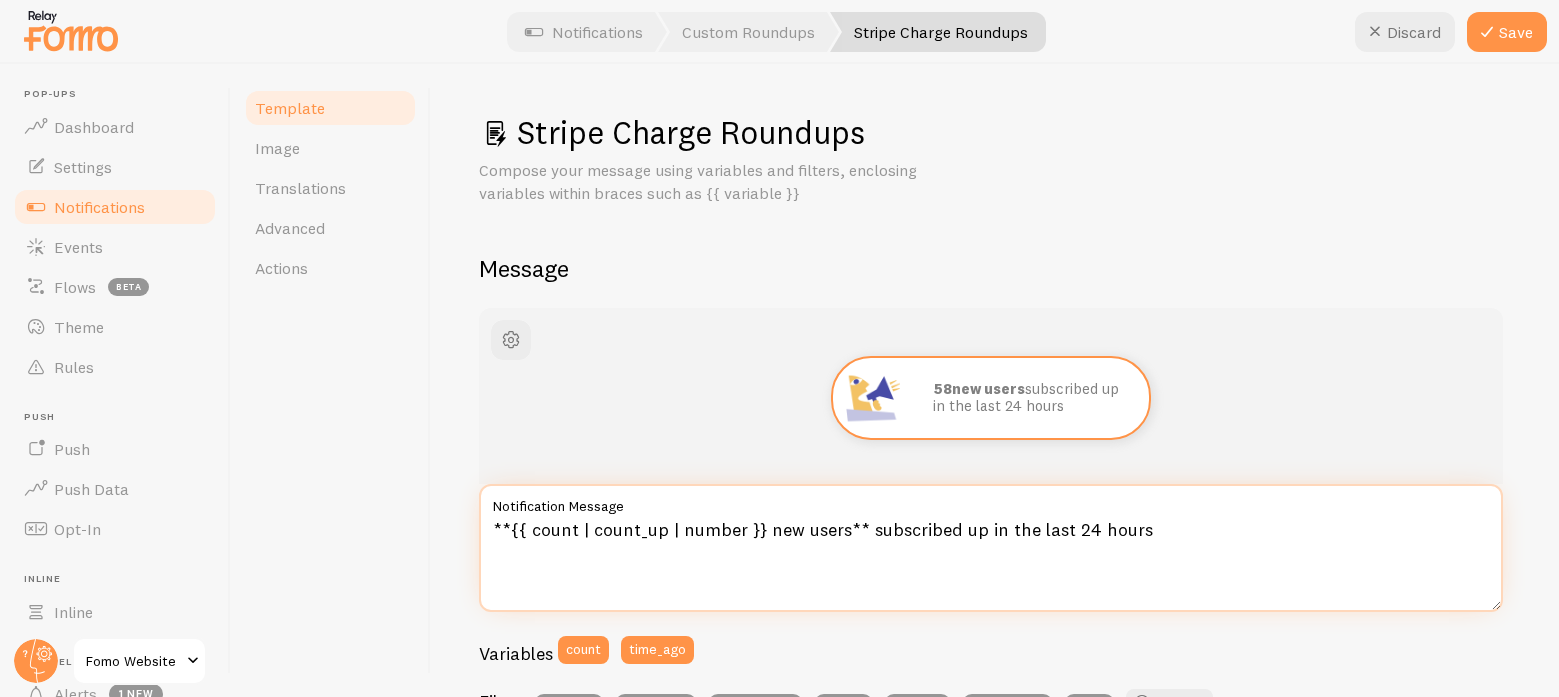 drag, startPoint x: 1137, startPoint y: 532, endPoint x: 1058, endPoint y: 531, distance: 79.00633 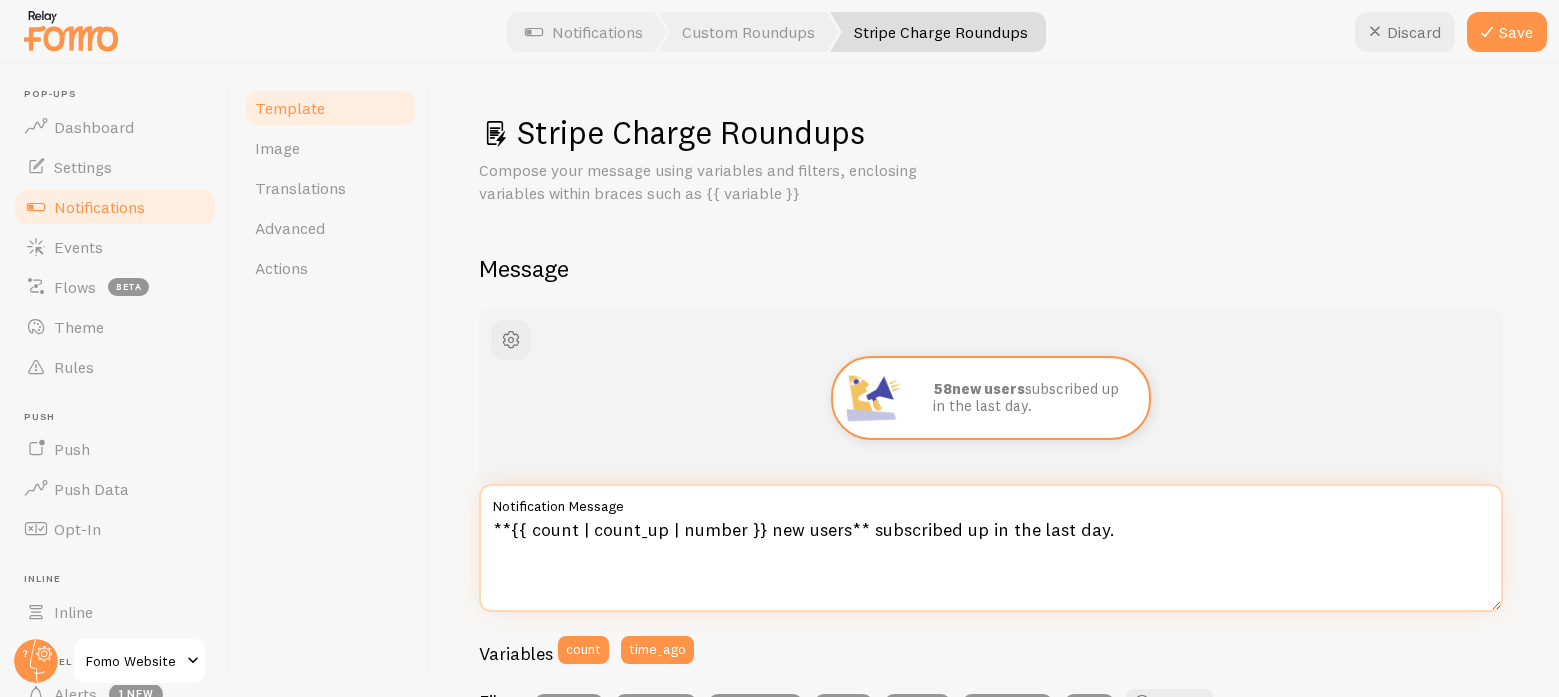 click on "**{{ count | count_up | number }} new users** subscribed up in the last day." at bounding box center (991, 548) 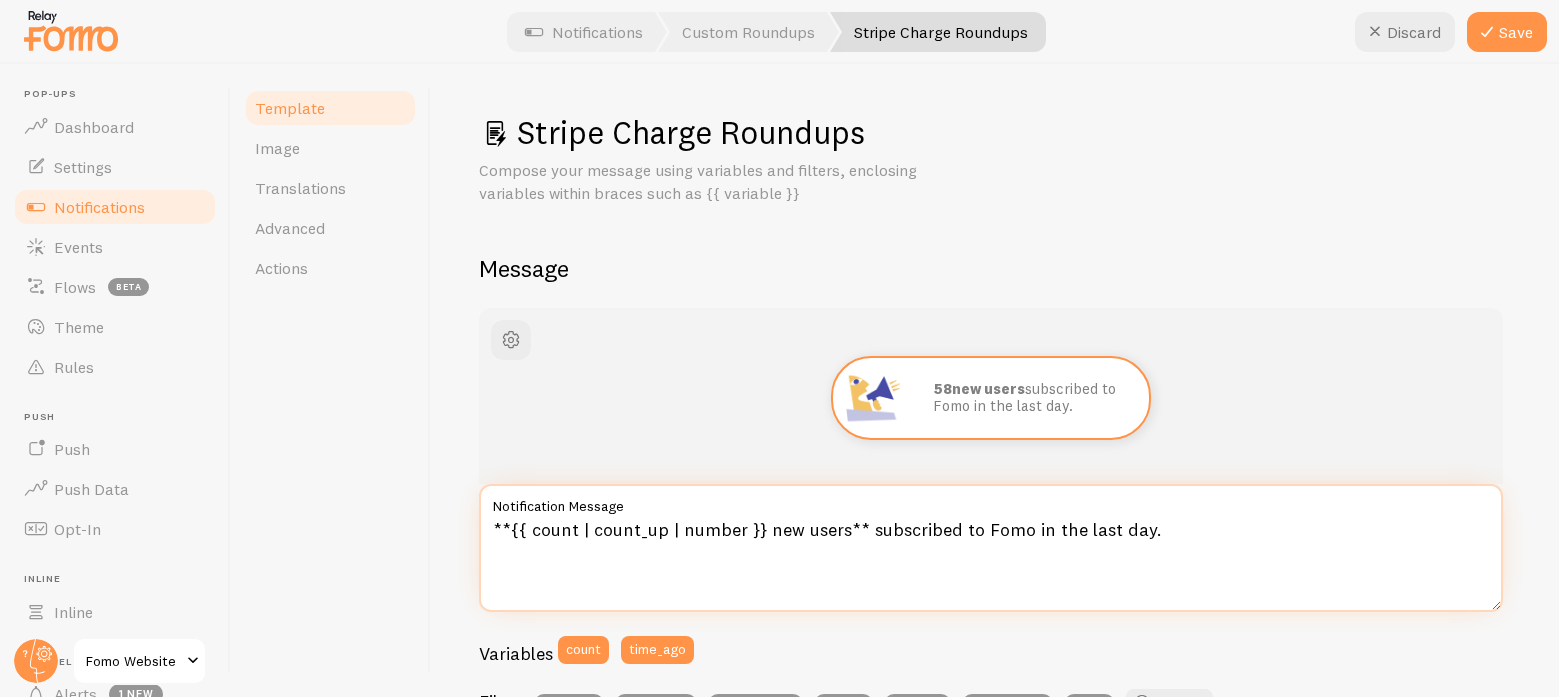 click on "**{{ count | count_up | number }} new users** subscribed to Fomo in the last day." at bounding box center [991, 548] 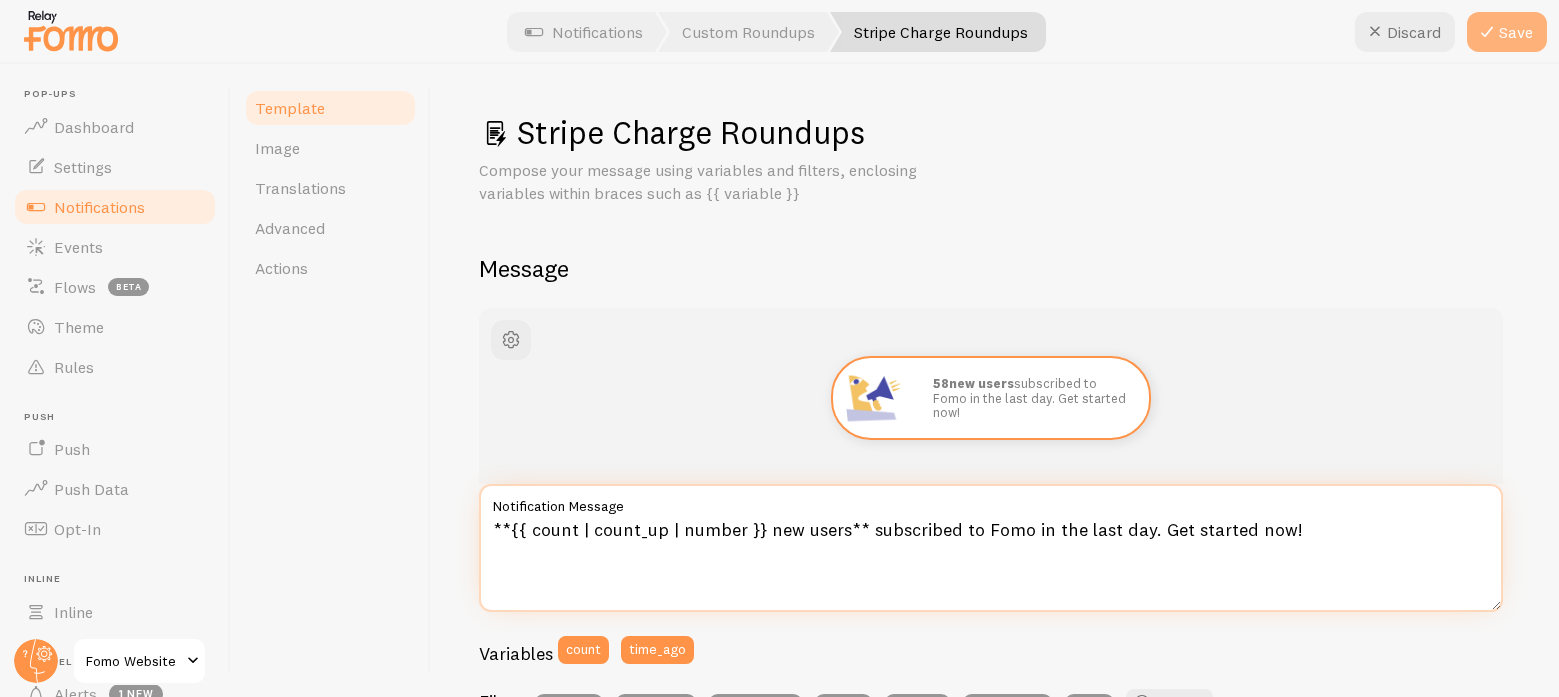 type on "**{{ count | count_up | number }} new users** subscribed to Fomo in the last day. Get started now!" 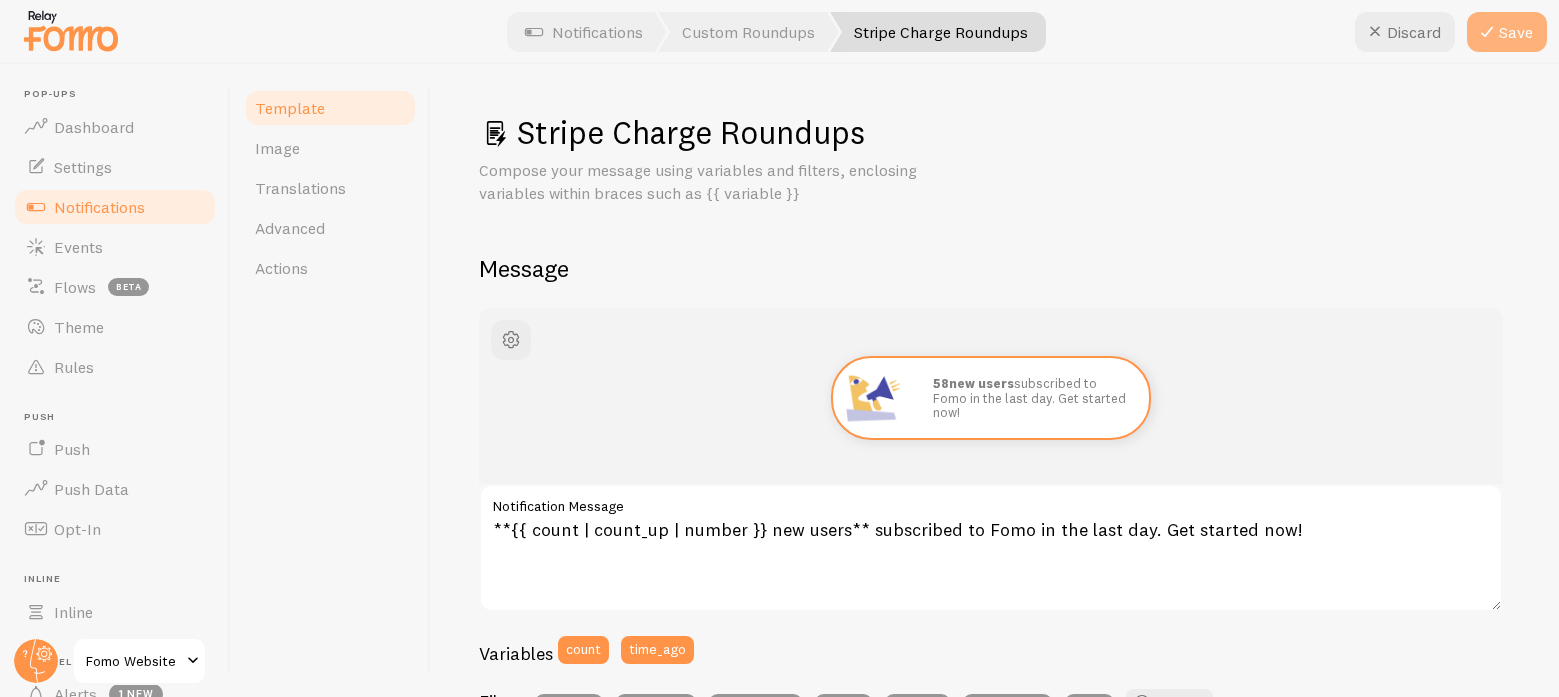 click on "Save" at bounding box center (1507, 32) 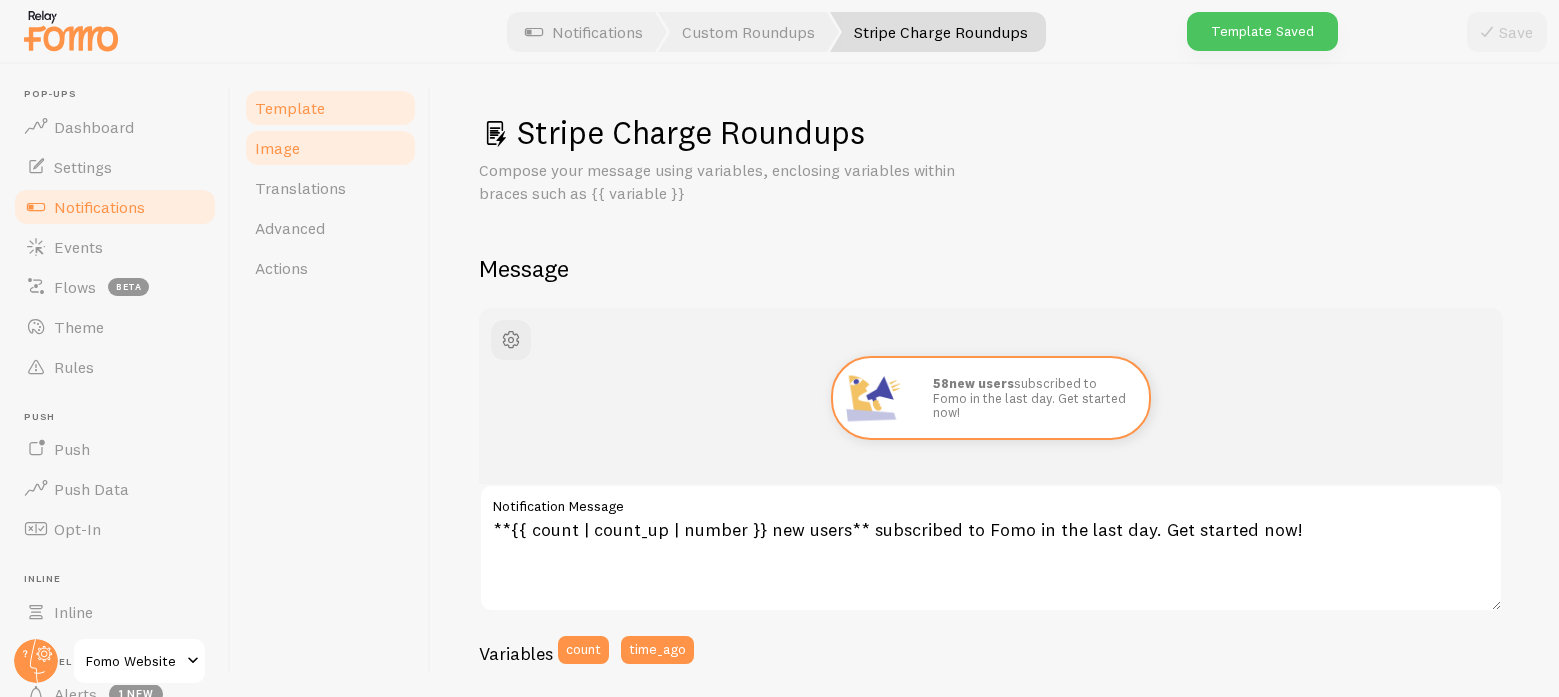 click on "Image" at bounding box center (330, 148) 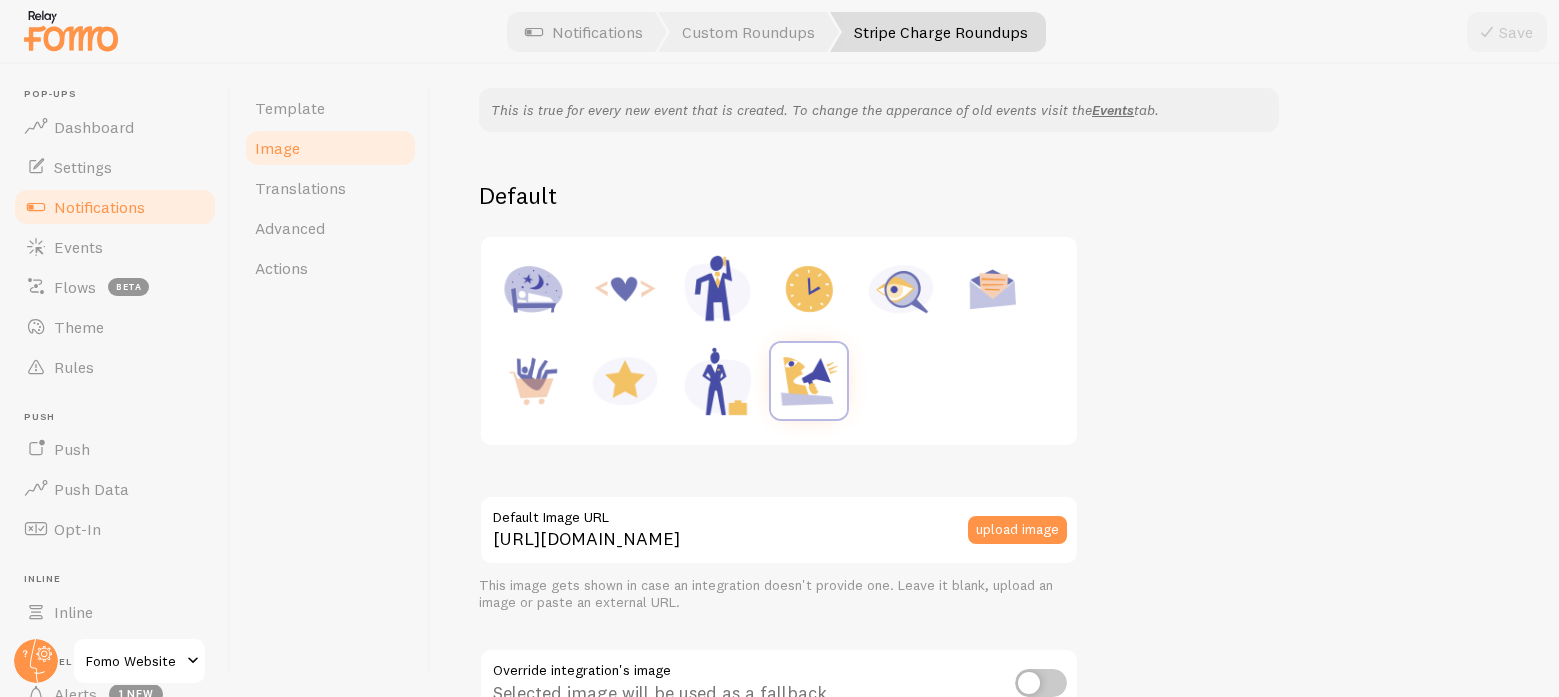 scroll, scrollTop: 184, scrollLeft: 0, axis: vertical 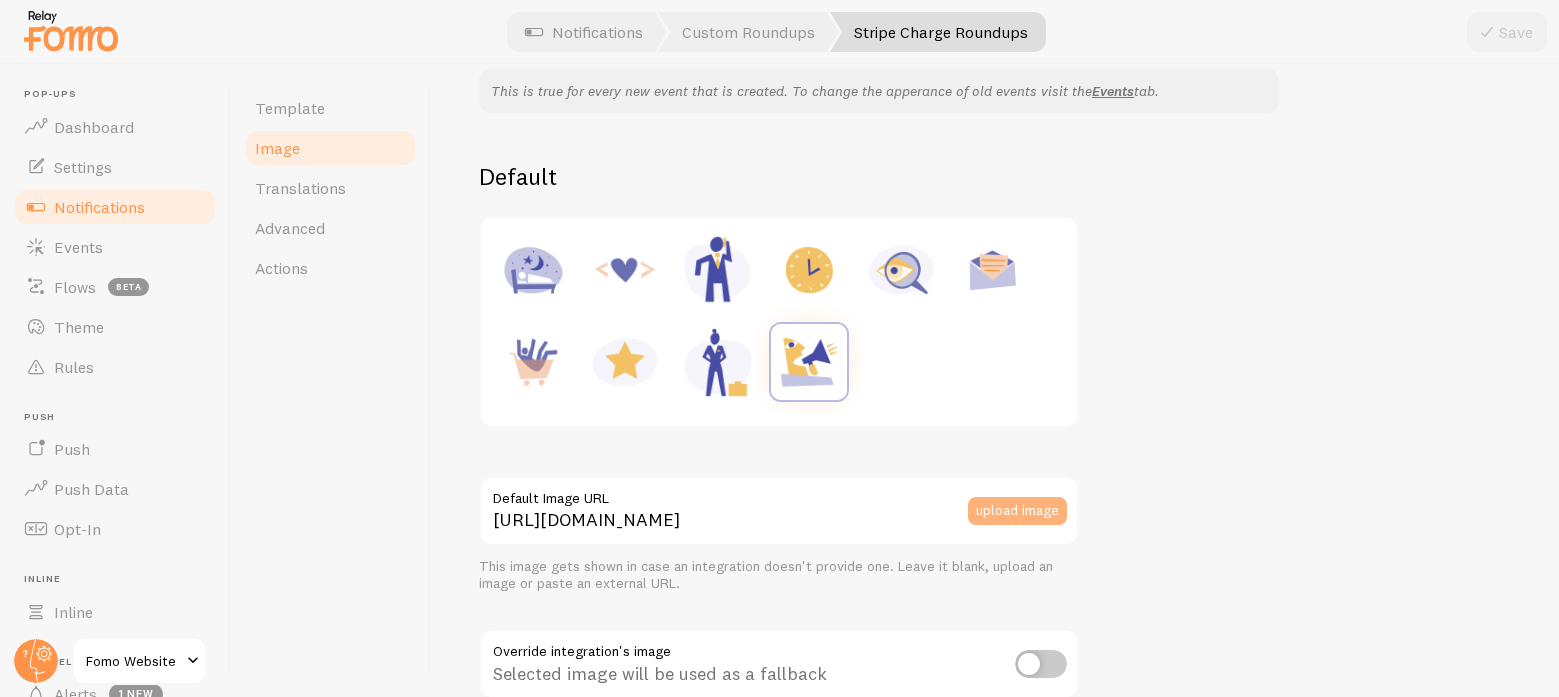 click on "upload image" at bounding box center (1017, 511) 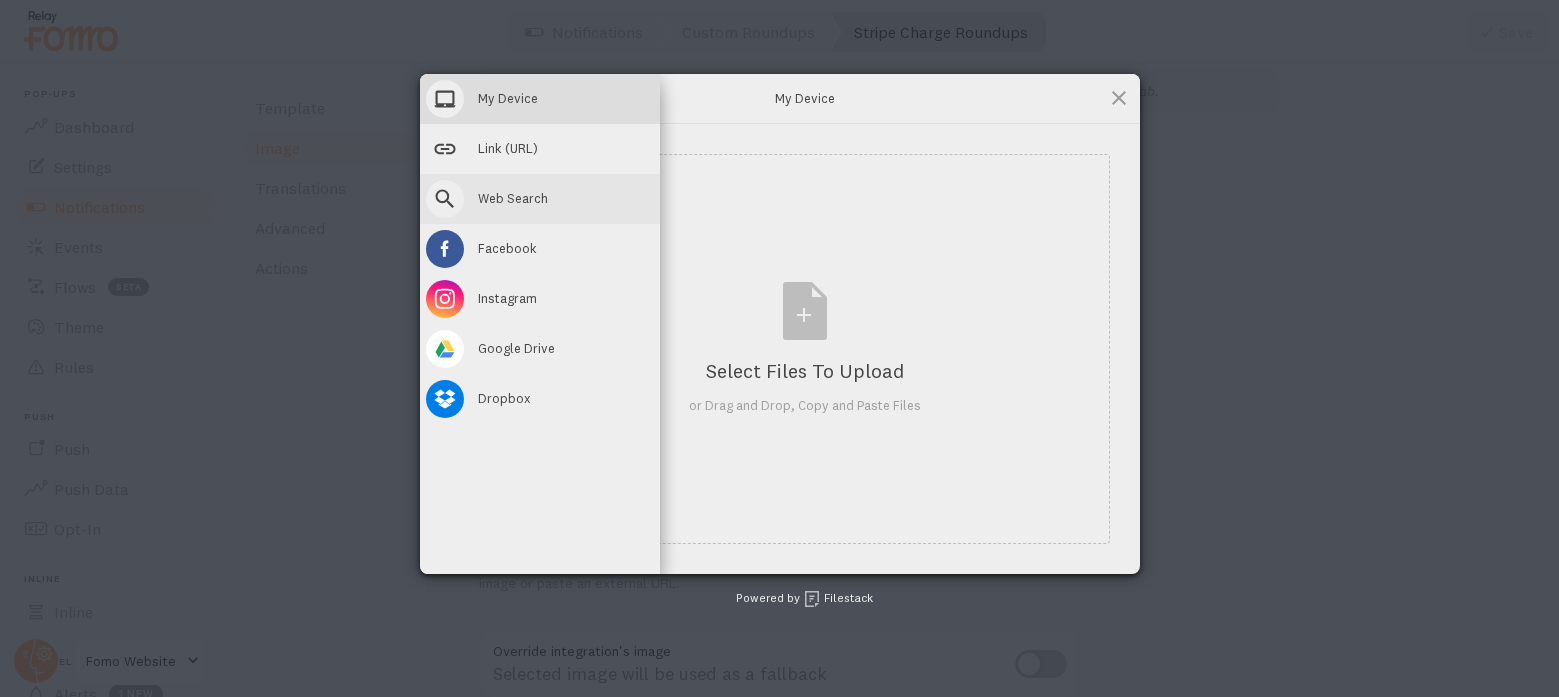 click on "Web Search" at bounding box center (513, 198) 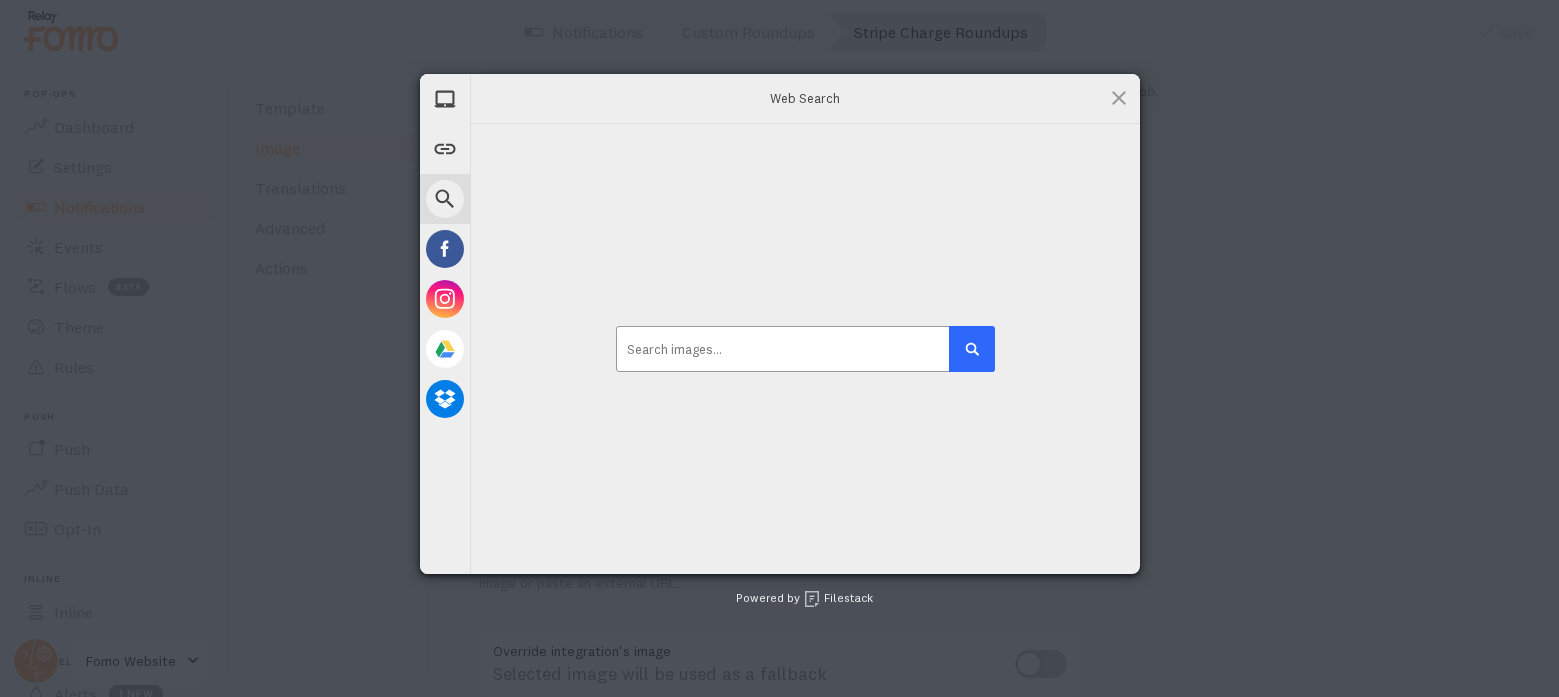 click at bounding box center (805, 349) 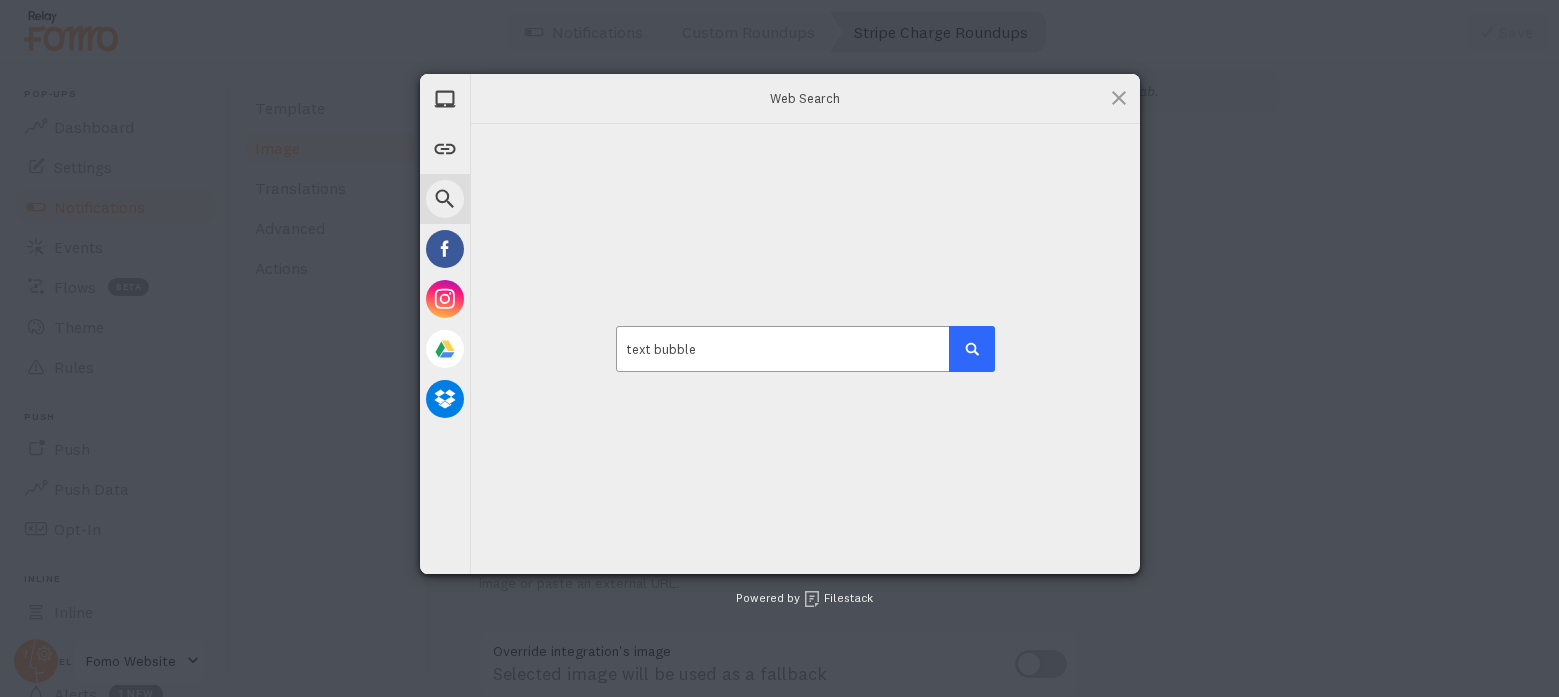 click at bounding box center (972, 349) 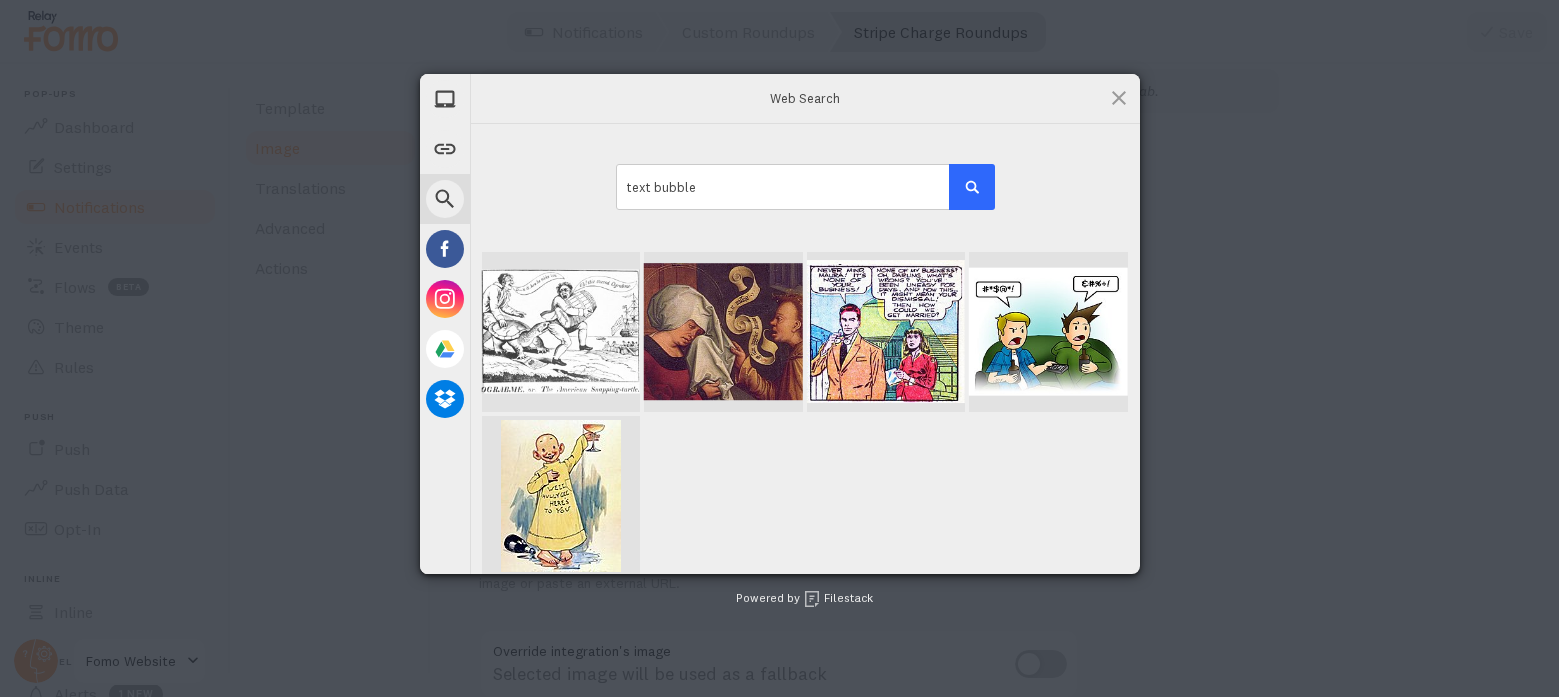 scroll, scrollTop: 14, scrollLeft: 0, axis: vertical 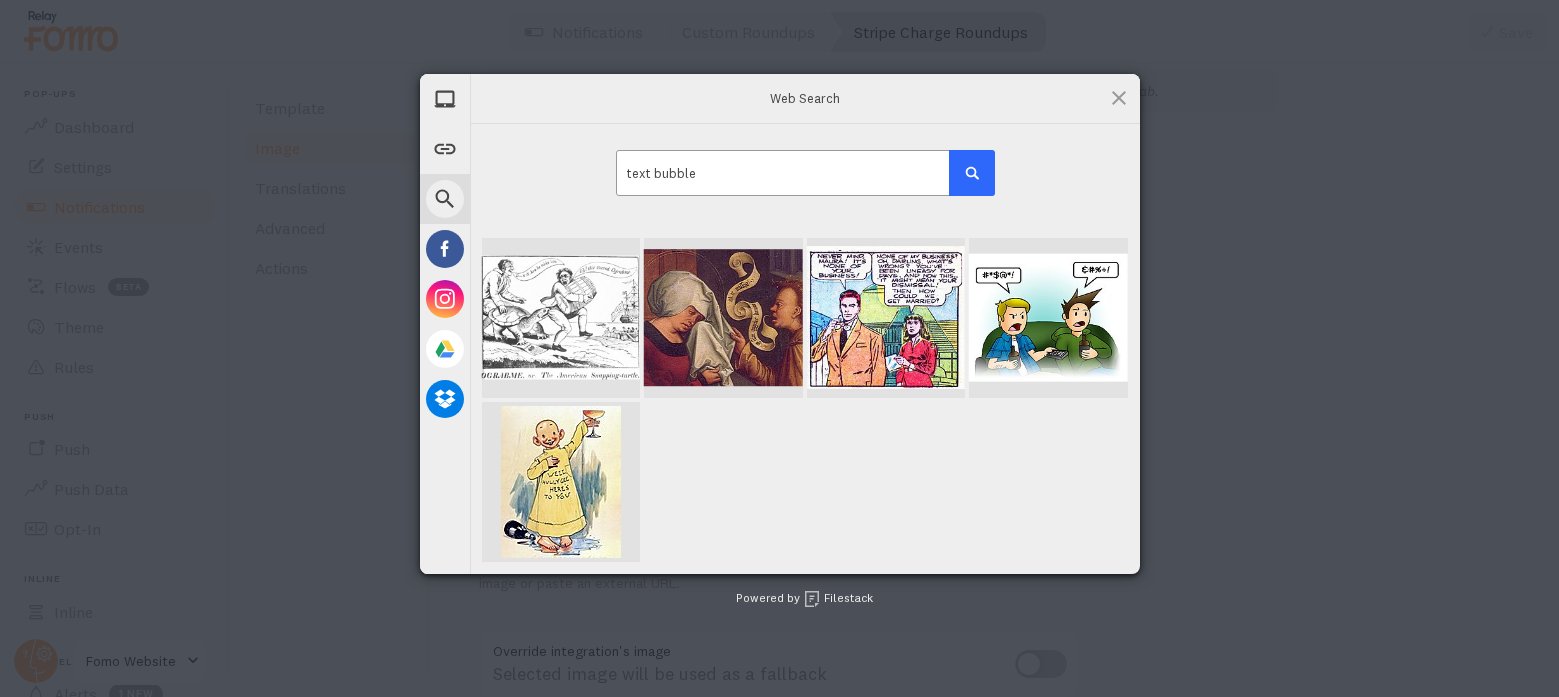 click on "text bubble" at bounding box center (805, 173) 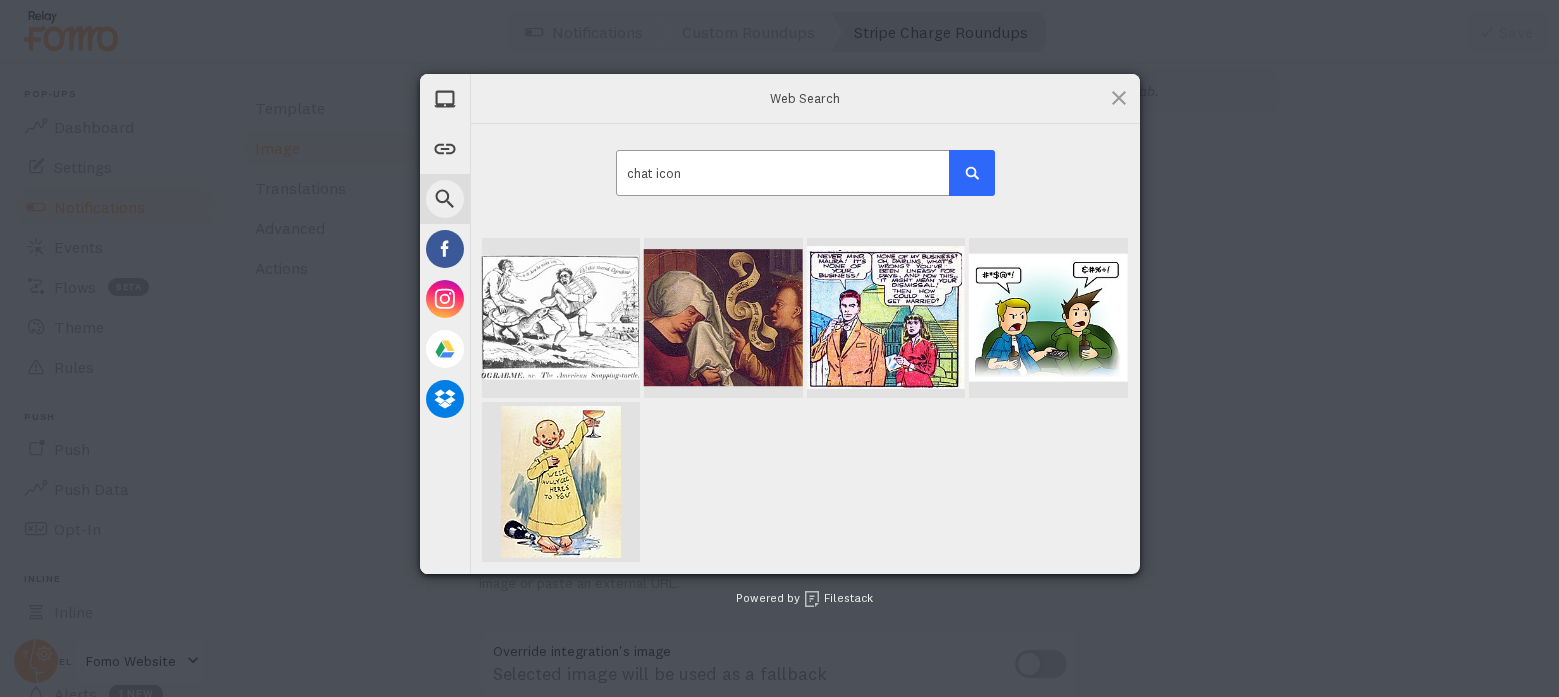 type on "chat icon" 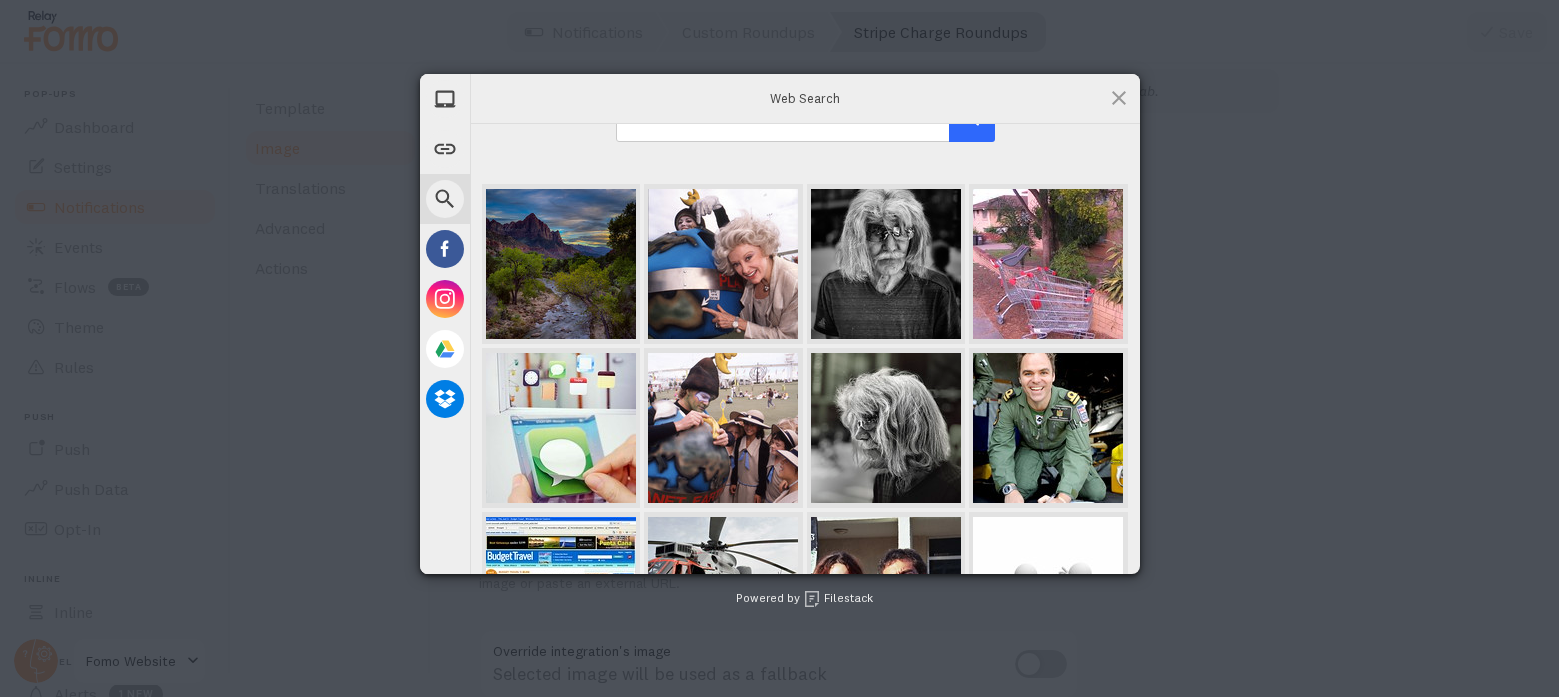 scroll, scrollTop: 0, scrollLeft: 0, axis: both 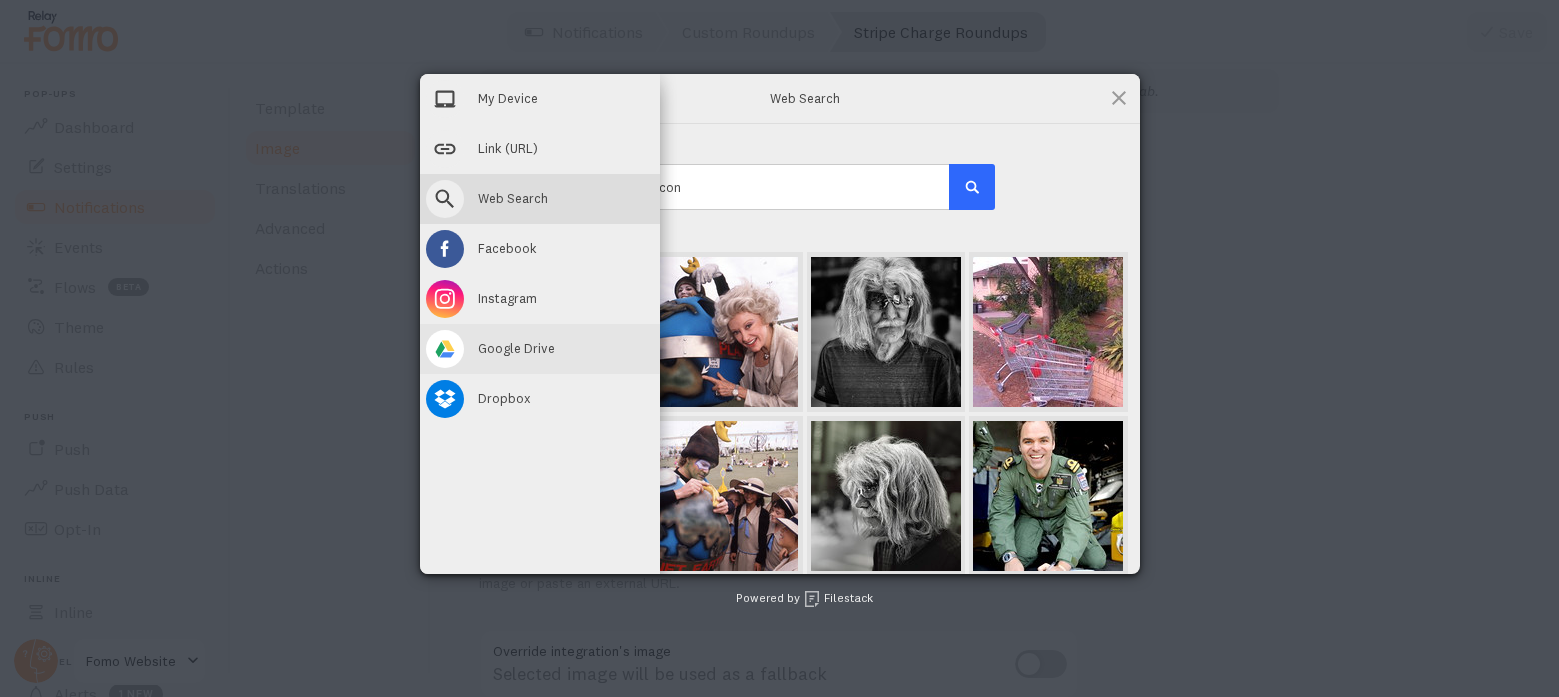 click on "Google Drive" at bounding box center (516, 348) 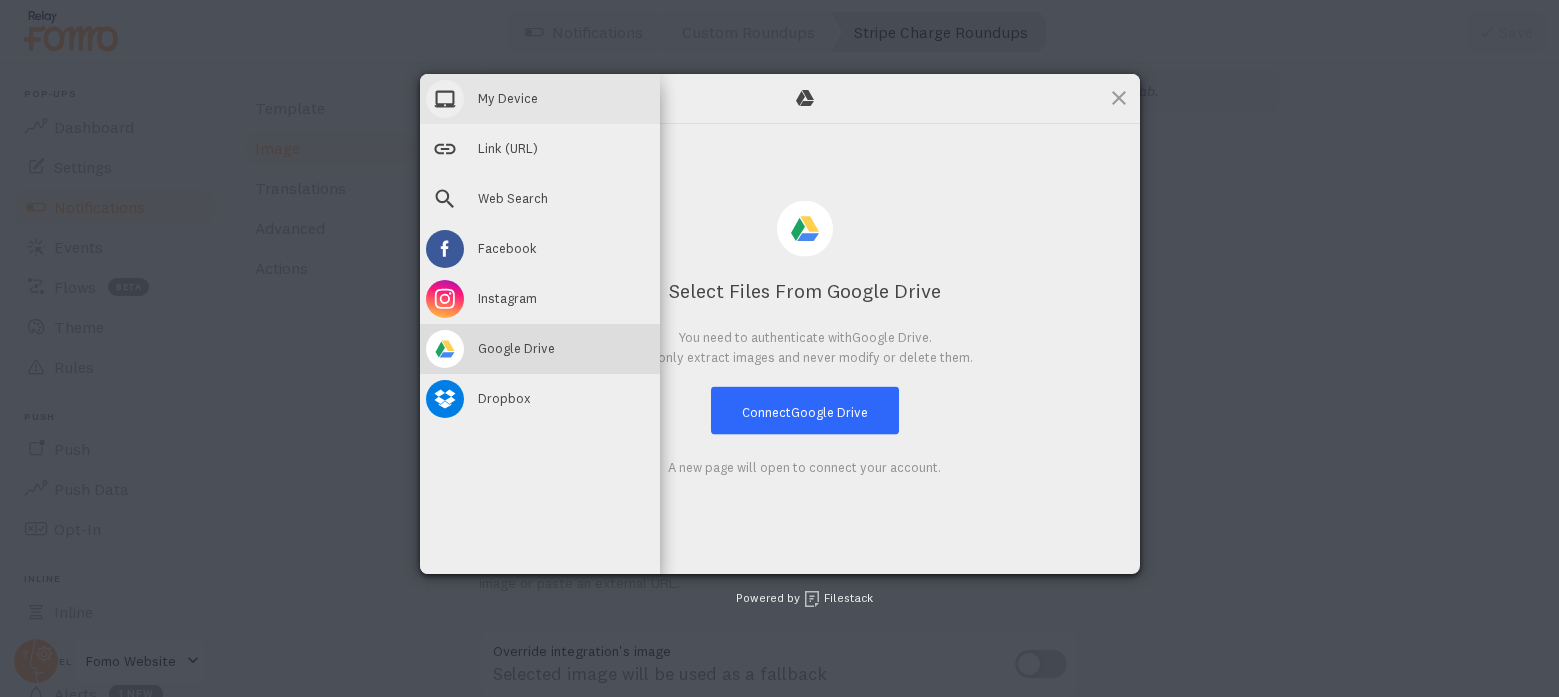 click on "My Device" at bounding box center [508, 98] 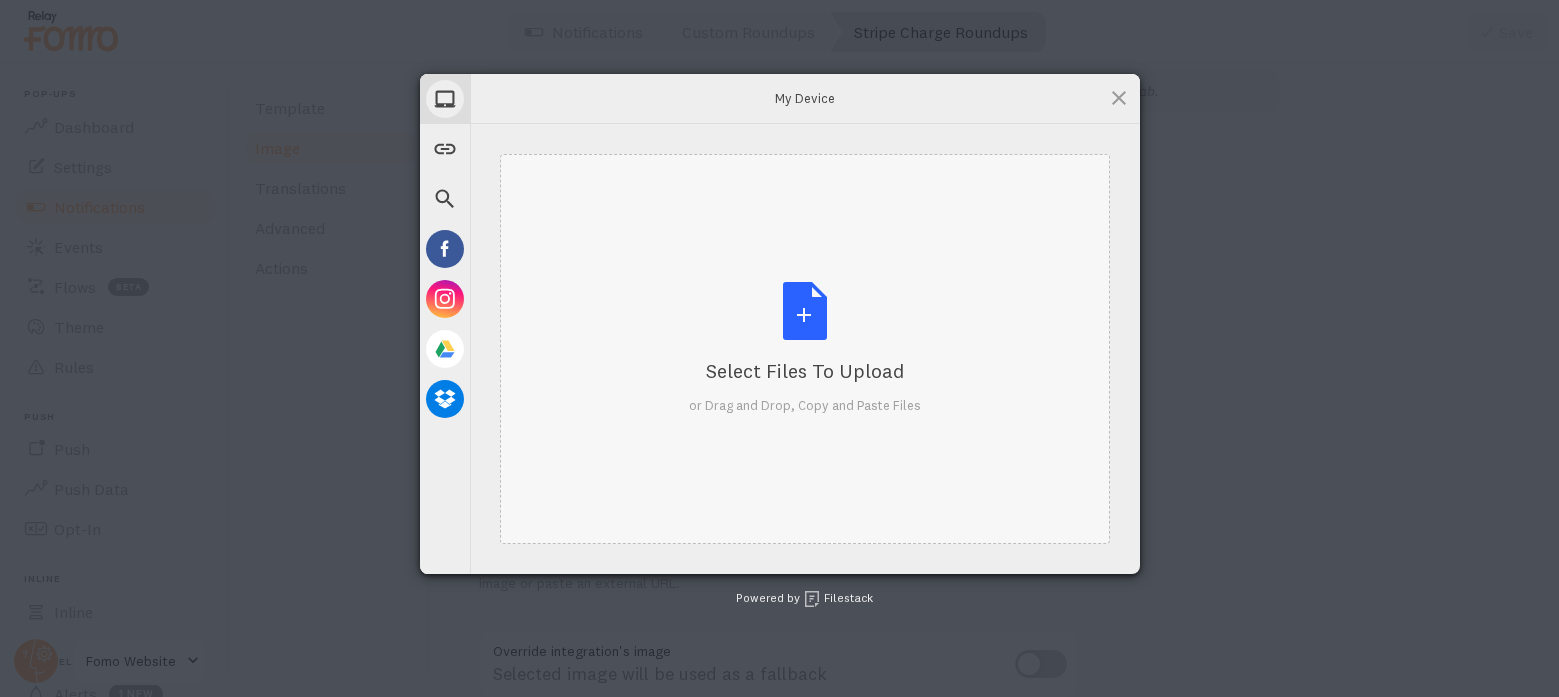 click on "Select Files to Upload     or Drag and Drop, Copy and Paste Files" at bounding box center [805, 348] 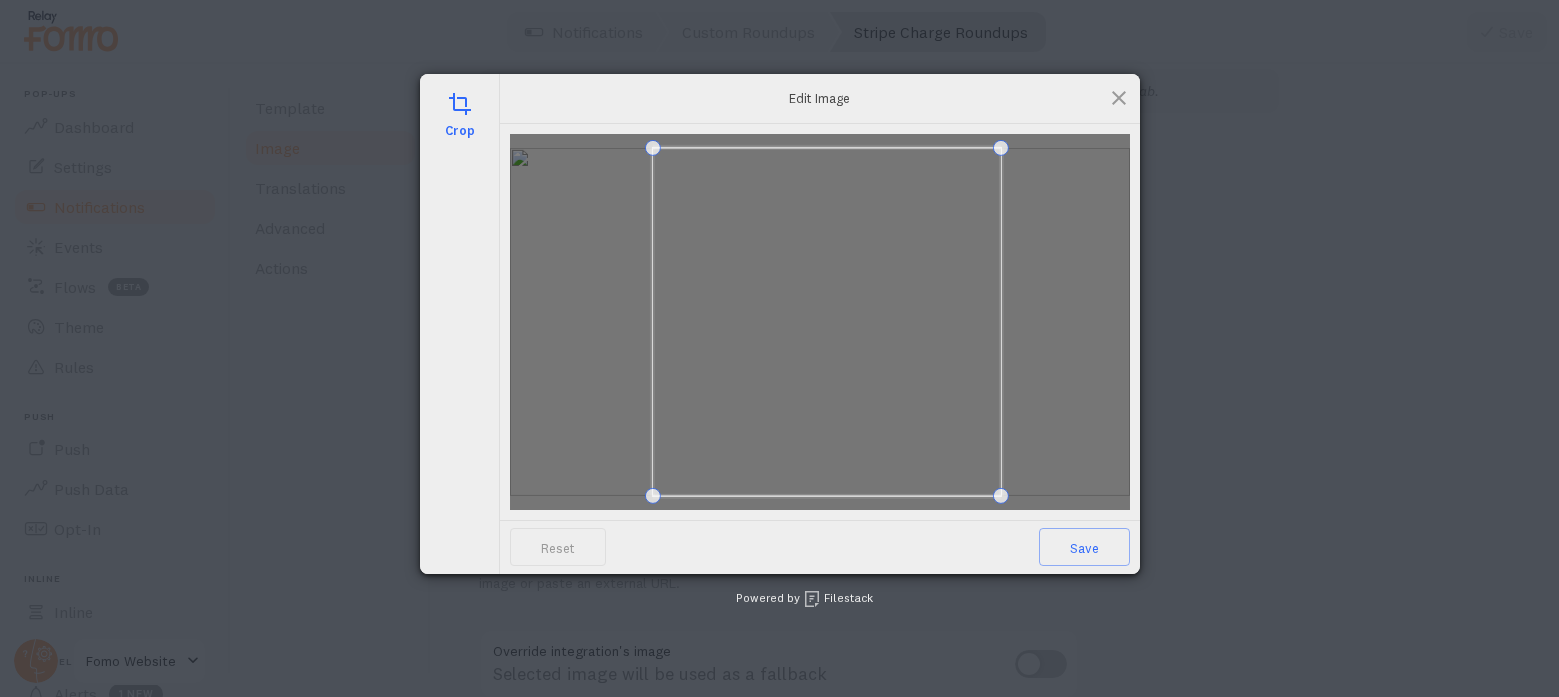 click at bounding box center [826, 321] 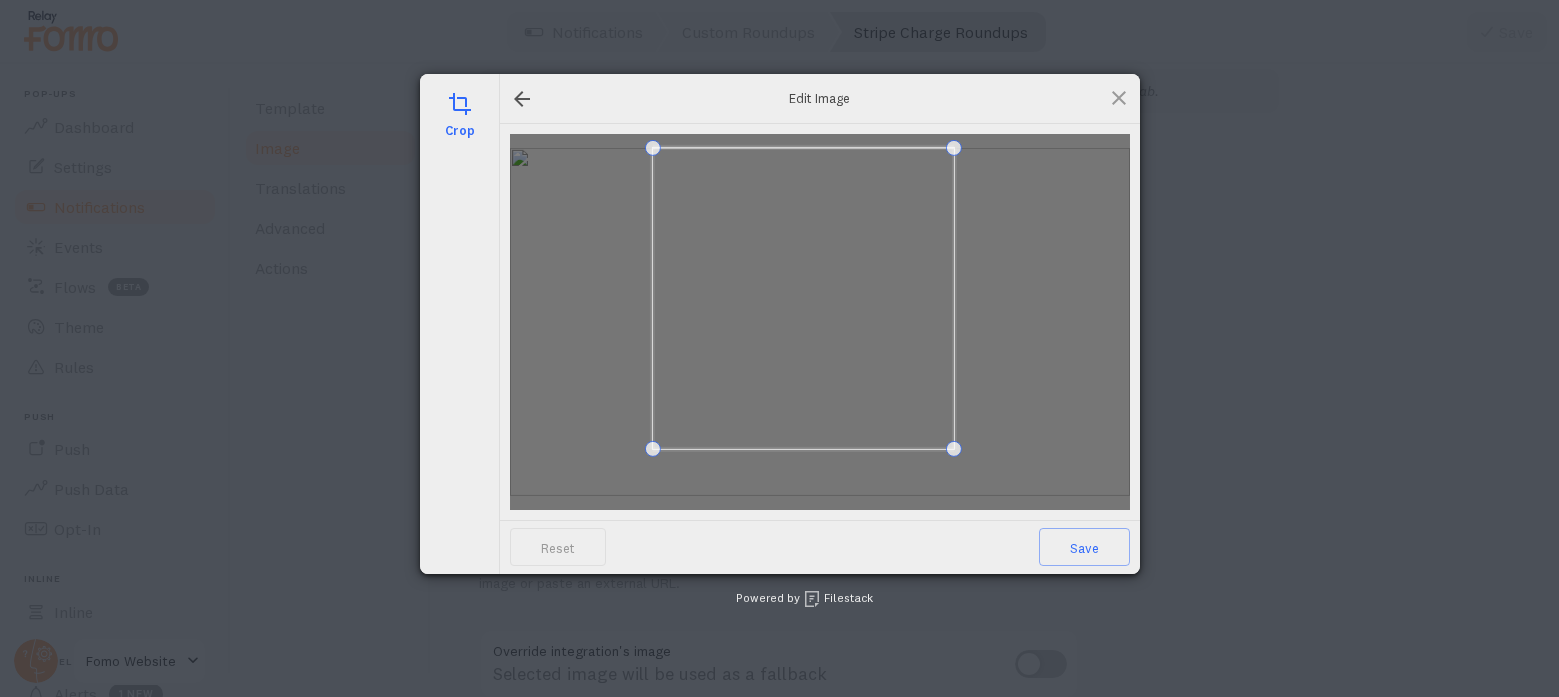 click at bounding box center (820, 322) 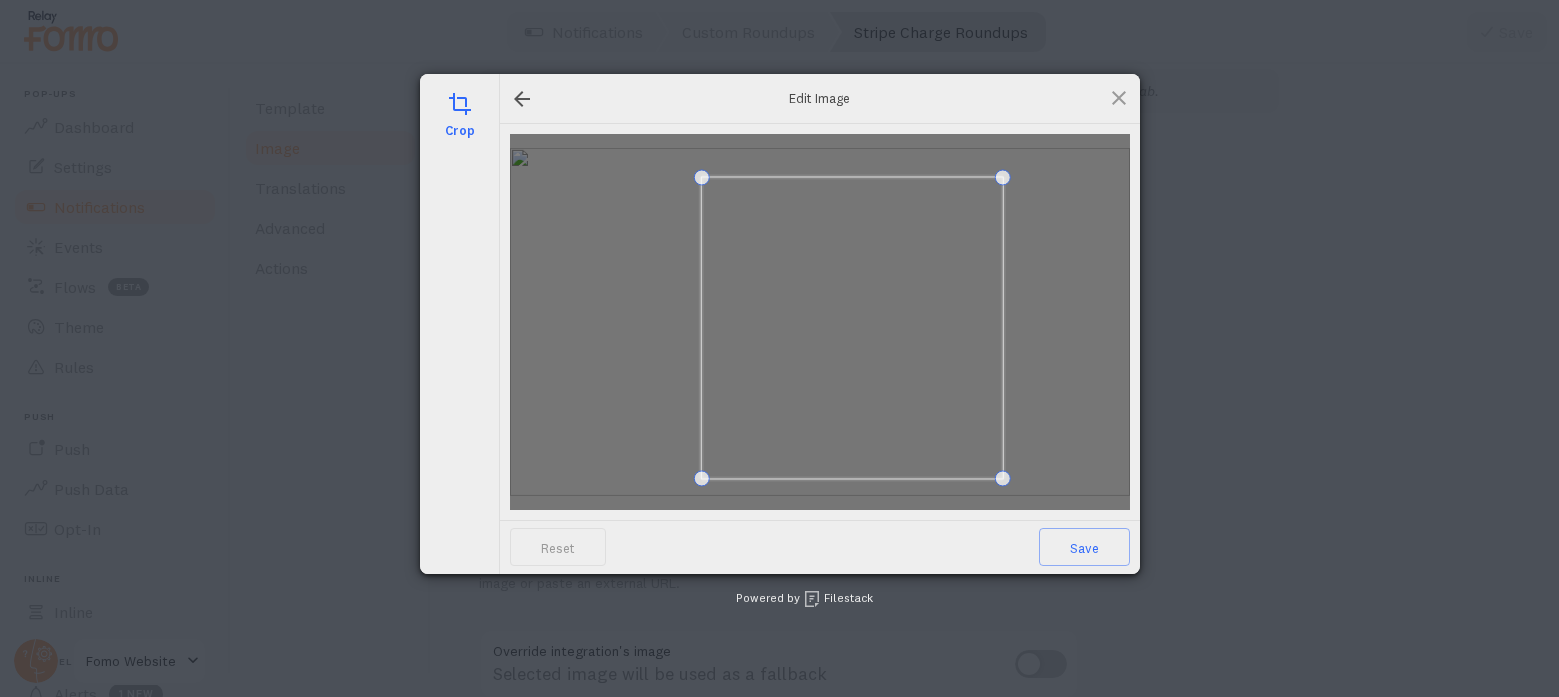 click at bounding box center [851, 327] 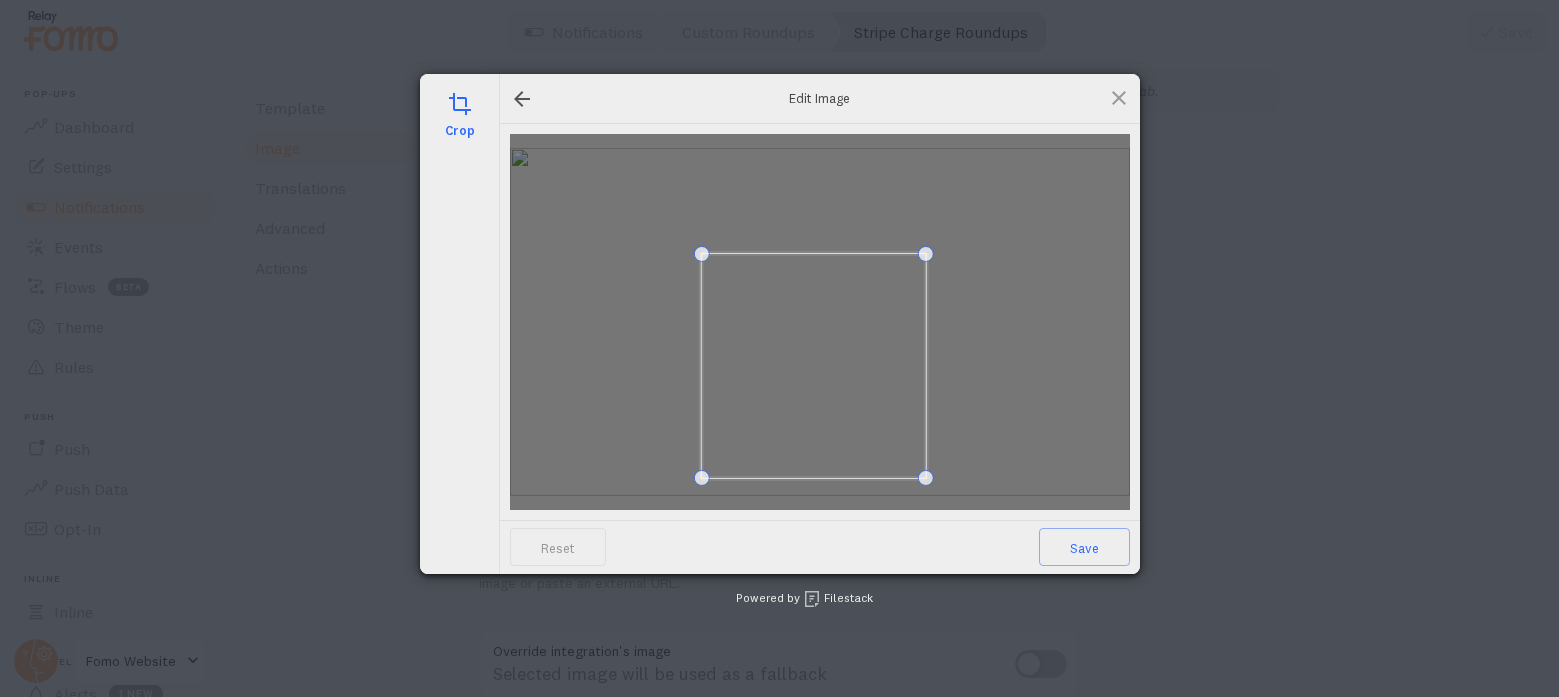 click at bounding box center (813, 365) 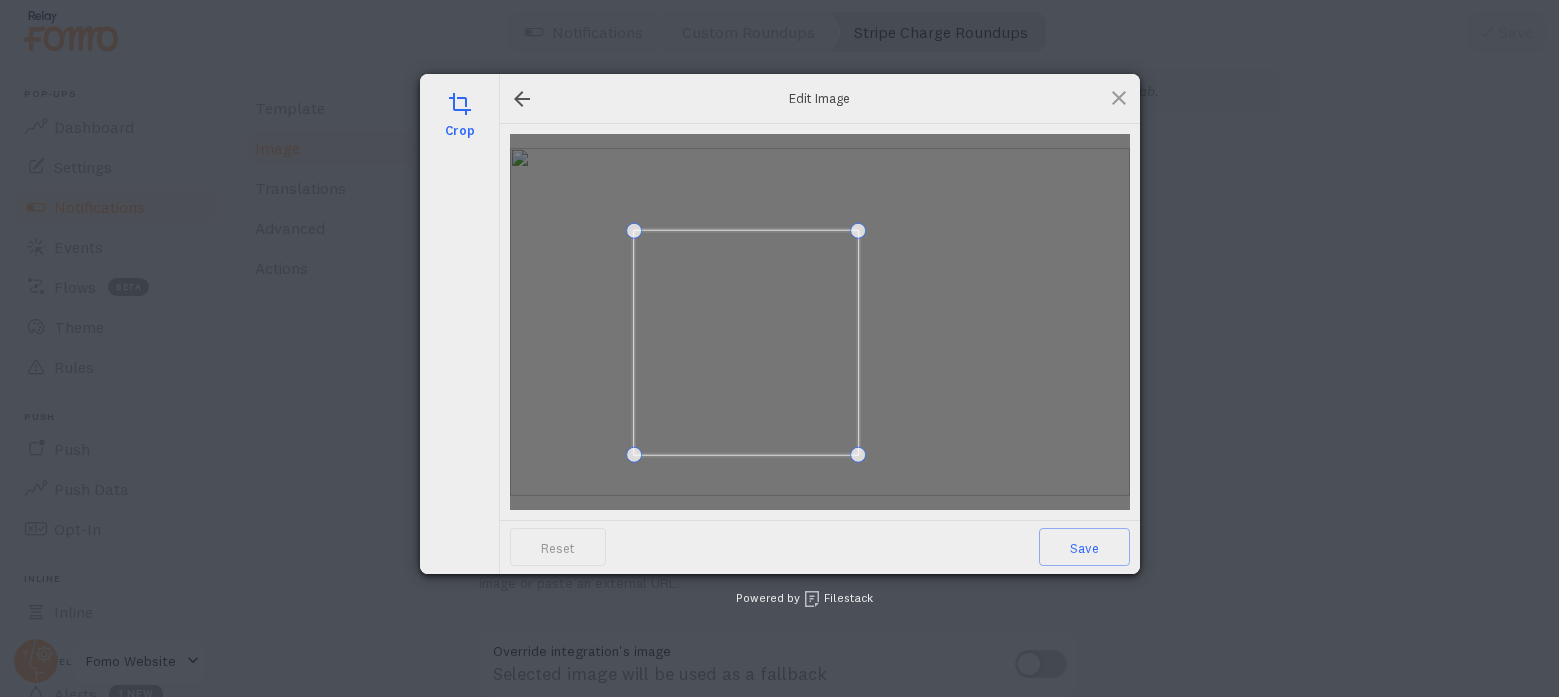 click at bounding box center (746, 342) 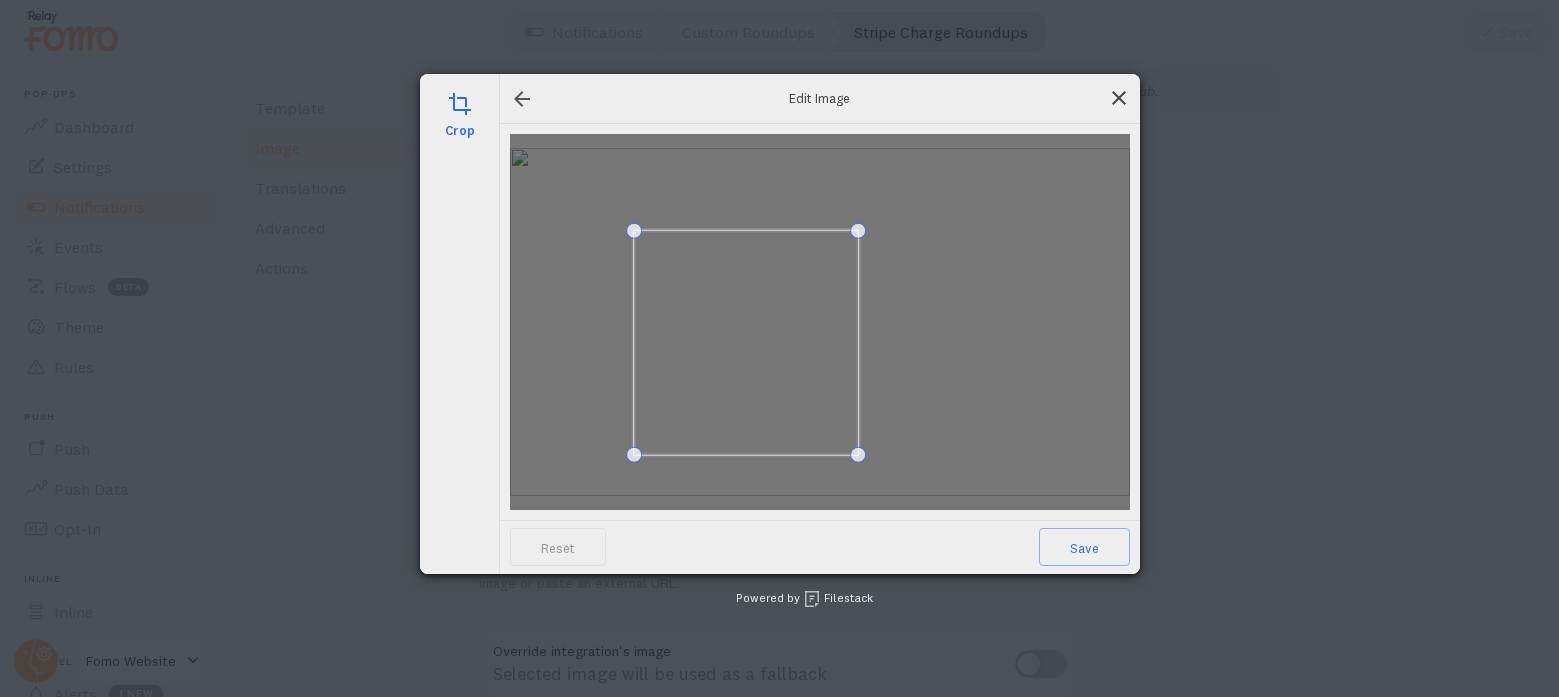 click at bounding box center (1119, 98) 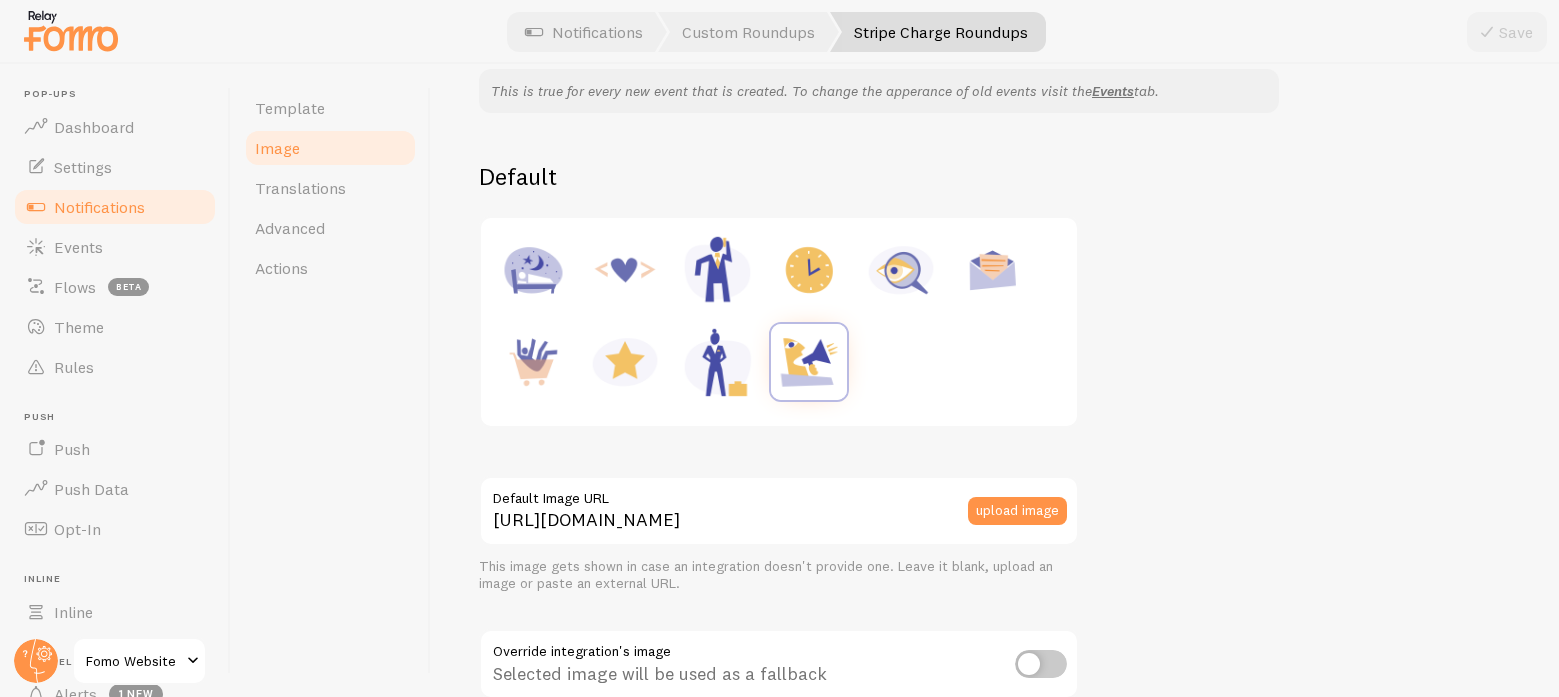 click at bounding box center [625, 362] 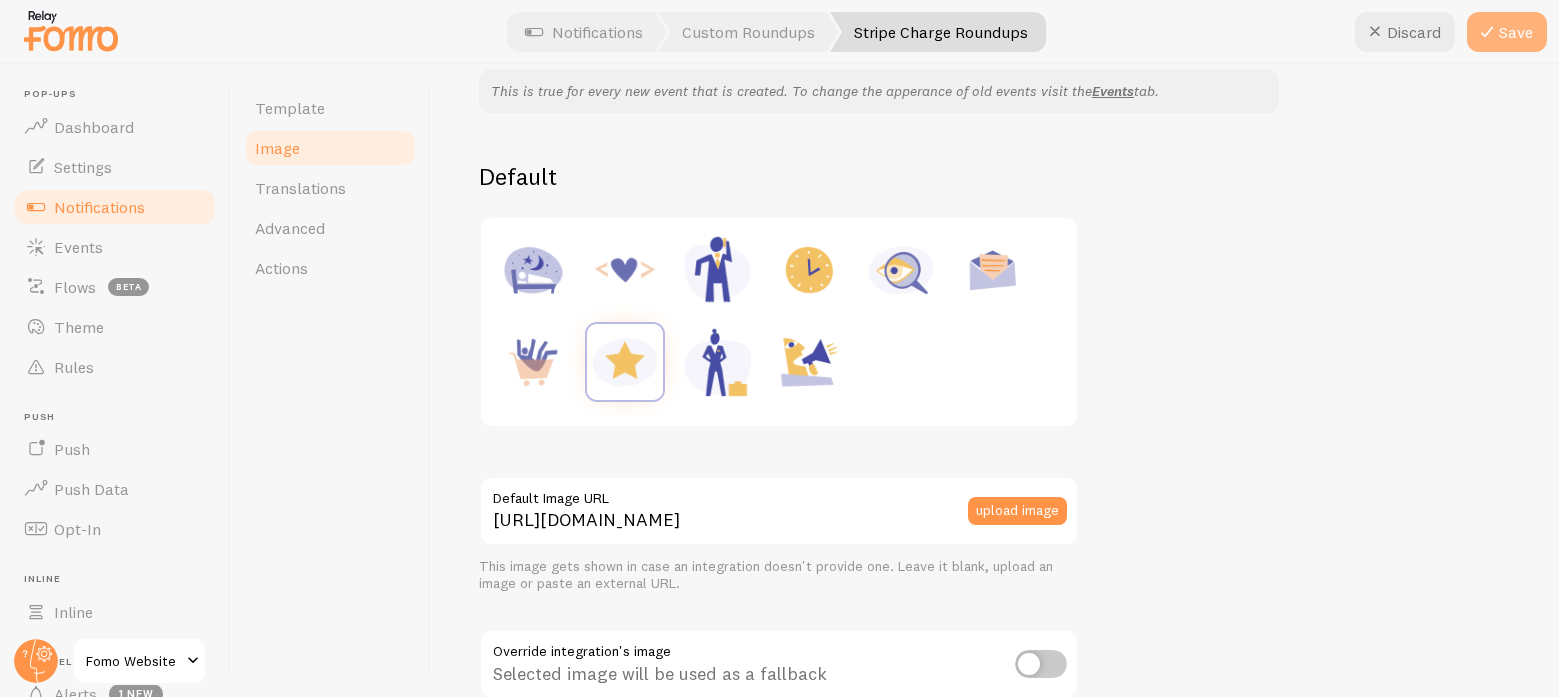 click on "Save" at bounding box center (1507, 32) 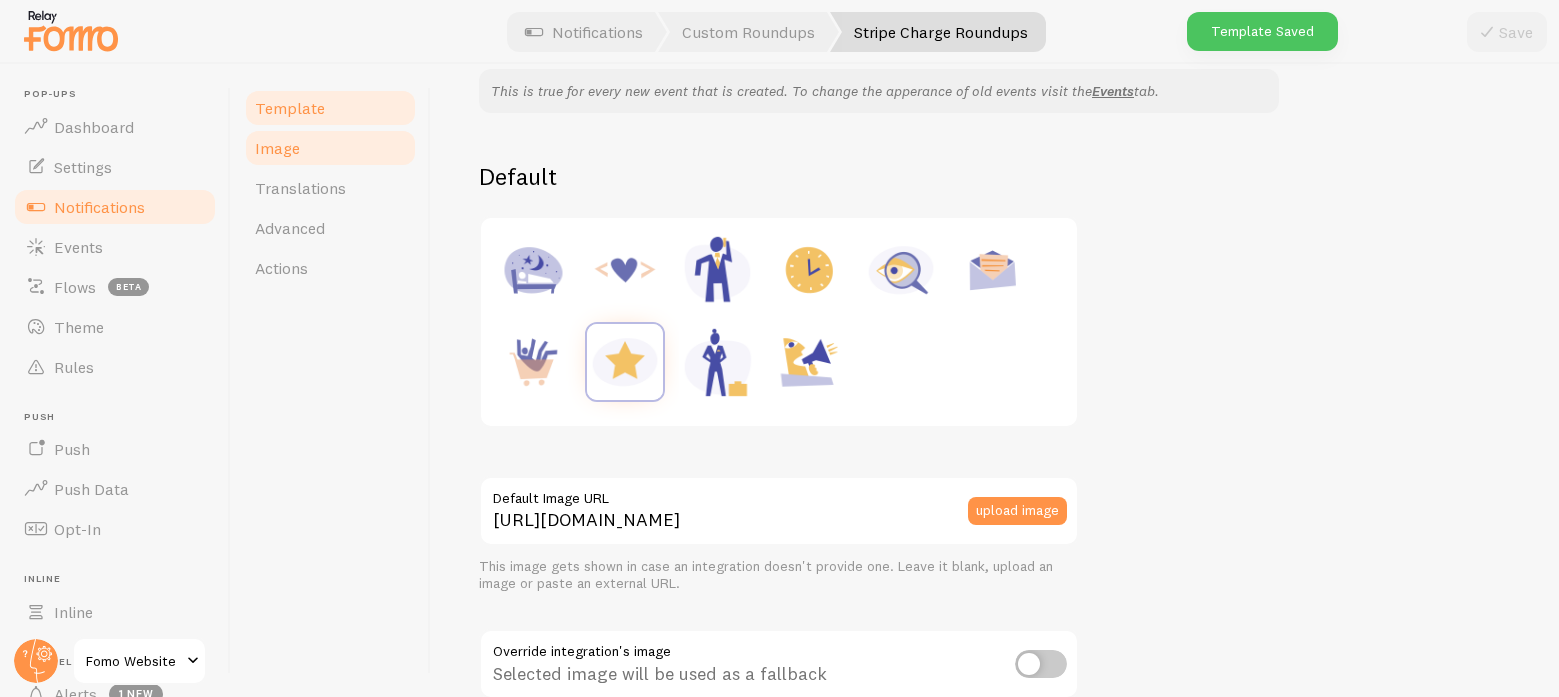 click on "Template" at bounding box center [290, 108] 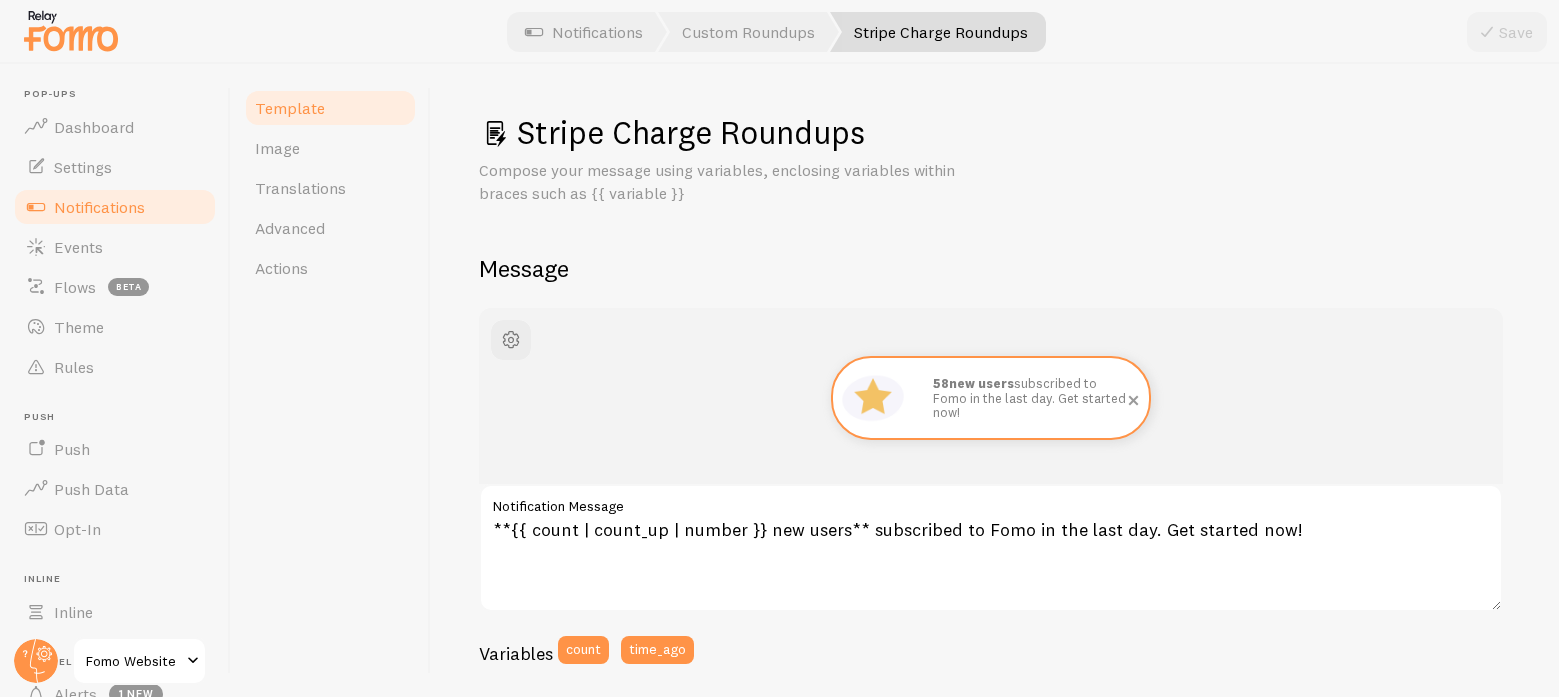 click on "58  new users  subscribed to Fomo in the last day. Get started now!" at bounding box center (1031, 397) 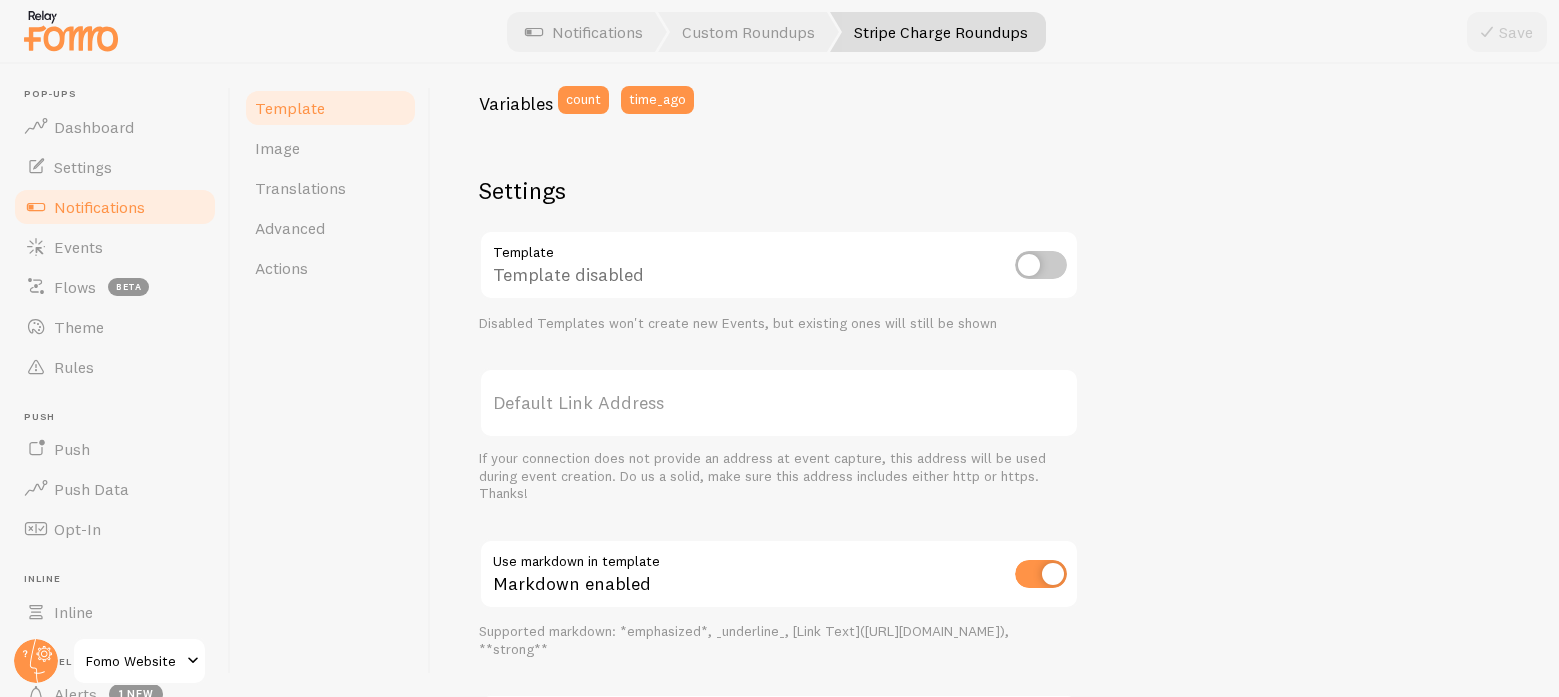 scroll, scrollTop: 589, scrollLeft: 0, axis: vertical 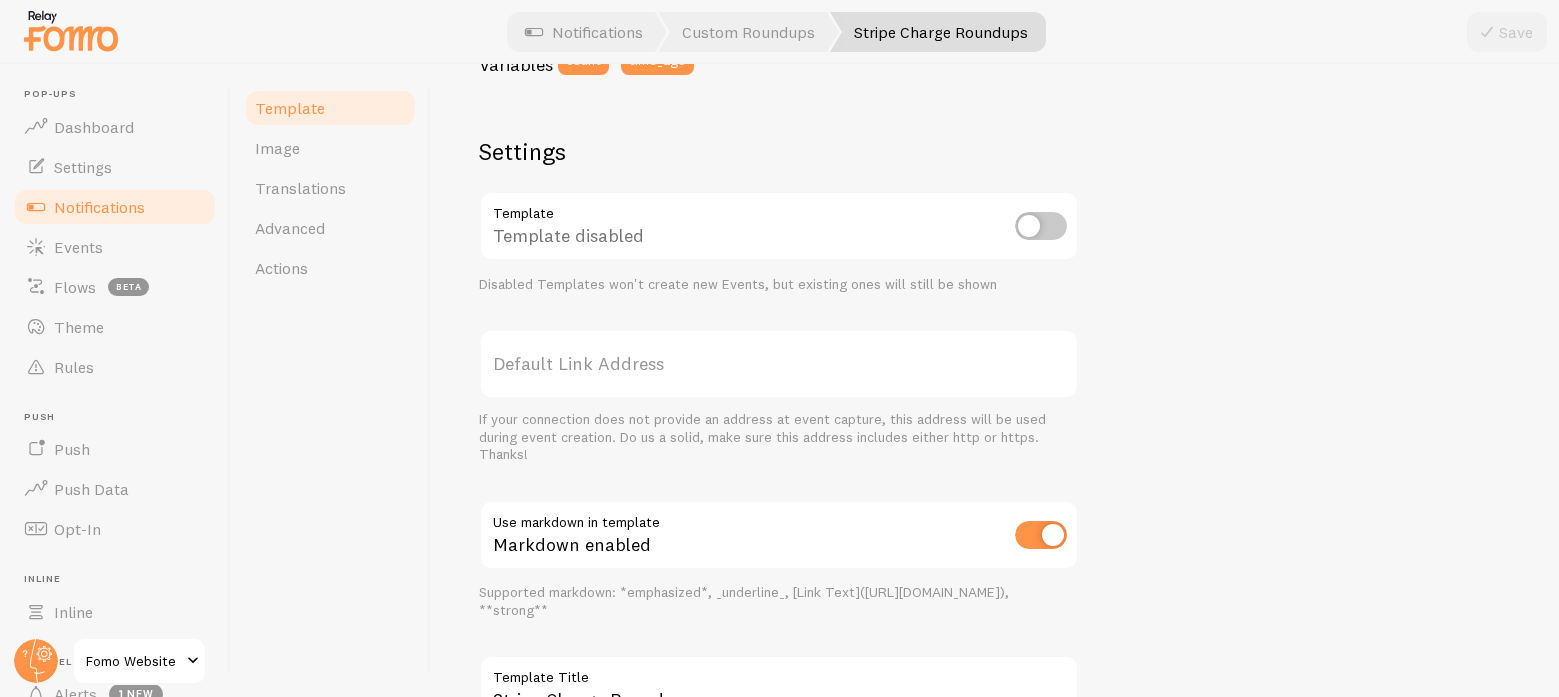 click on "Default Link Address" at bounding box center [779, 364] 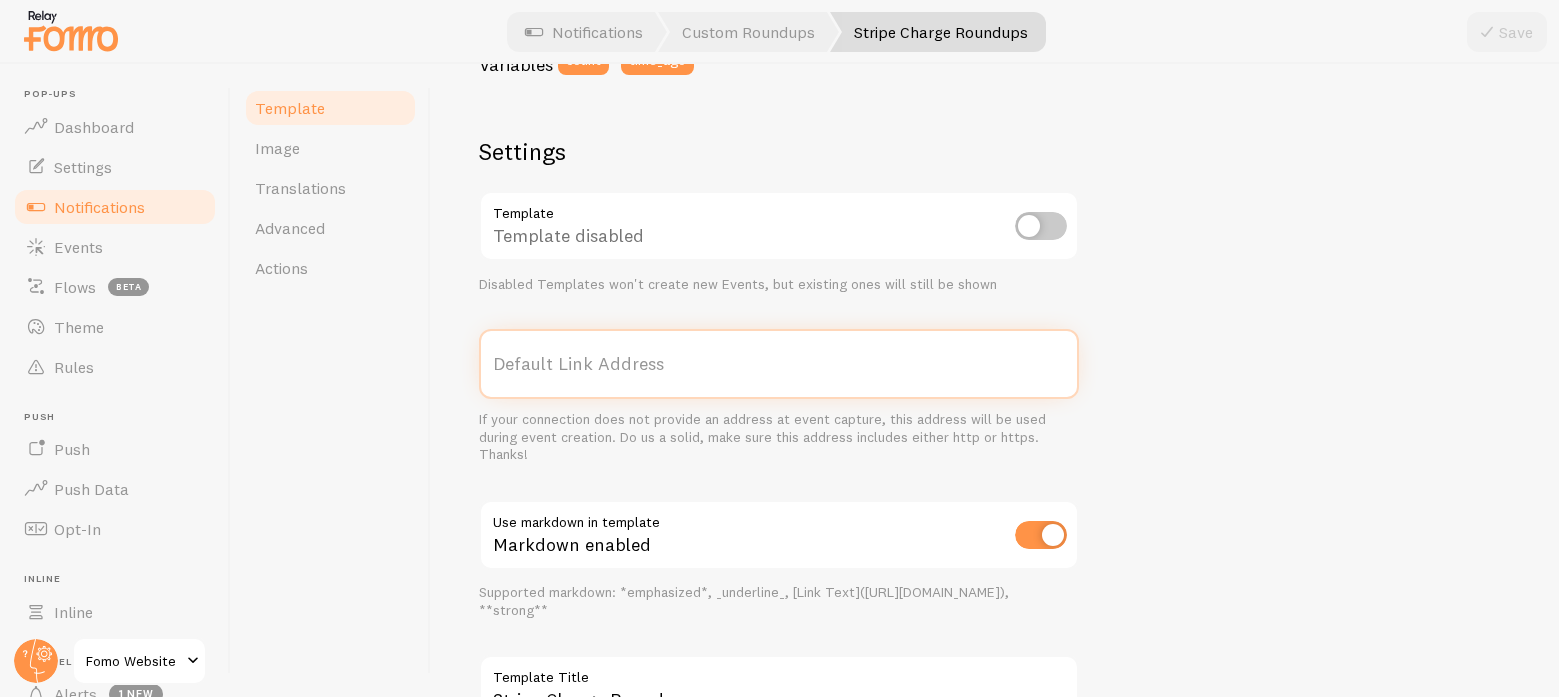 click on "Default Link Address" at bounding box center (779, 364) 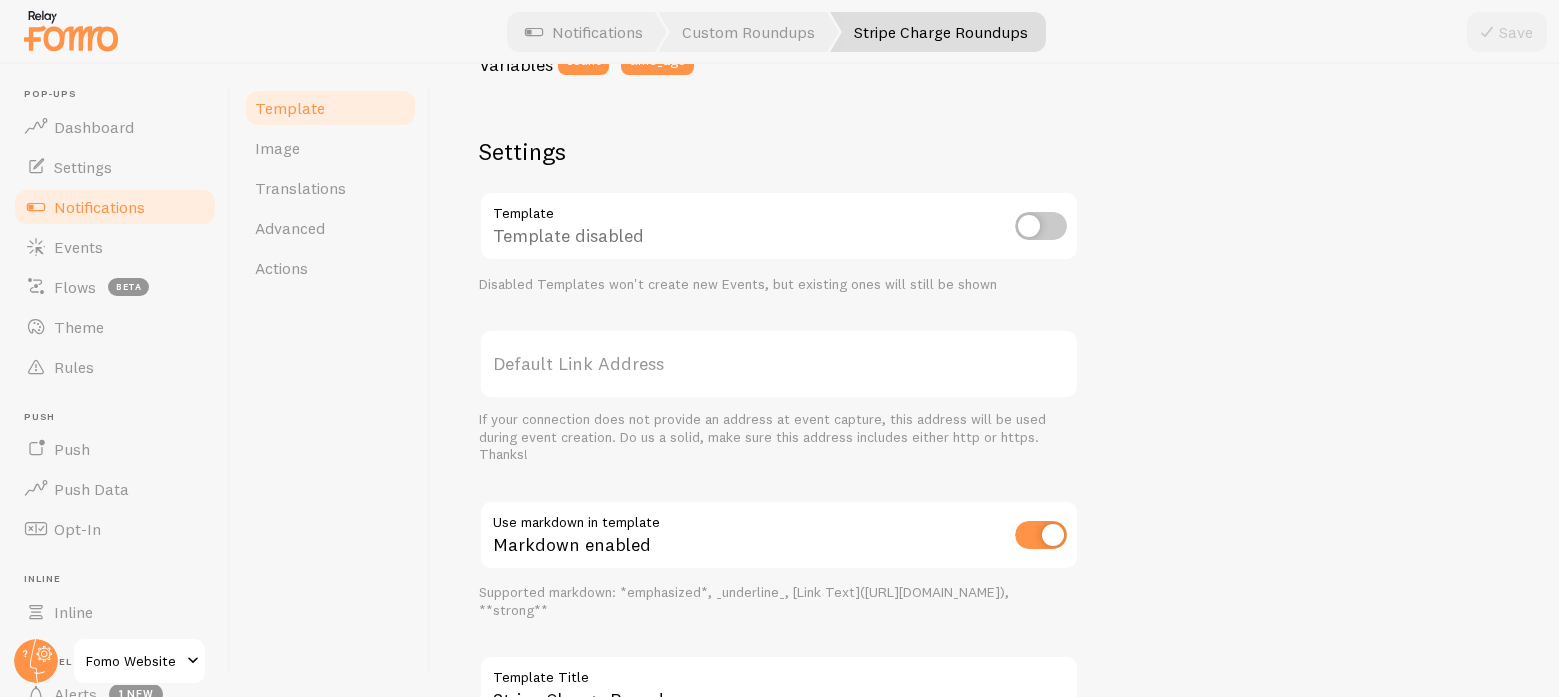 click on "Default Link Address" at bounding box center [779, 364] 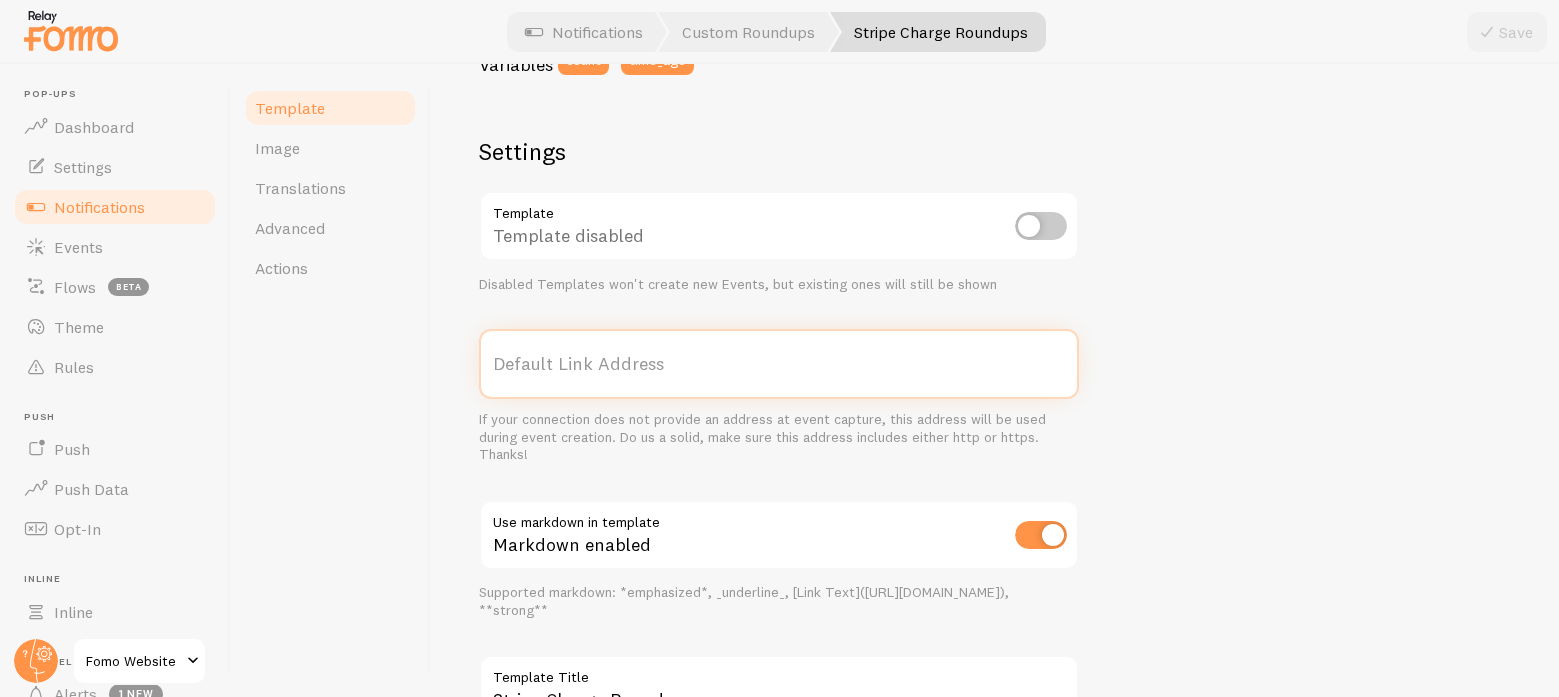 click on "Default Link Address" at bounding box center (779, 364) 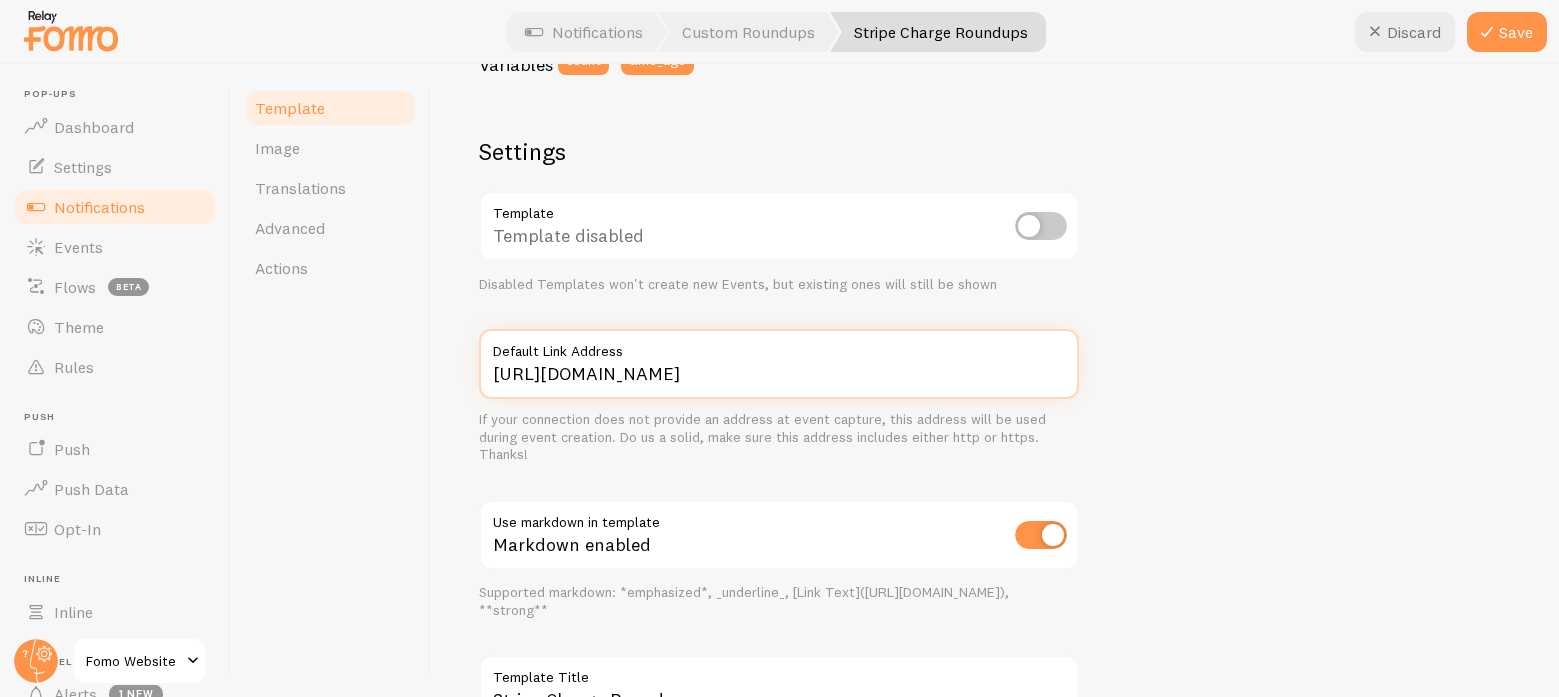 type on "https://fomo.com/app/register" 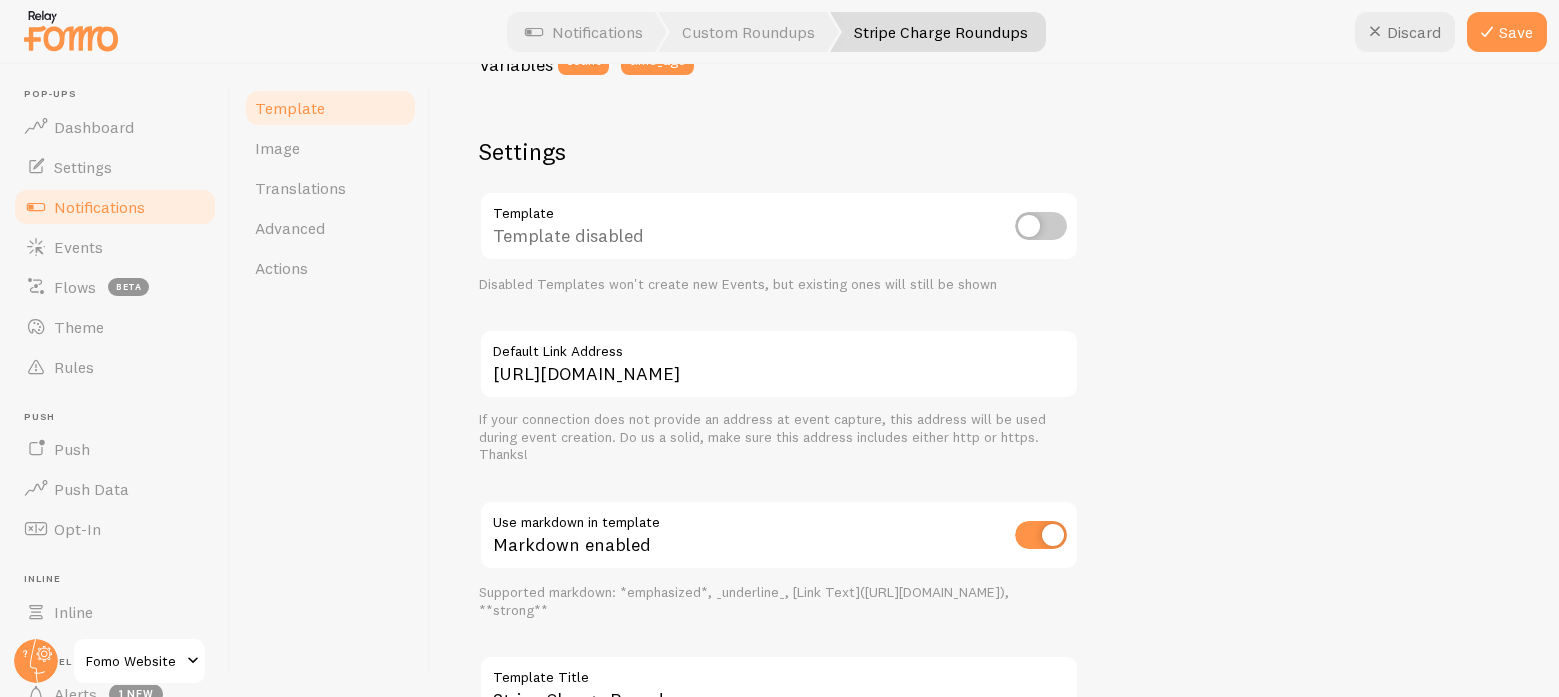 click at bounding box center [1041, 226] 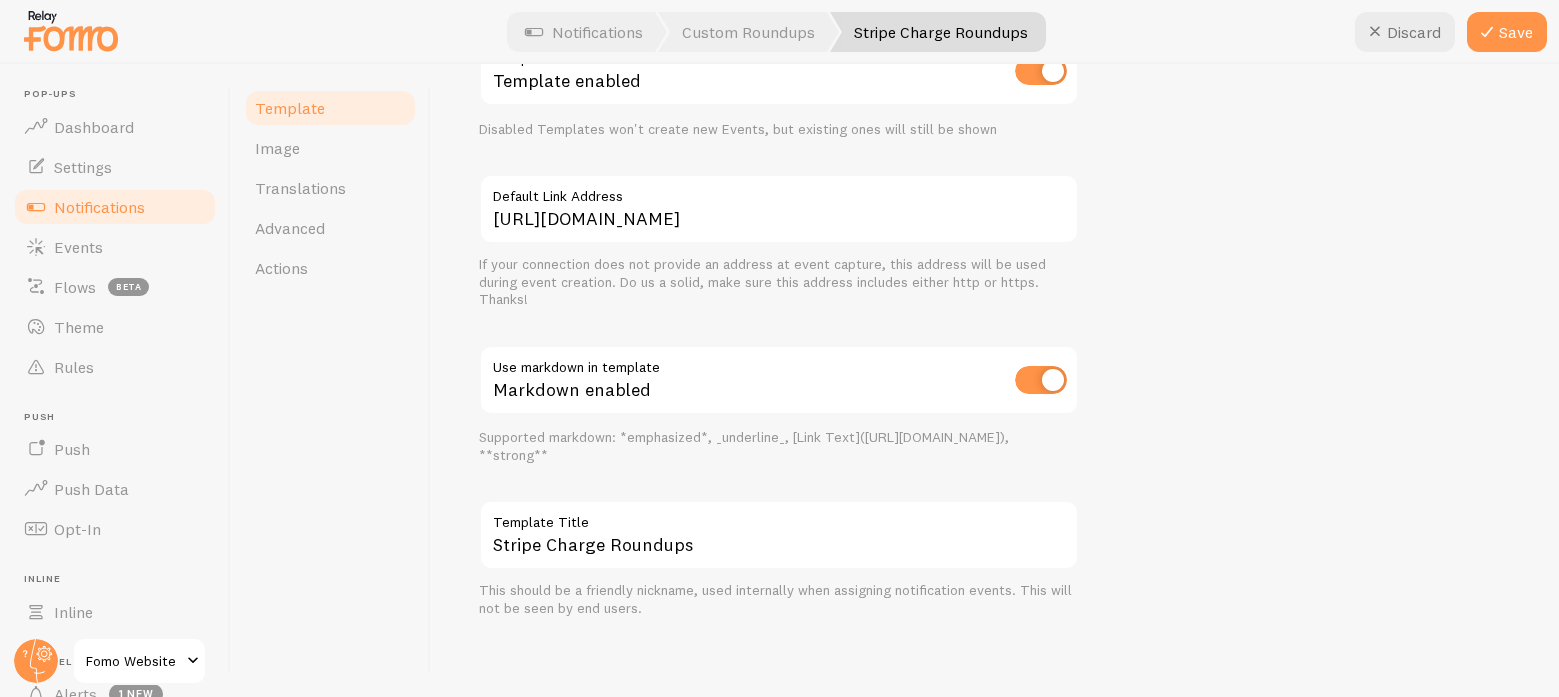 scroll, scrollTop: 748, scrollLeft: 0, axis: vertical 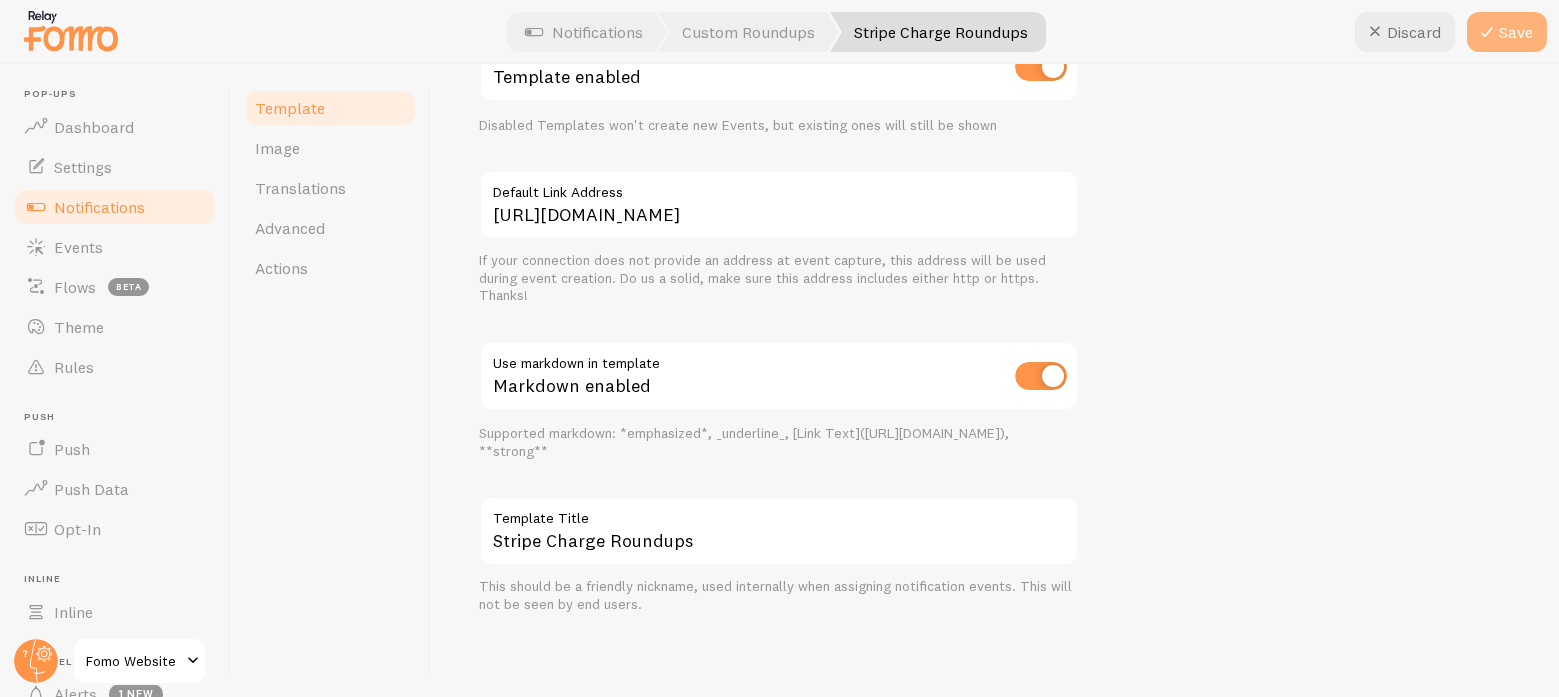 click on "Save" at bounding box center (1507, 32) 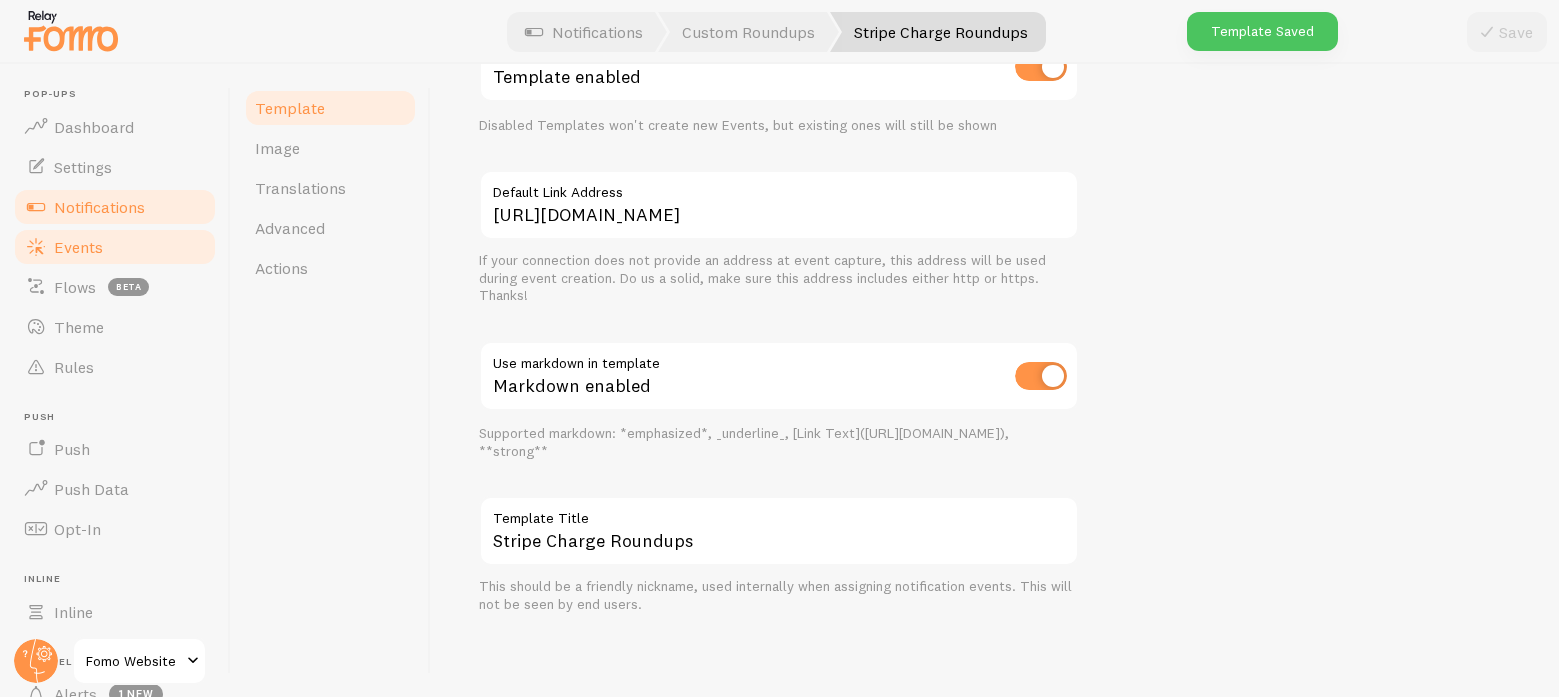 click on "Events" at bounding box center (78, 247) 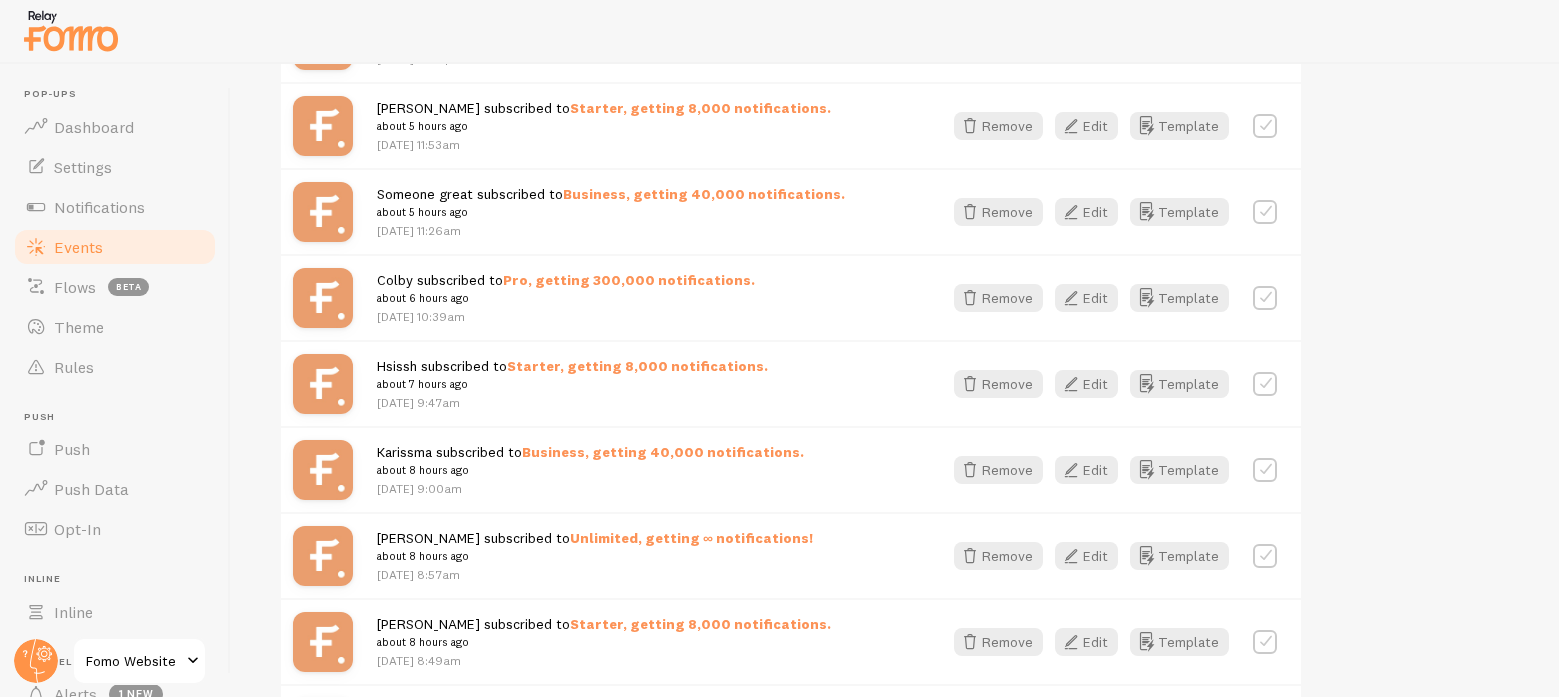 scroll, scrollTop: 1045, scrollLeft: 0, axis: vertical 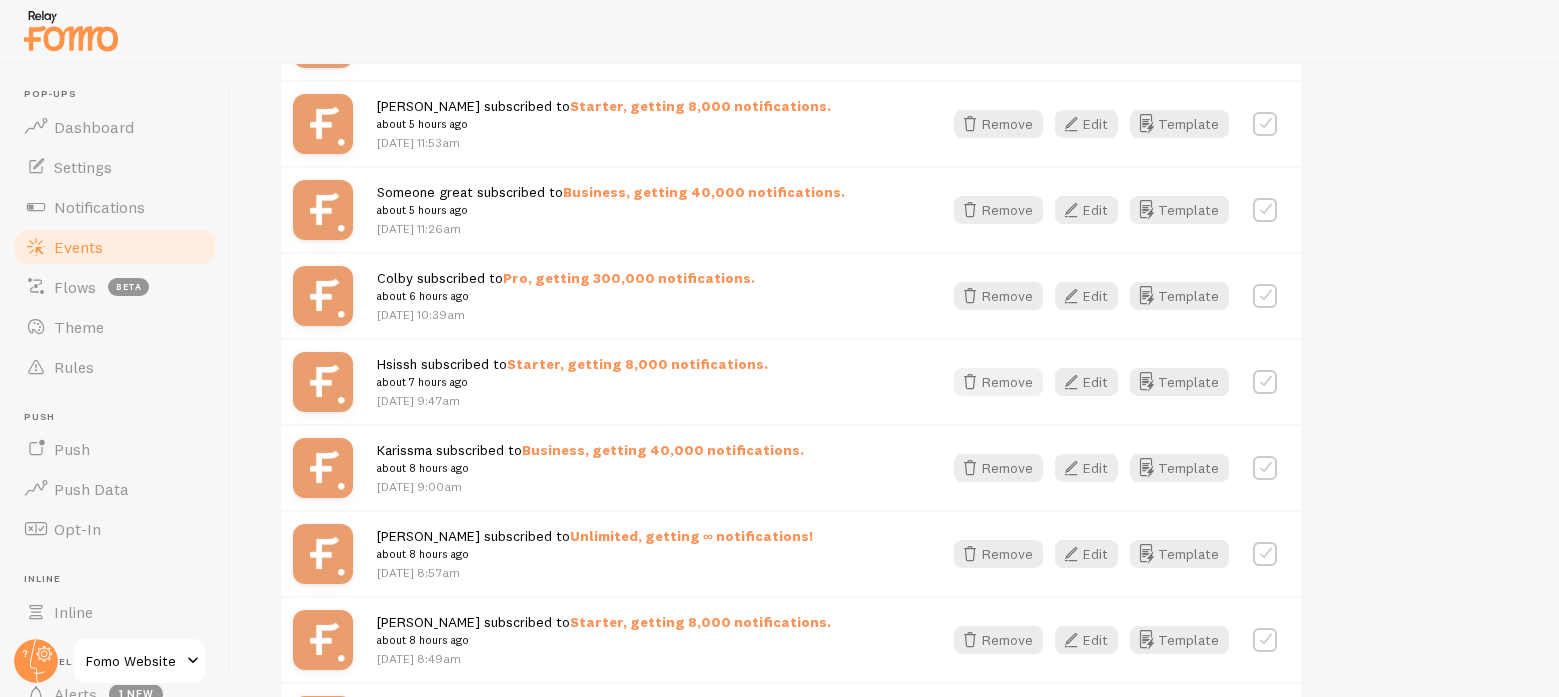 click on "Remove" at bounding box center [998, 382] 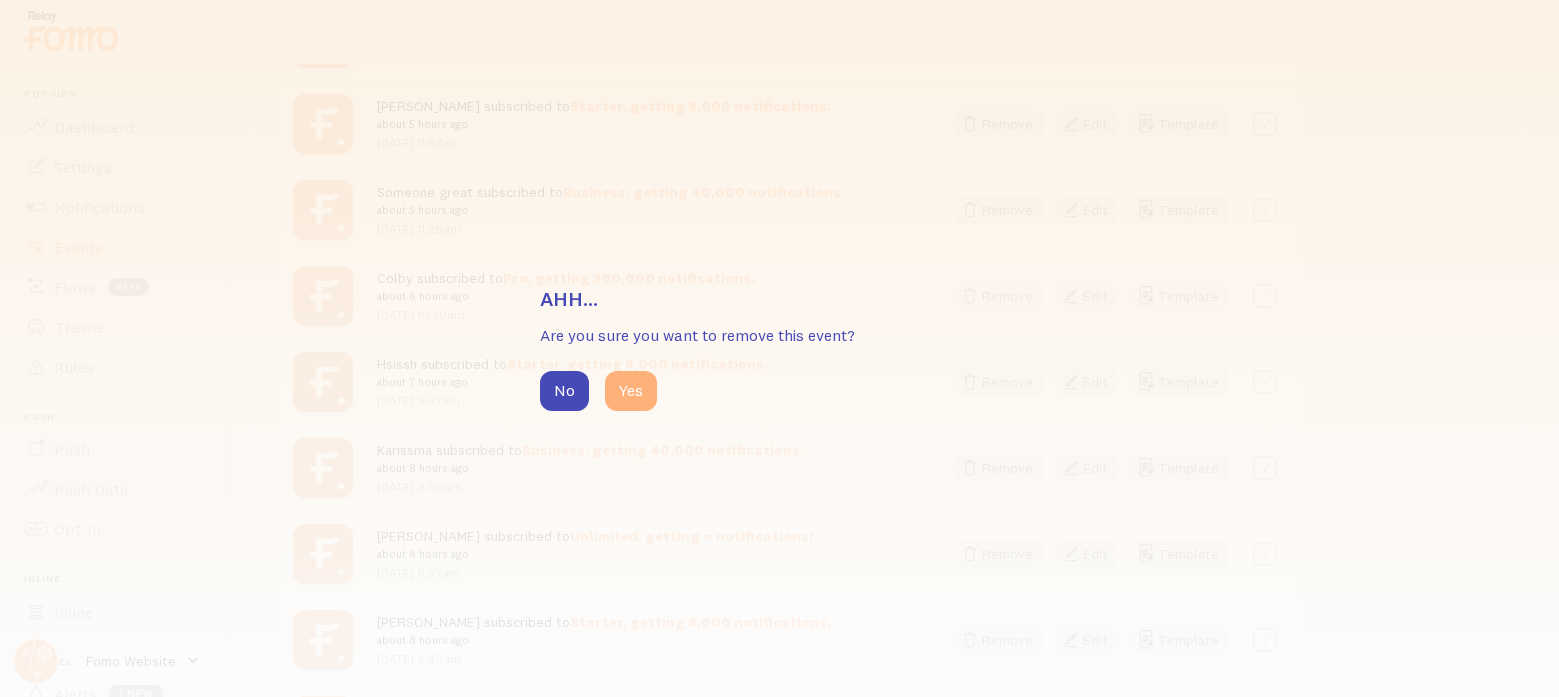 click on "Yes" at bounding box center (631, 391) 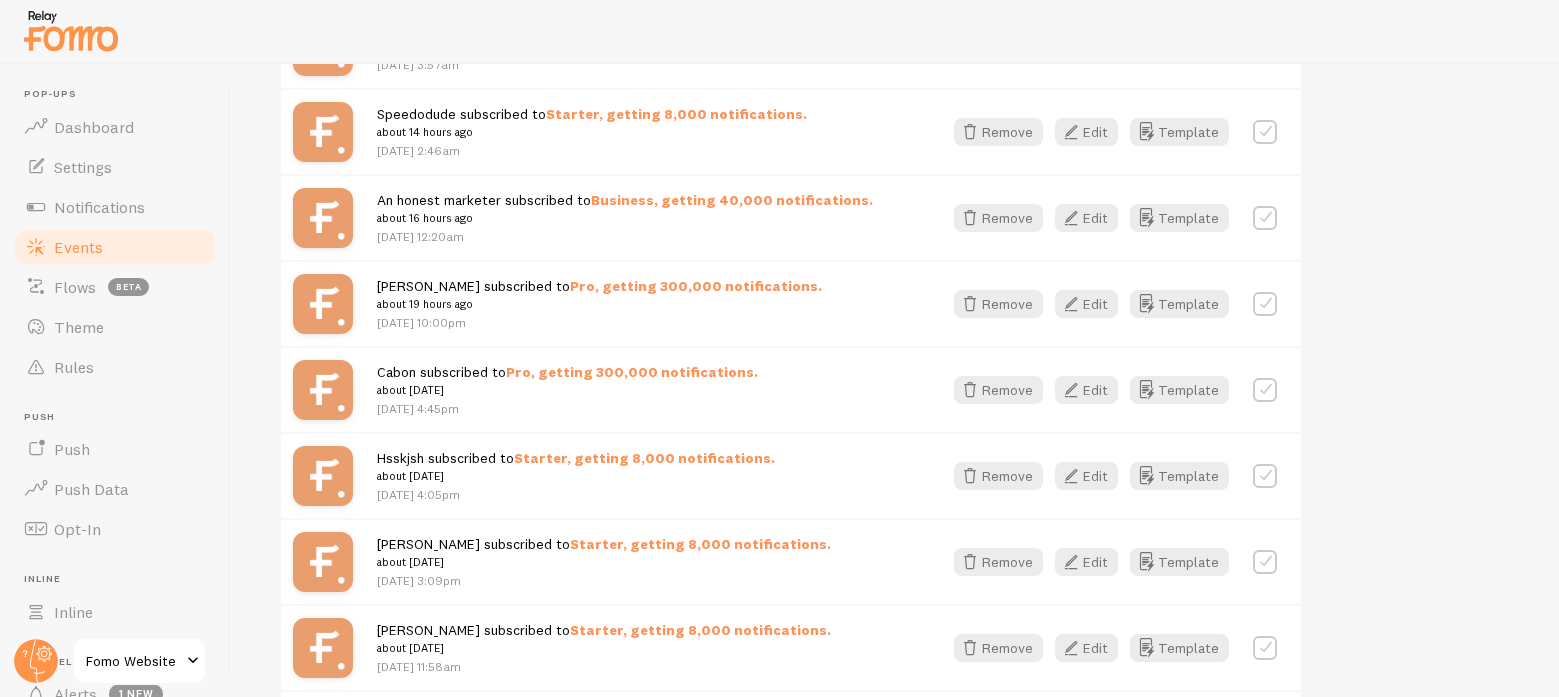 scroll, scrollTop: 2188, scrollLeft: 0, axis: vertical 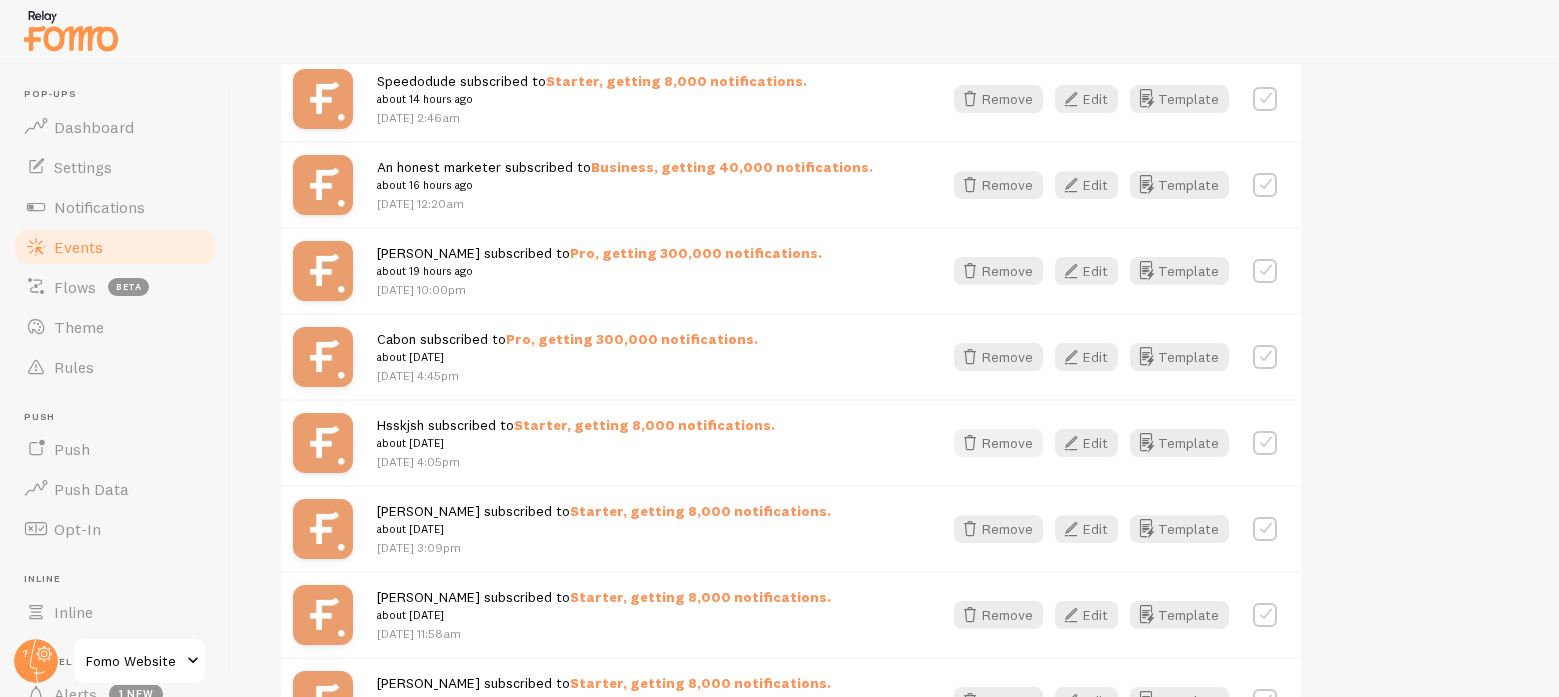 click on "Remove" at bounding box center (998, 443) 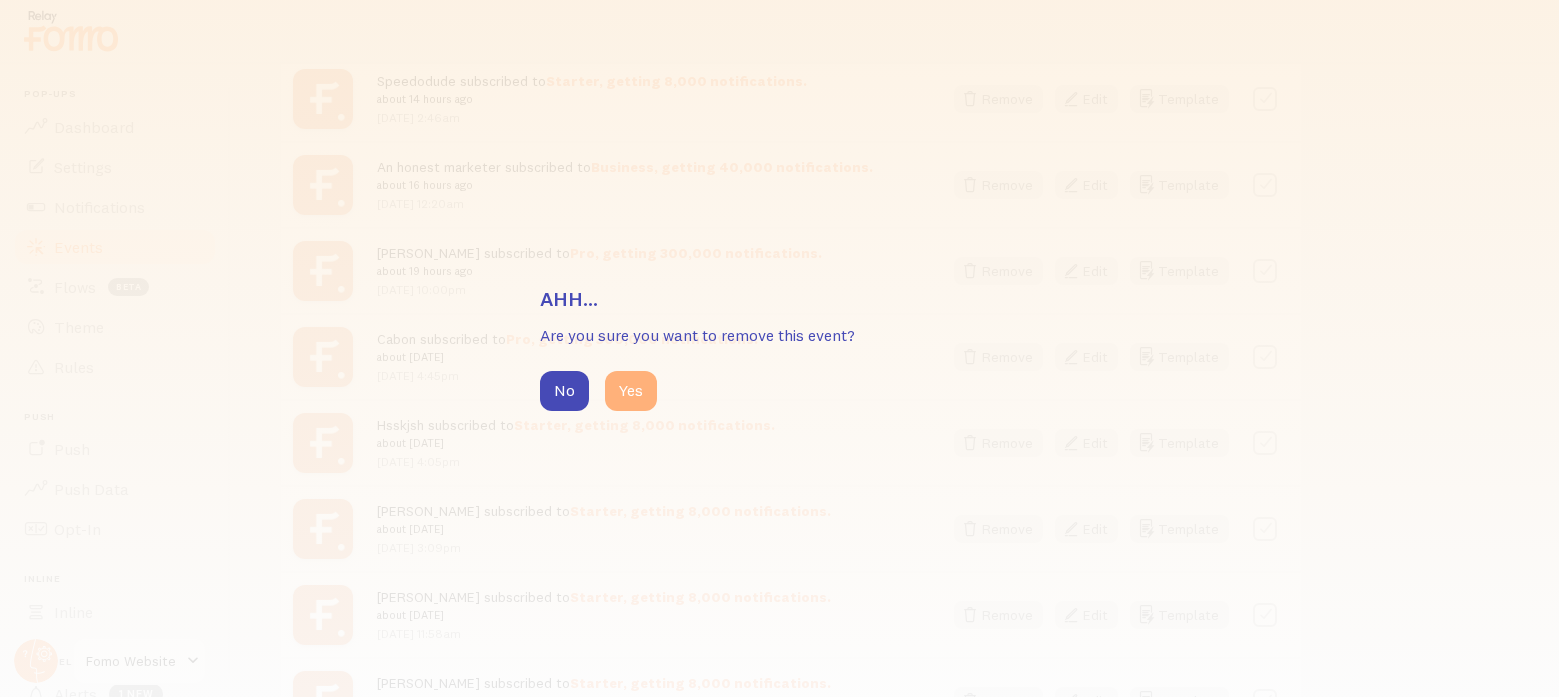 click on "Yes" at bounding box center [631, 391] 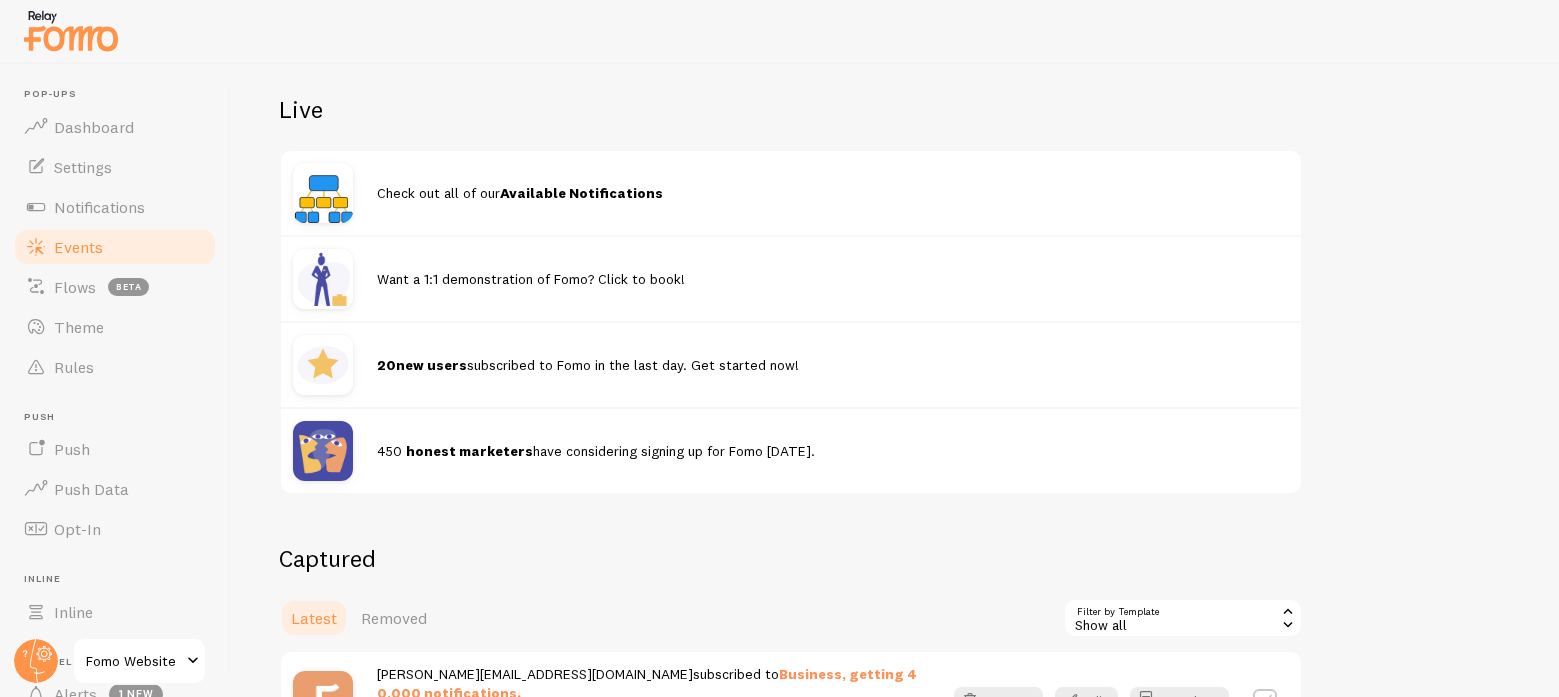 scroll, scrollTop: 209, scrollLeft: 0, axis: vertical 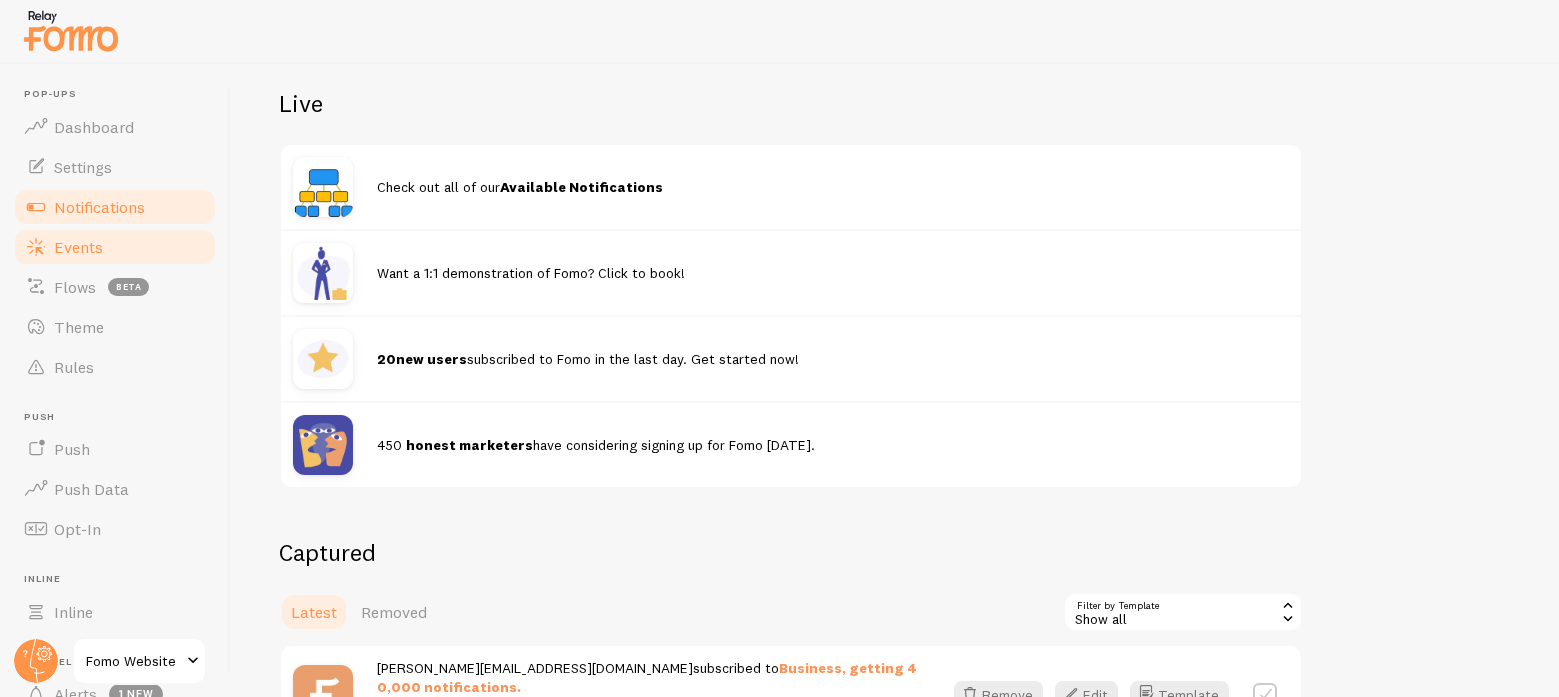 click on "Notifications" at bounding box center (99, 207) 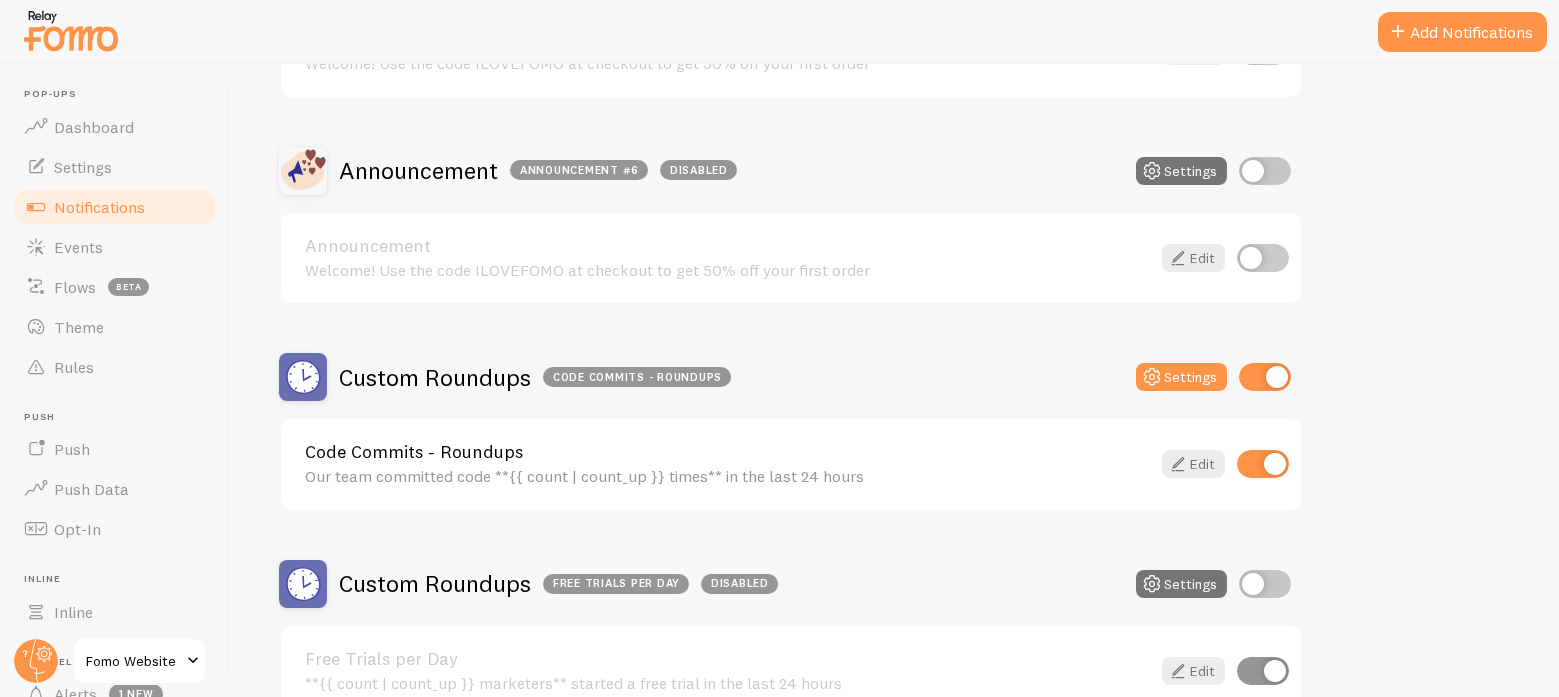 scroll, scrollTop: 1673, scrollLeft: 0, axis: vertical 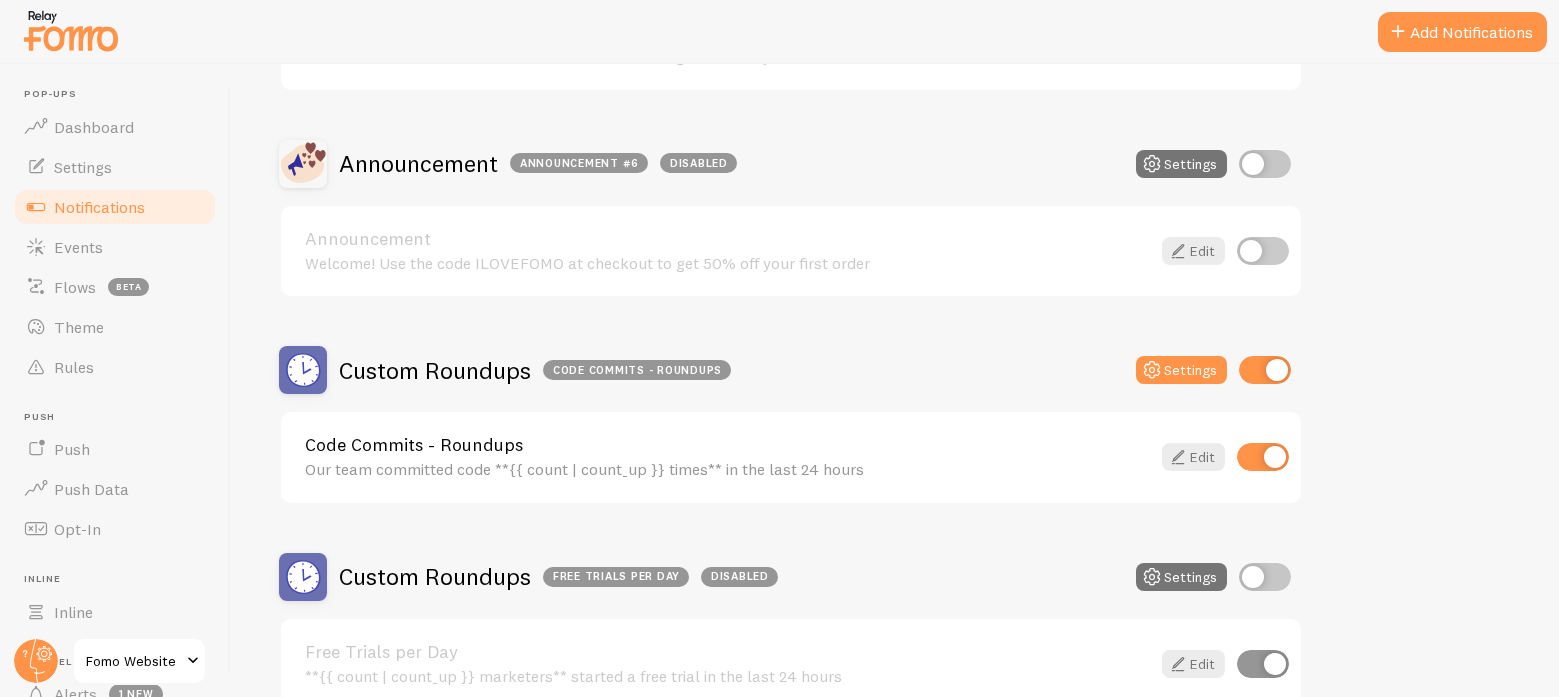 click at bounding box center (1265, 370) 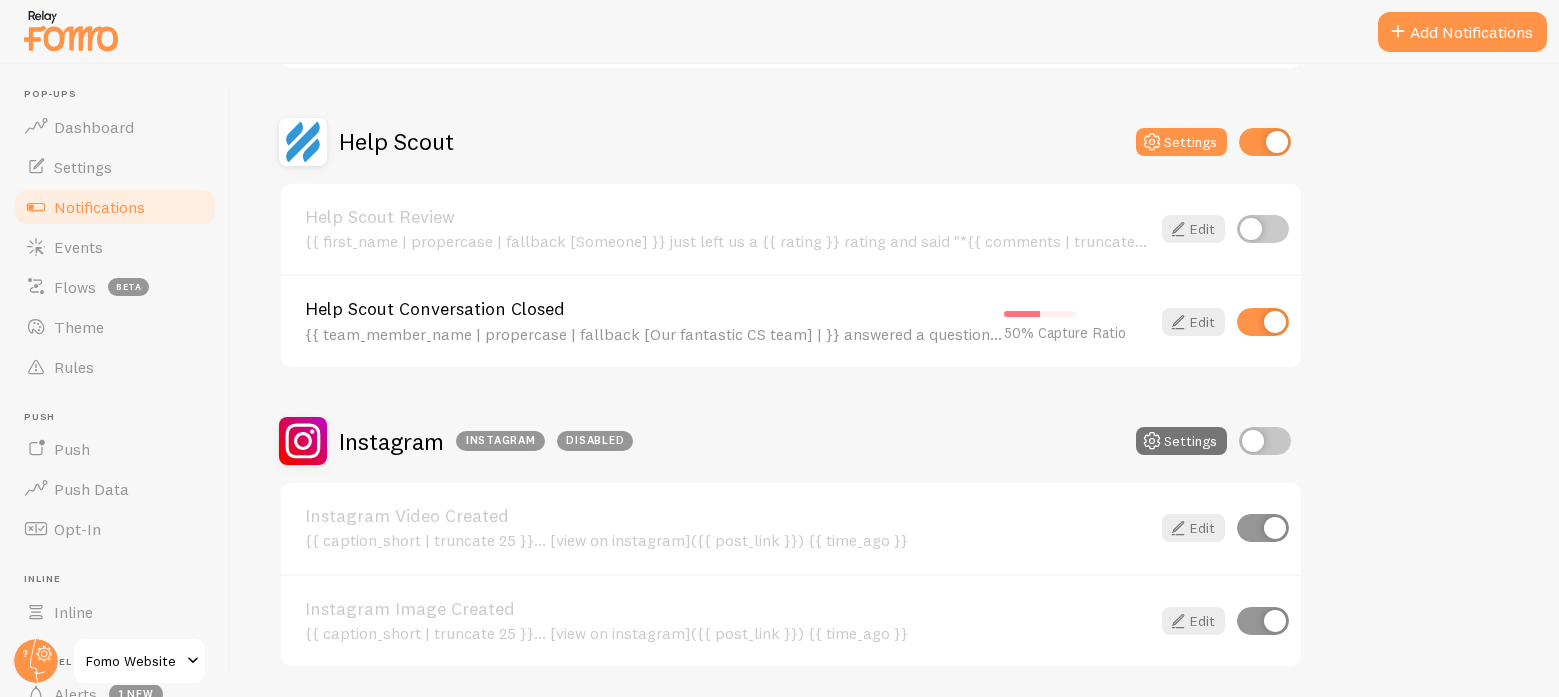 scroll, scrollTop: 2923, scrollLeft: 0, axis: vertical 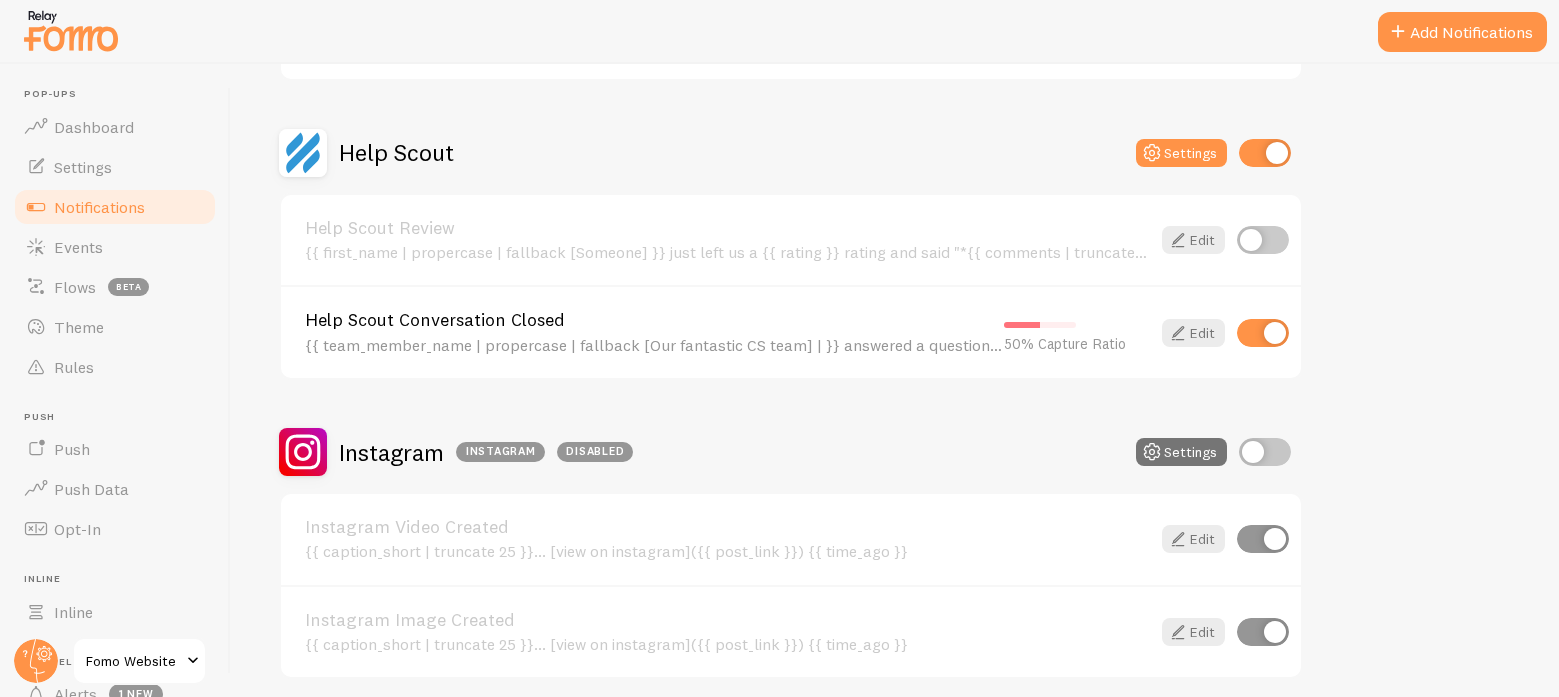 click at bounding box center [1263, 333] 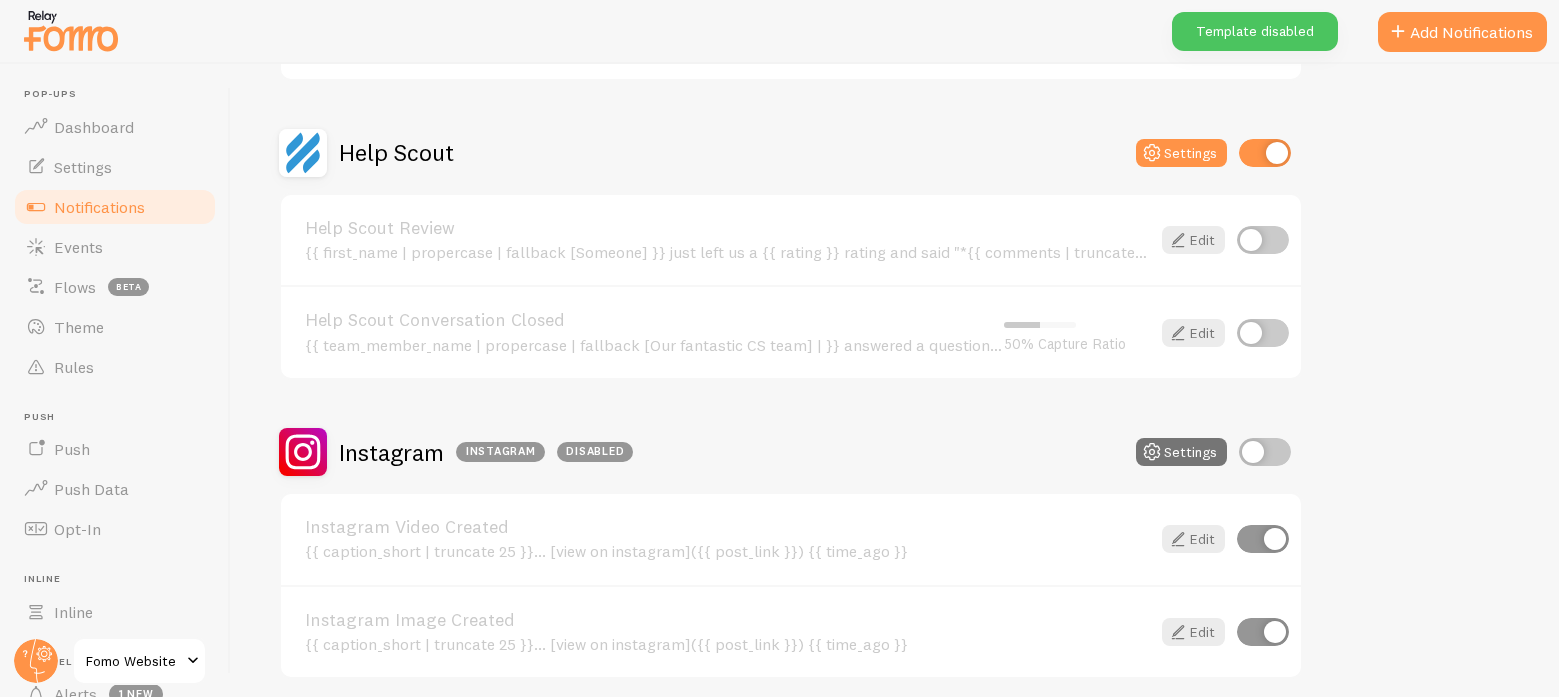 click at bounding box center (1265, 153) 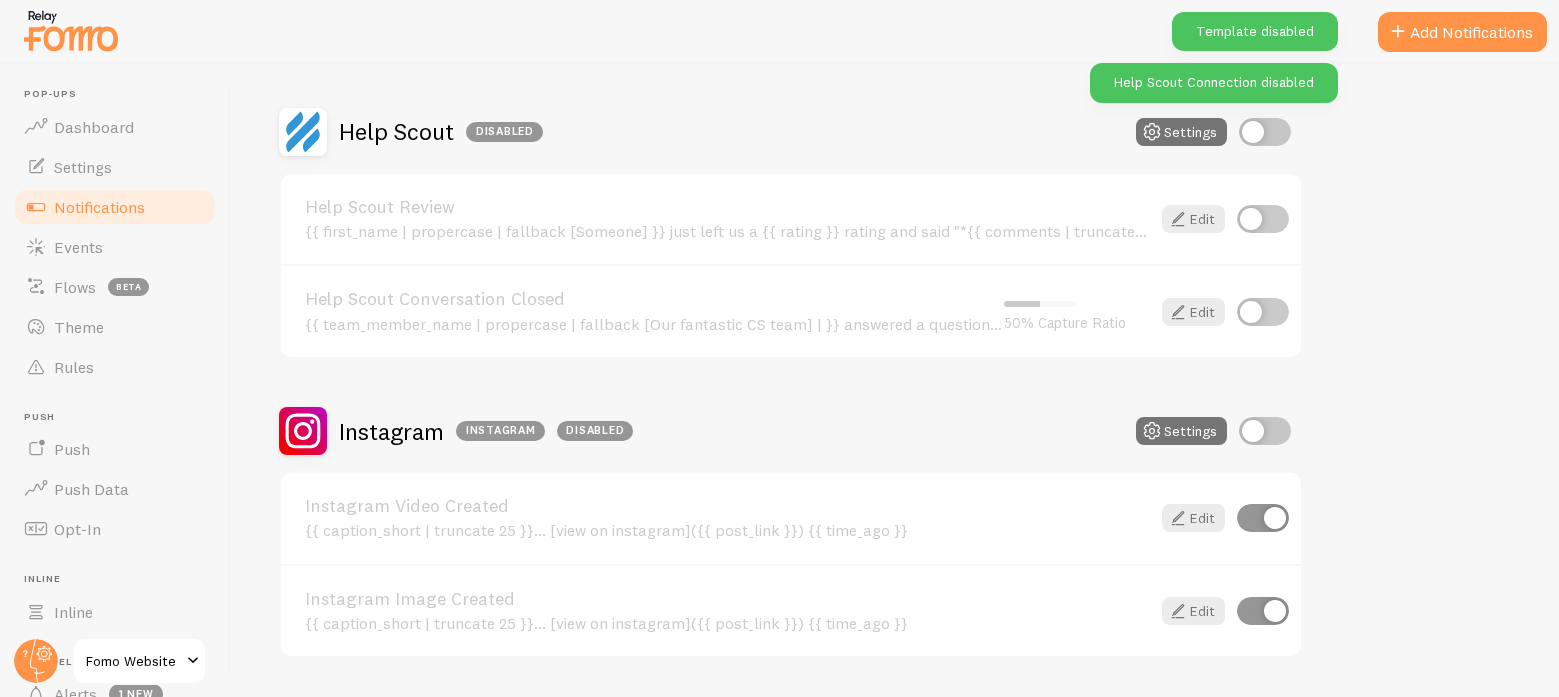 scroll, scrollTop: 2924, scrollLeft: 0, axis: vertical 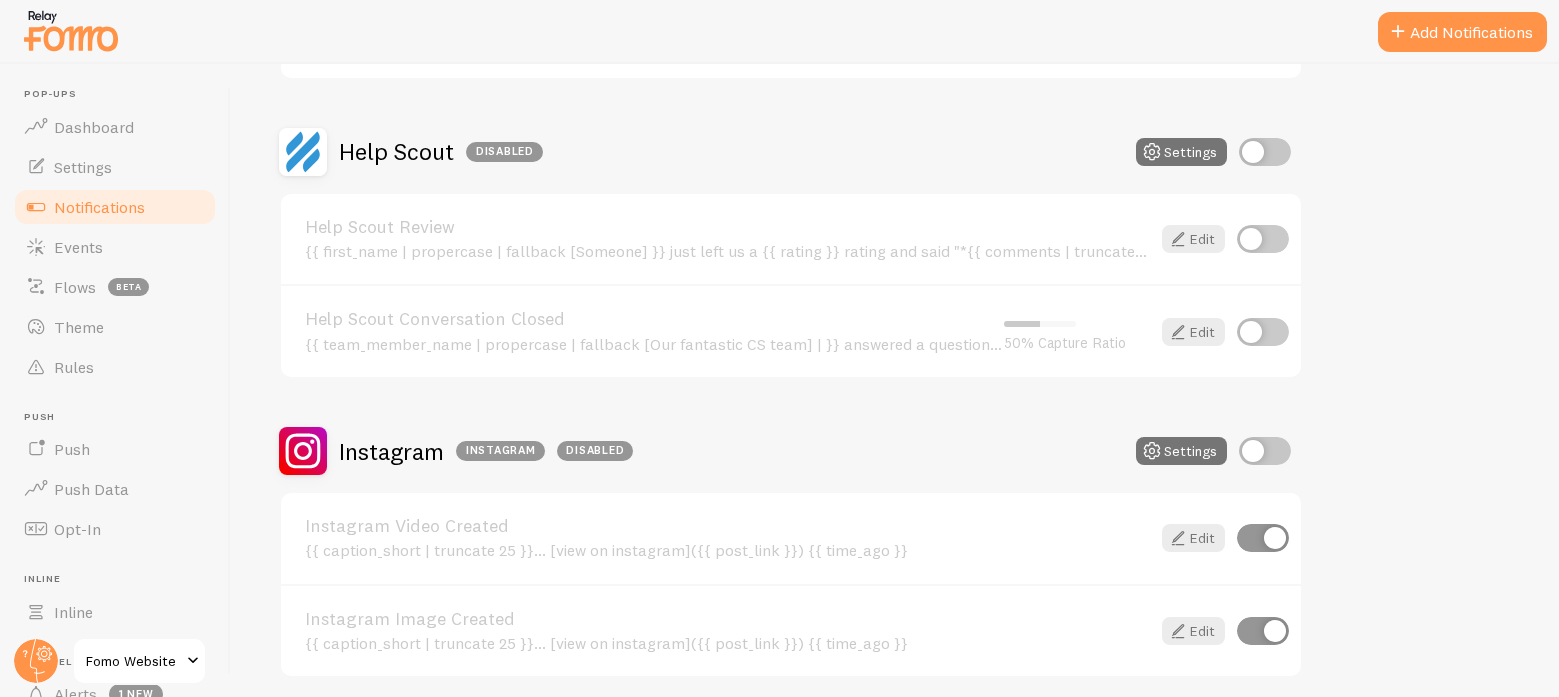 click at bounding box center [1265, 152] 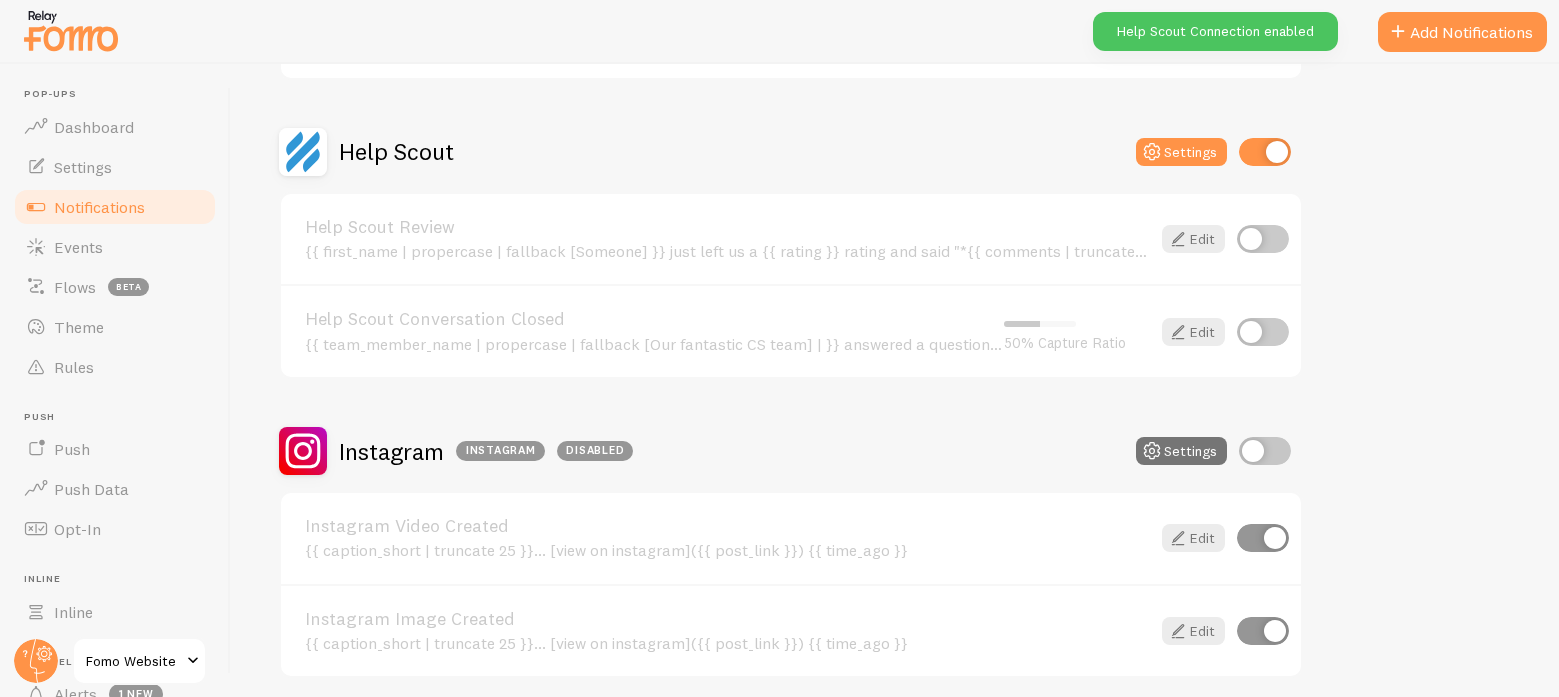 click at bounding box center (1263, 332) 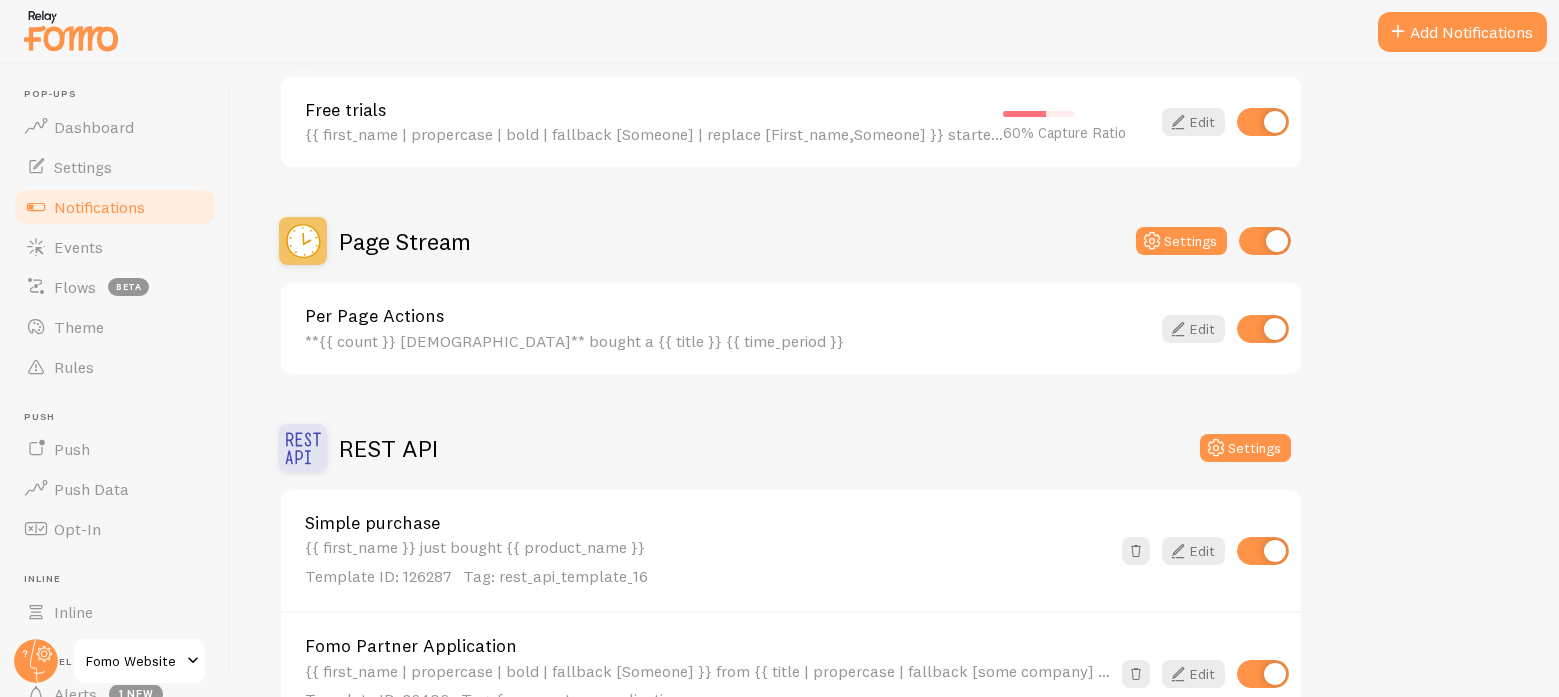 scroll, scrollTop: 4171, scrollLeft: 0, axis: vertical 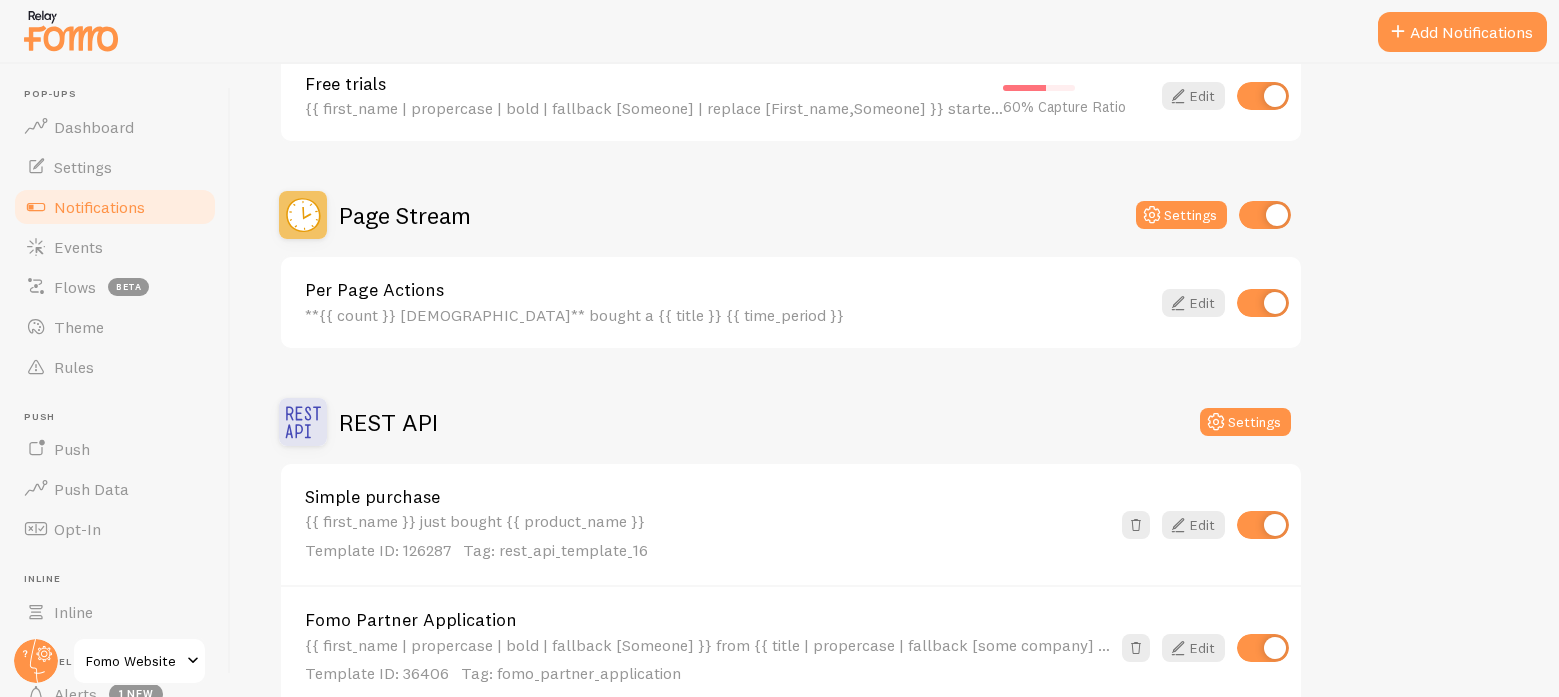 click at bounding box center (1263, 303) 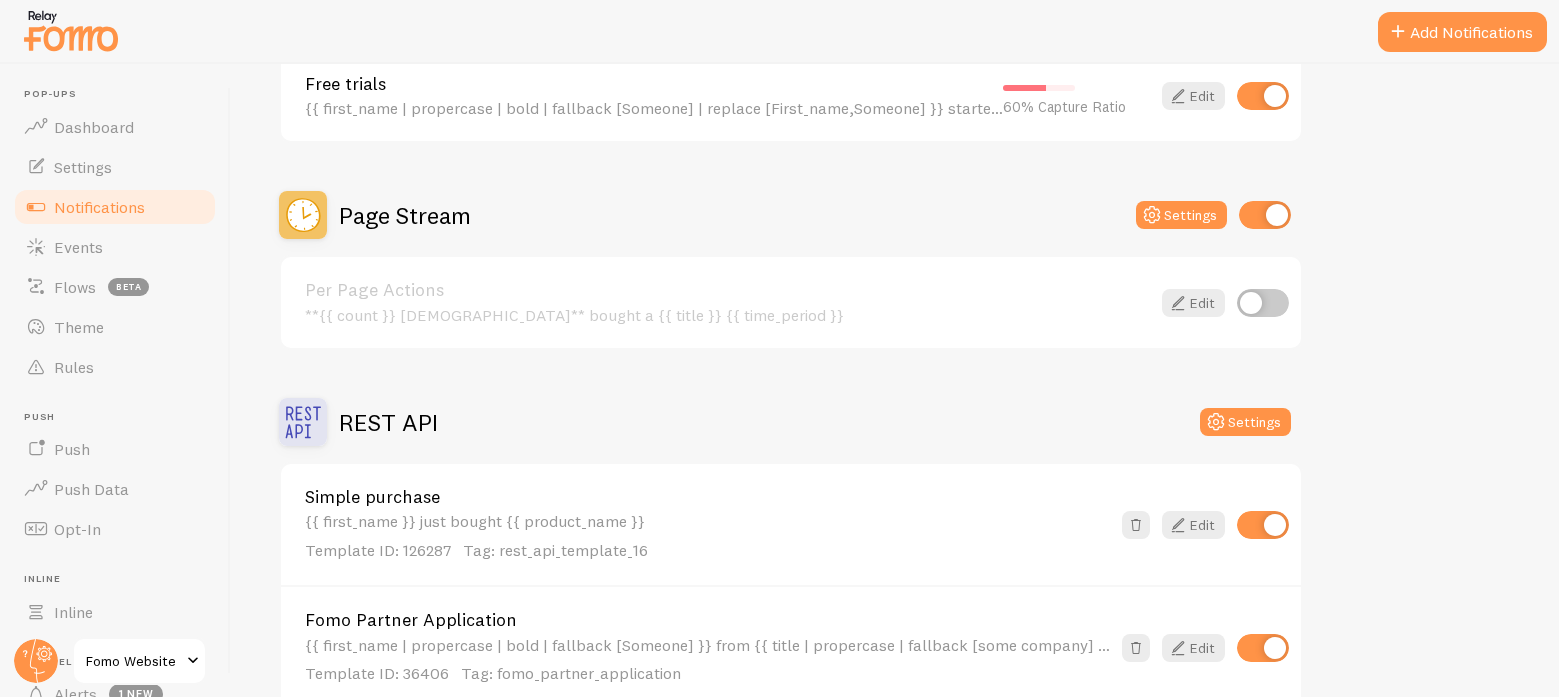 click at bounding box center (1265, 215) 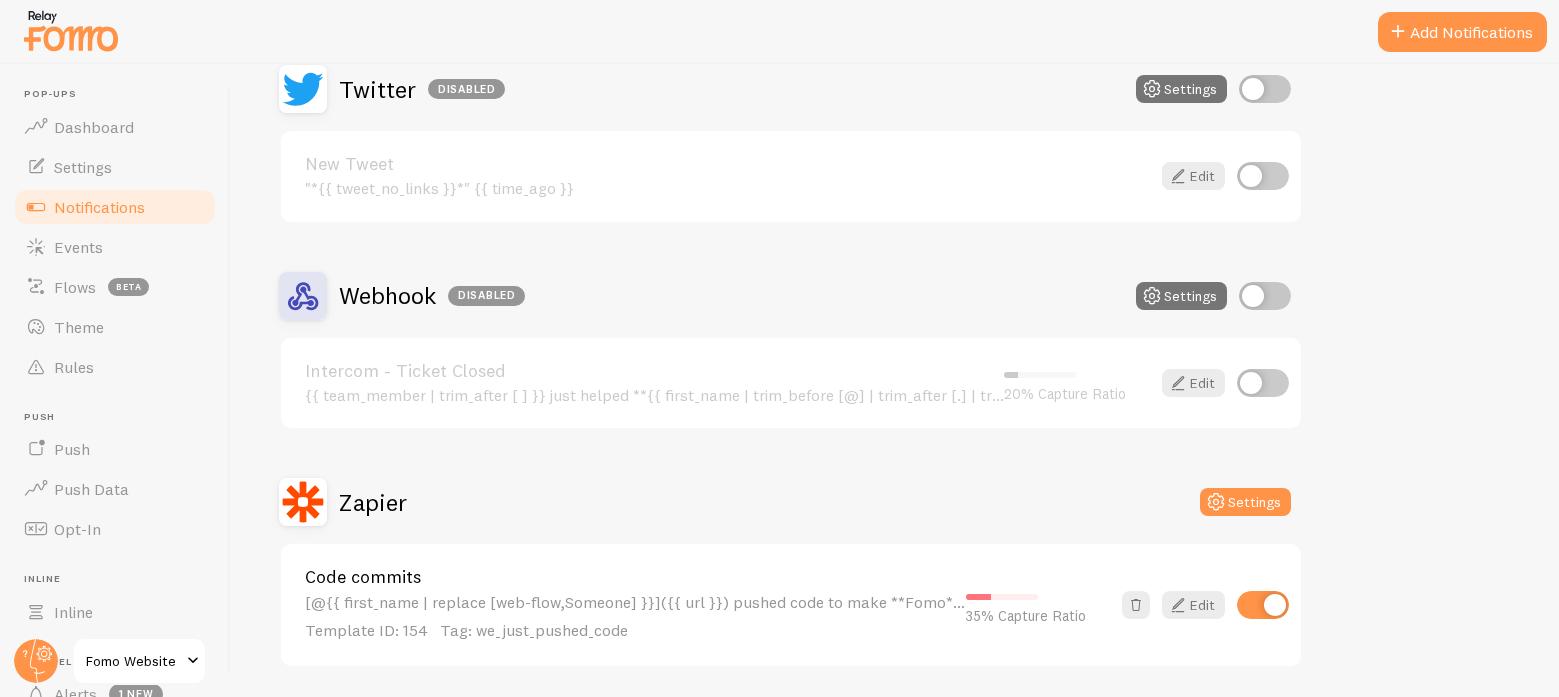 scroll, scrollTop: 5715, scrollLeft: 0, axis: vertical 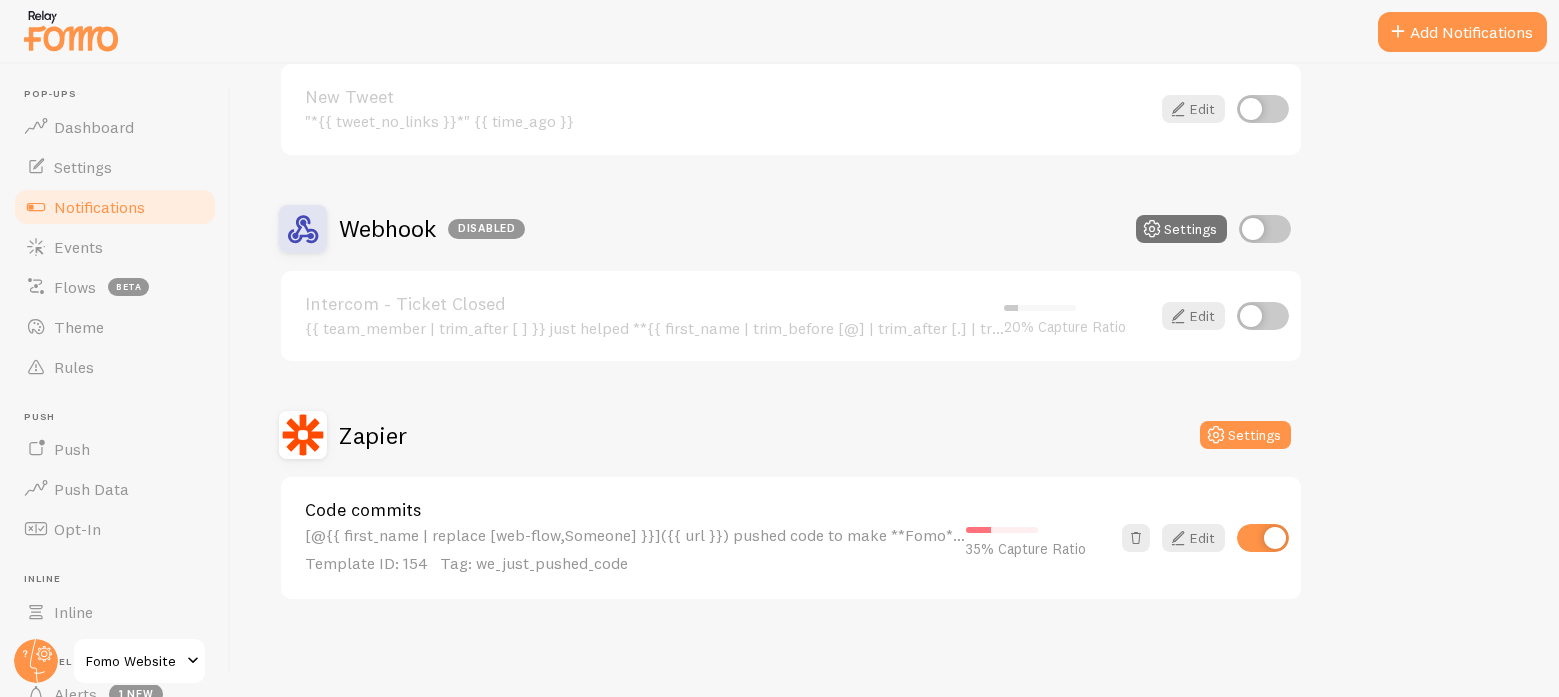 click at bounding box center (1263, 538) 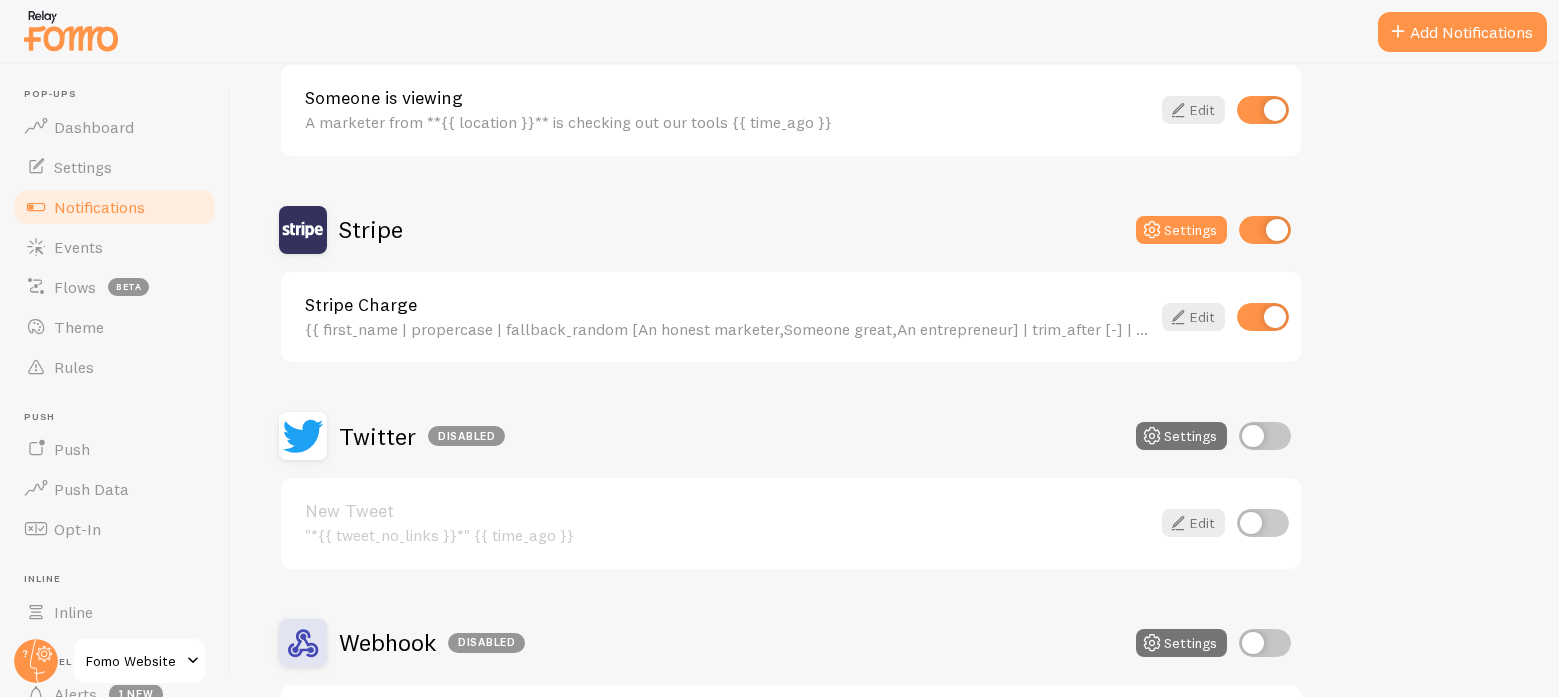 scroll, scrollTop: 5292, scrollLeft: 0, axis: vertical 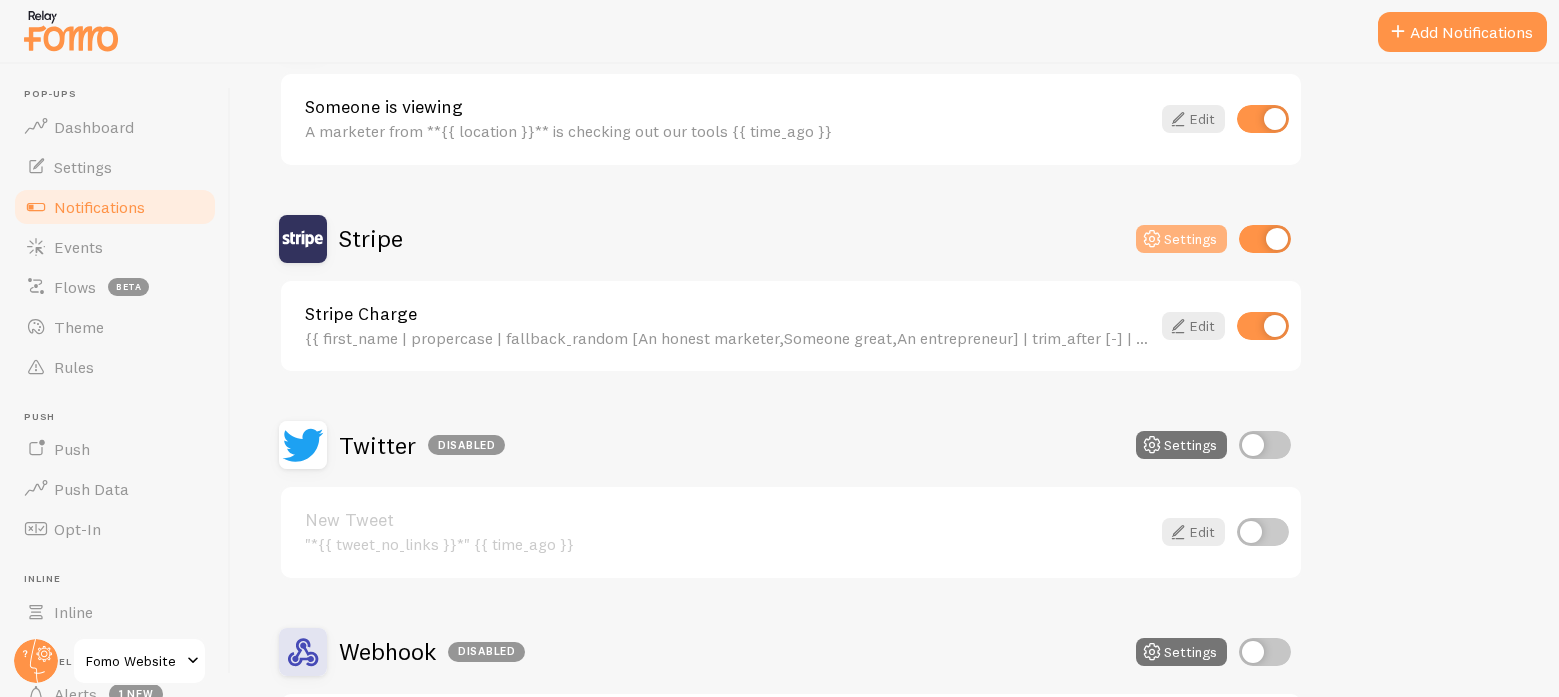 click on "Settings" at bounding box center [1181, 239] 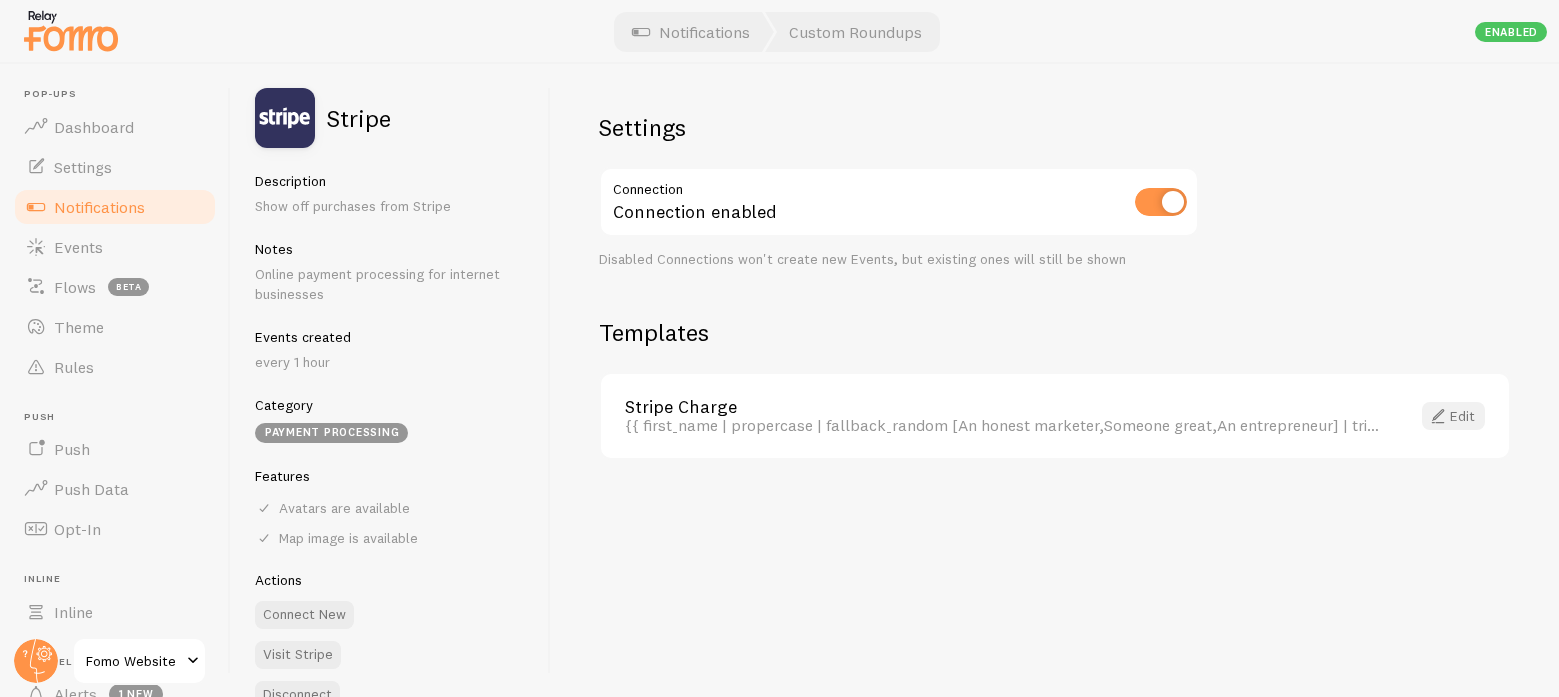 click on "Edit" at bounding box center [1453, 416] 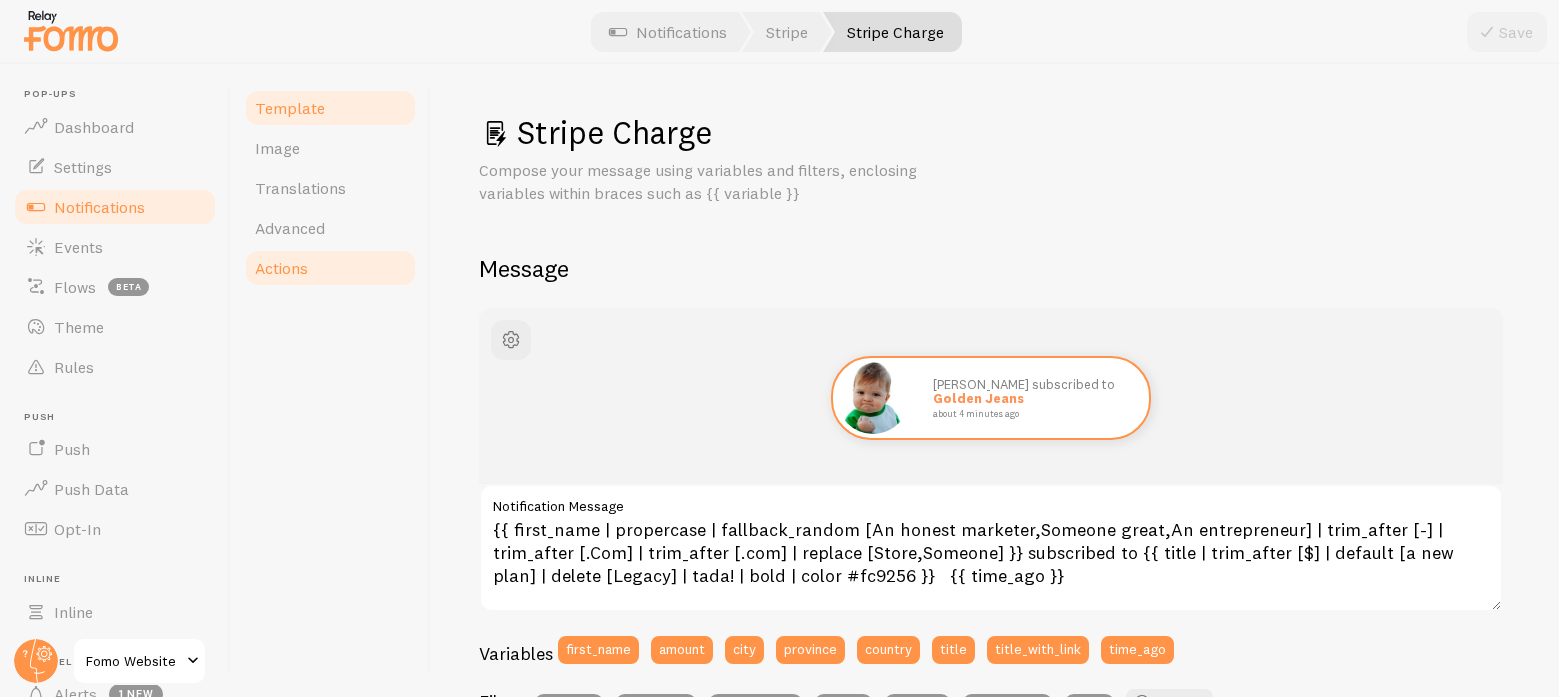click on "Actions" at bounding box center (281, 268) 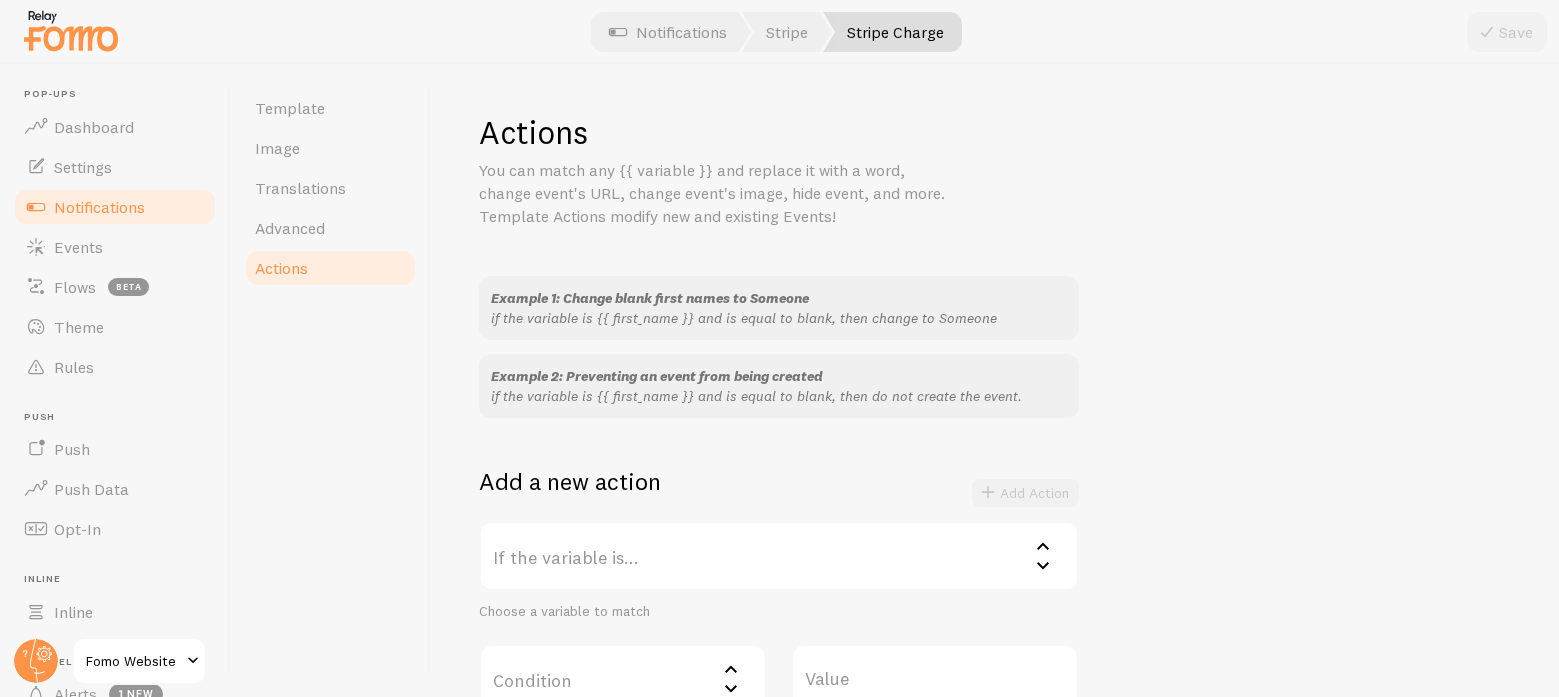 scroll, scrollTop: 4, scrollLeft: 0, axis: vertical 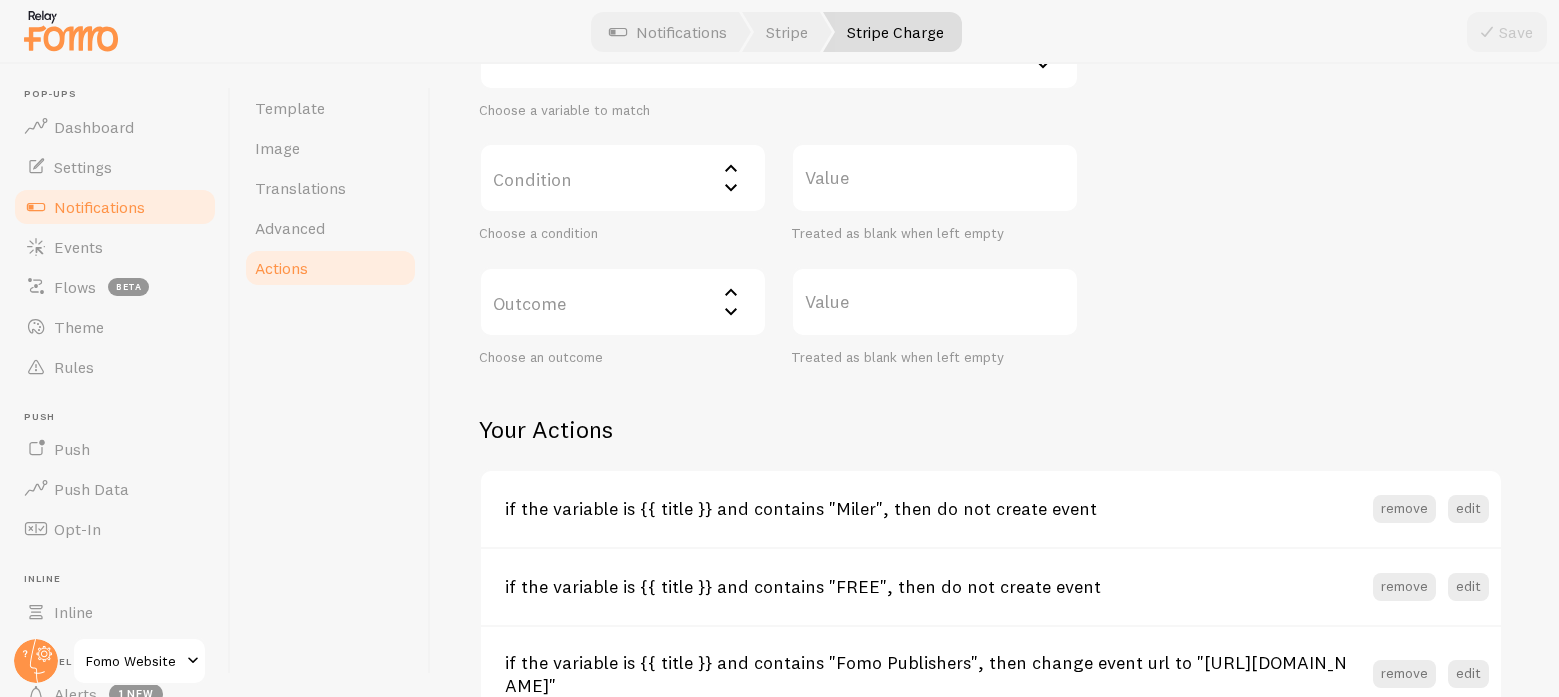 click on "Condition" at bounding box center (623, 178) 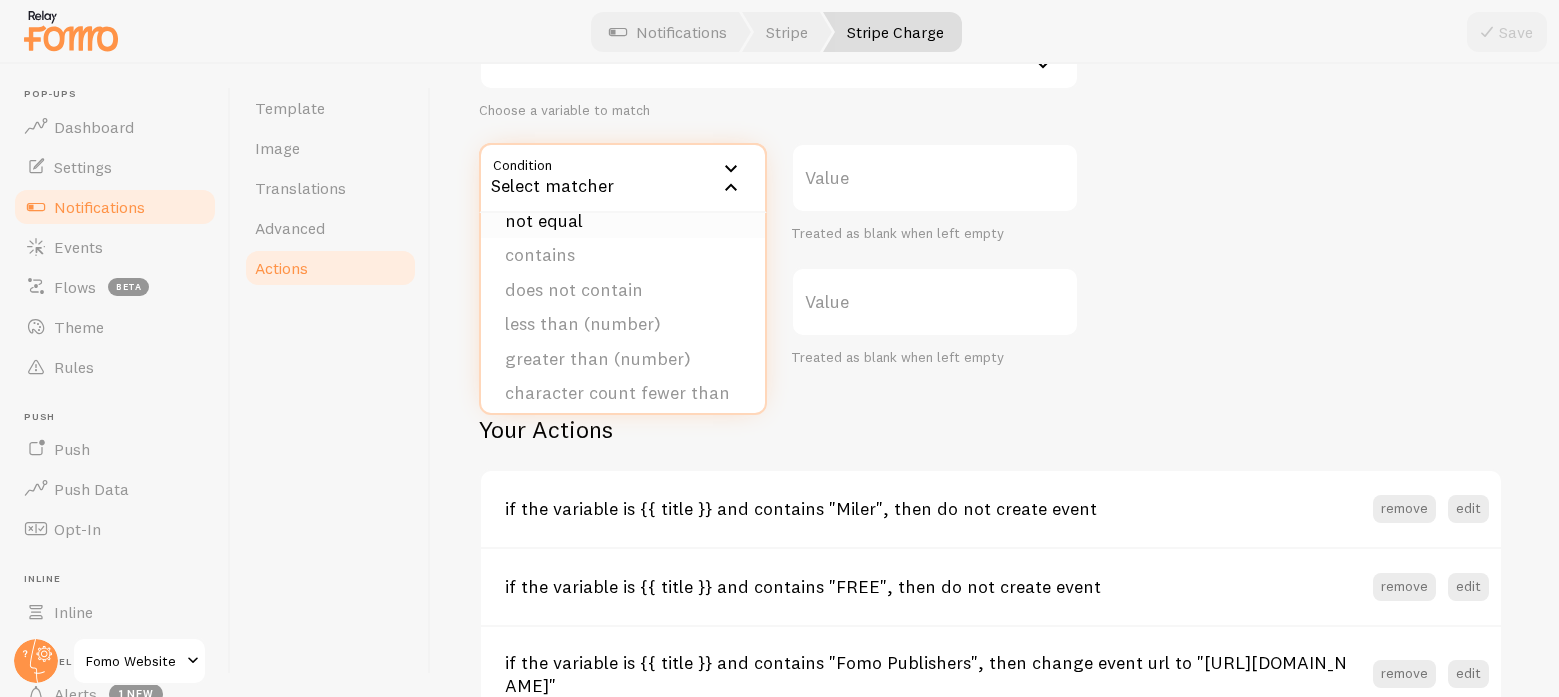 scroll, scrollTop: 0, scrollLeft: 0, axis: both 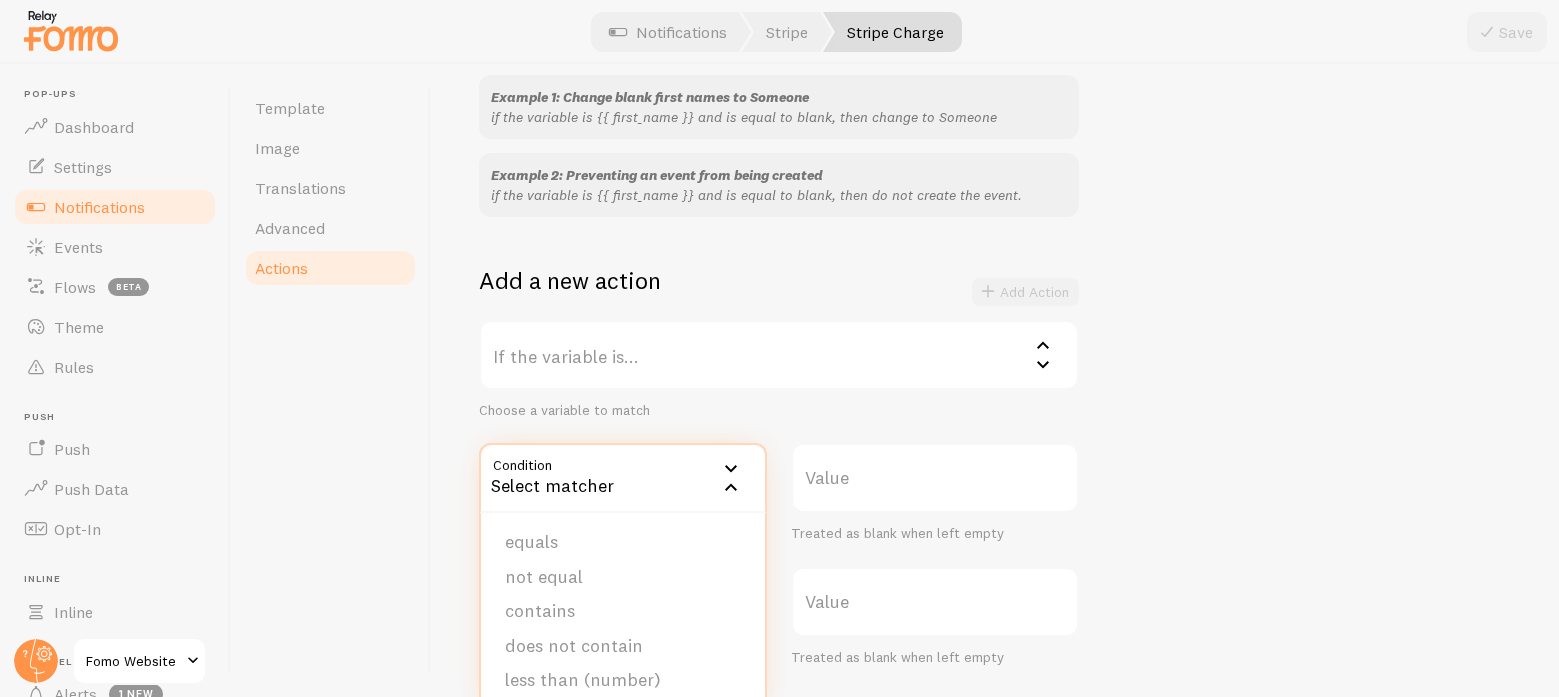 click on "If the variable is..." at bounding box center (779, 355) 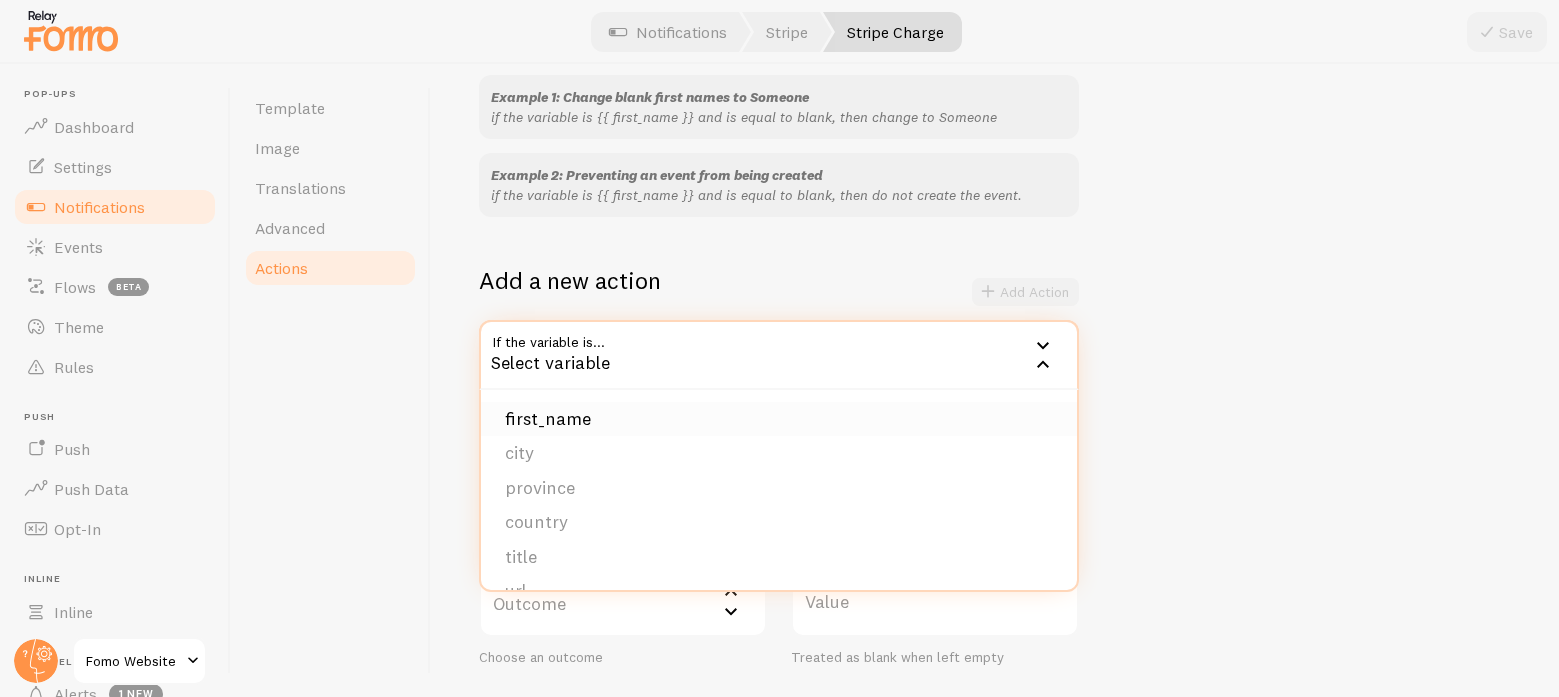 click on "first_name" at bounding box center (779, 419) 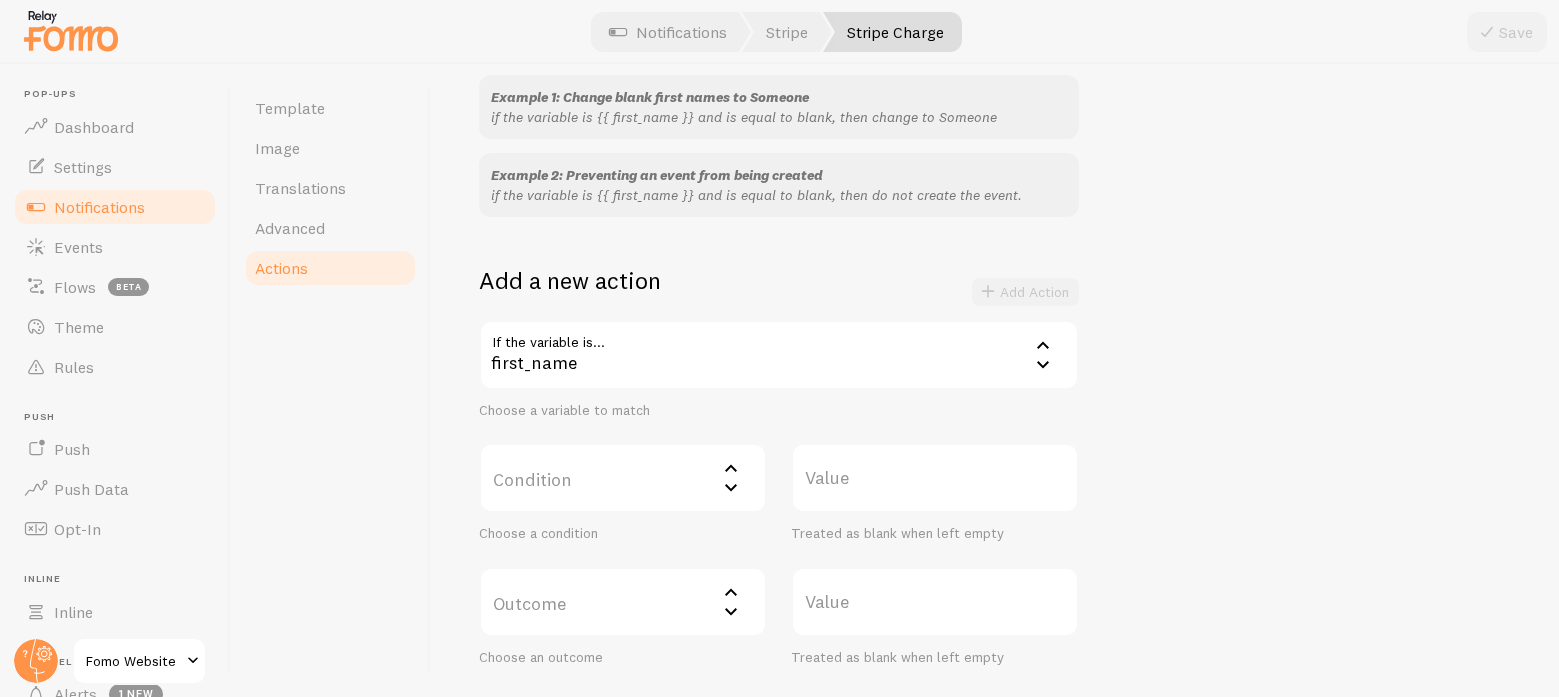 click on "Condition" at bounding box center [623, 478] 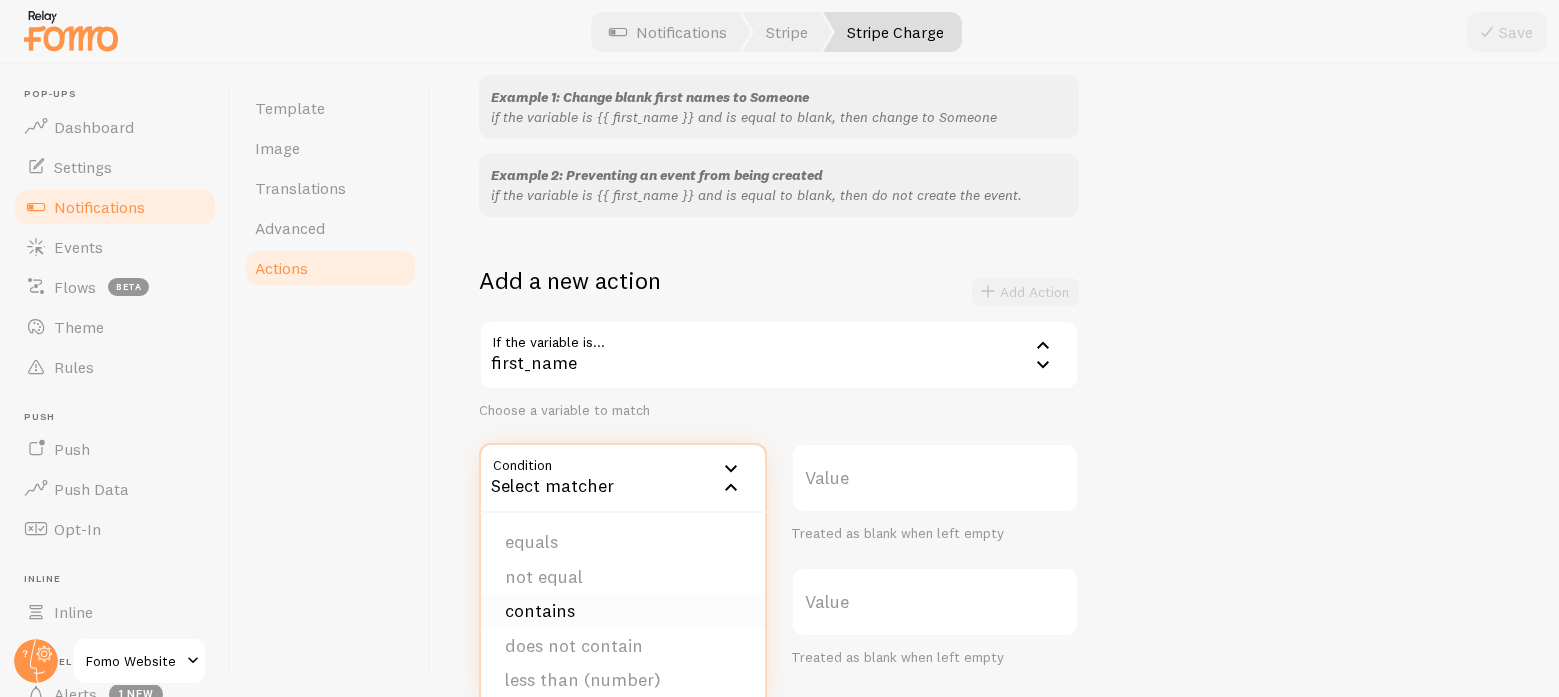 click on "contains" at bounding box center [623, 611] 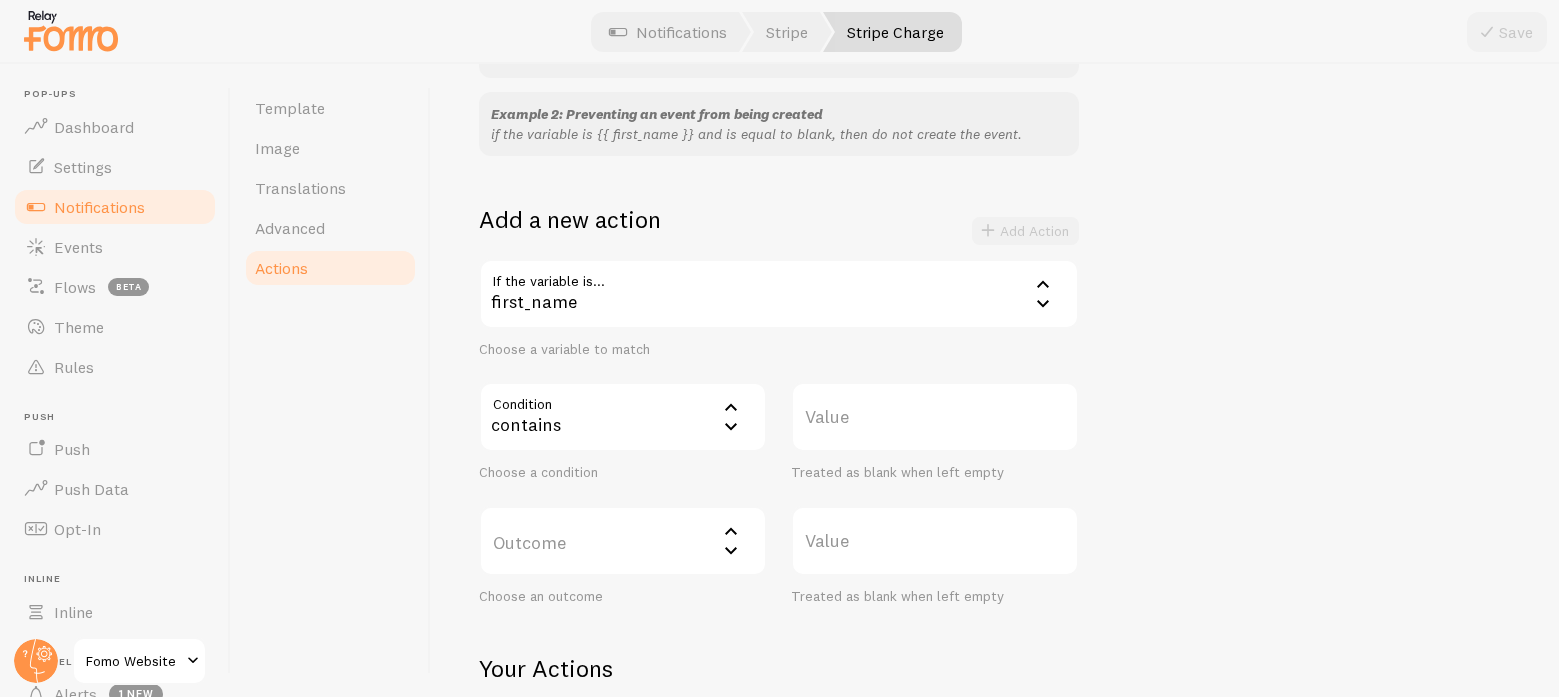 scroll, scrollTop: 321, scrollLeft: 0, axis: vertical 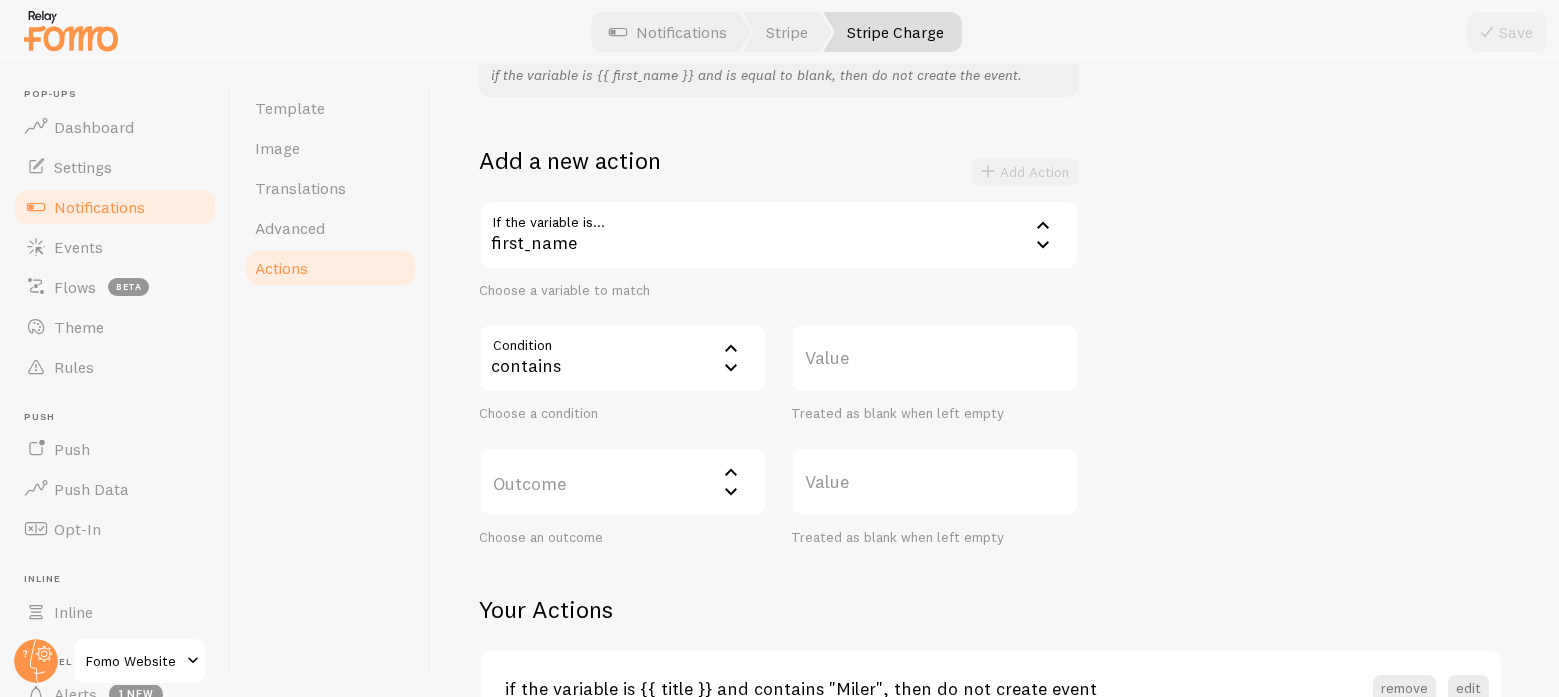 click on "Value" at bounding box center (935, 358) 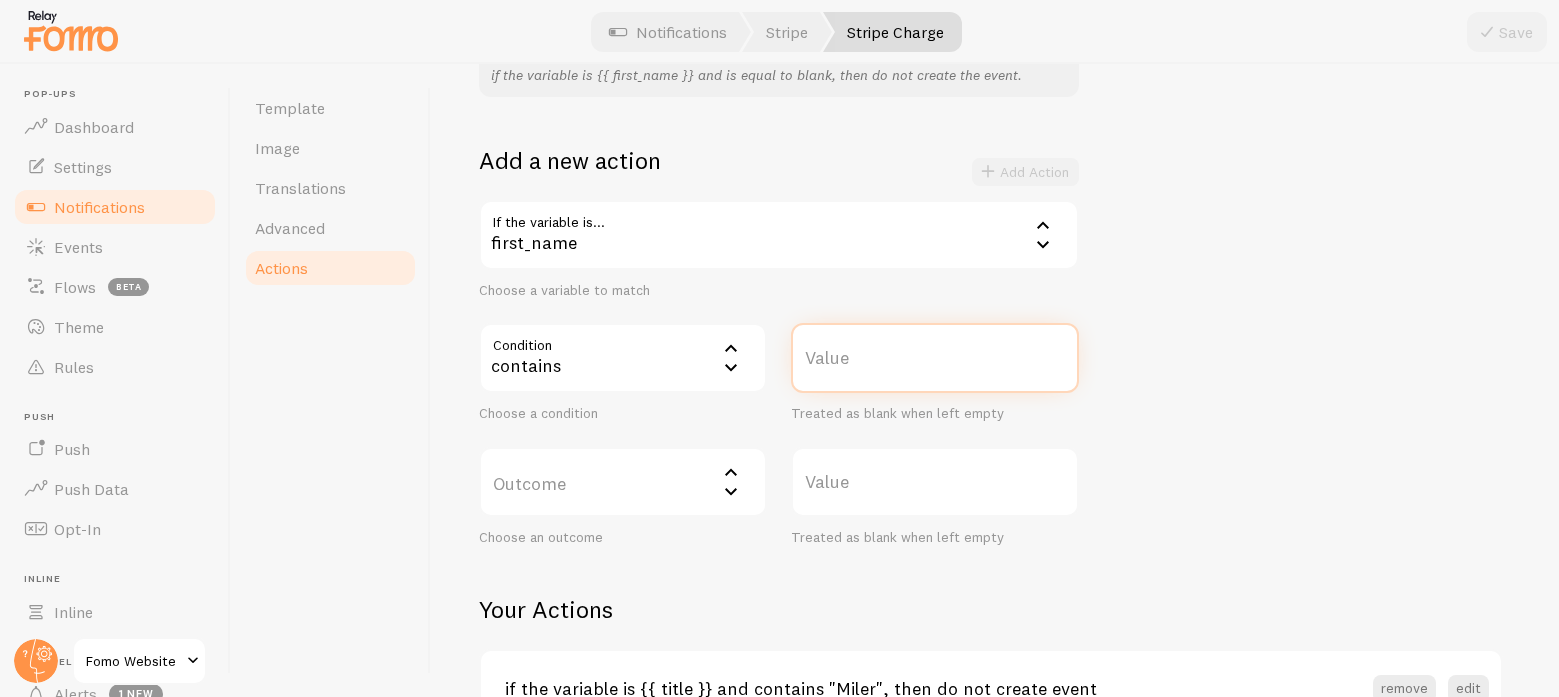 click on "Value" at bounding box center (935, 358) 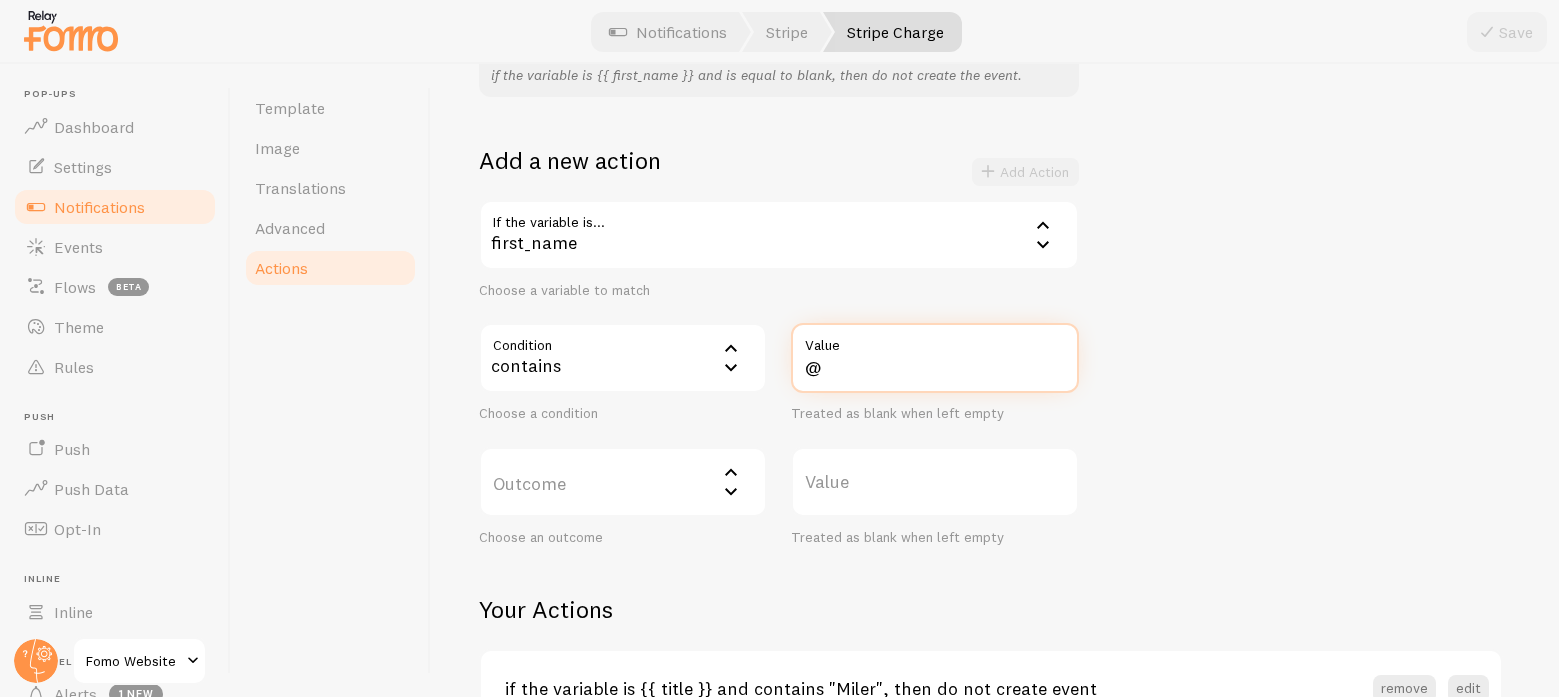 type on "@" 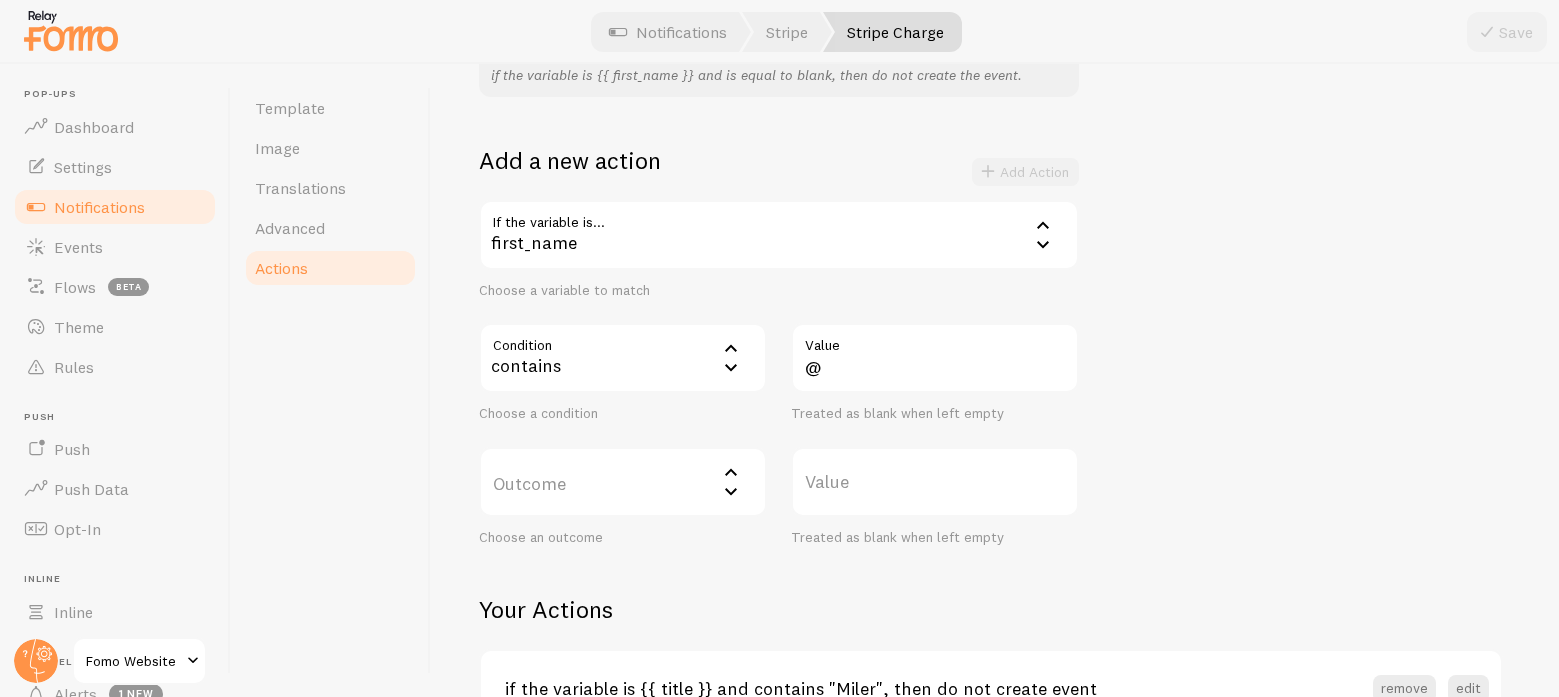 click on "Outcome" at bounding box center [623, 482] 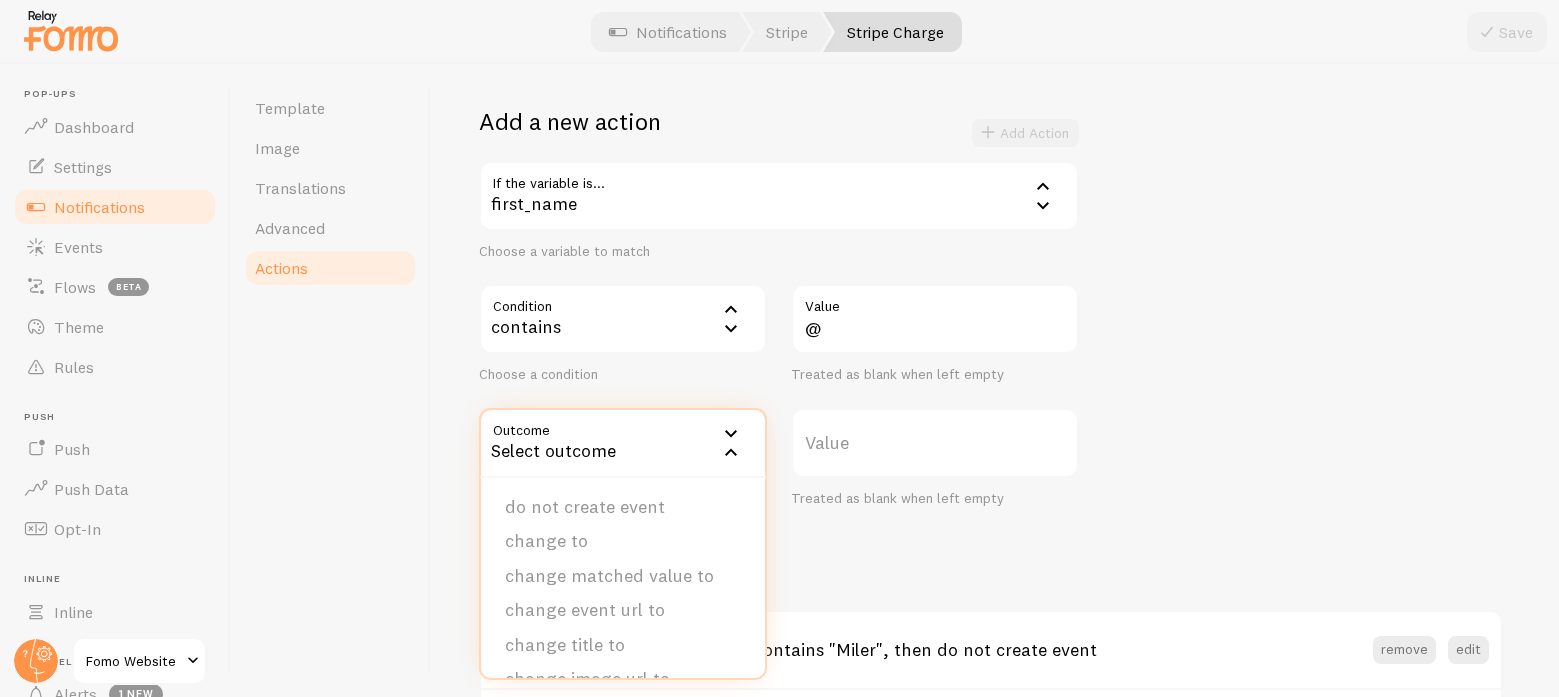 scroll, scrollTop: 401, scrollLeft: 0, axis: vertical 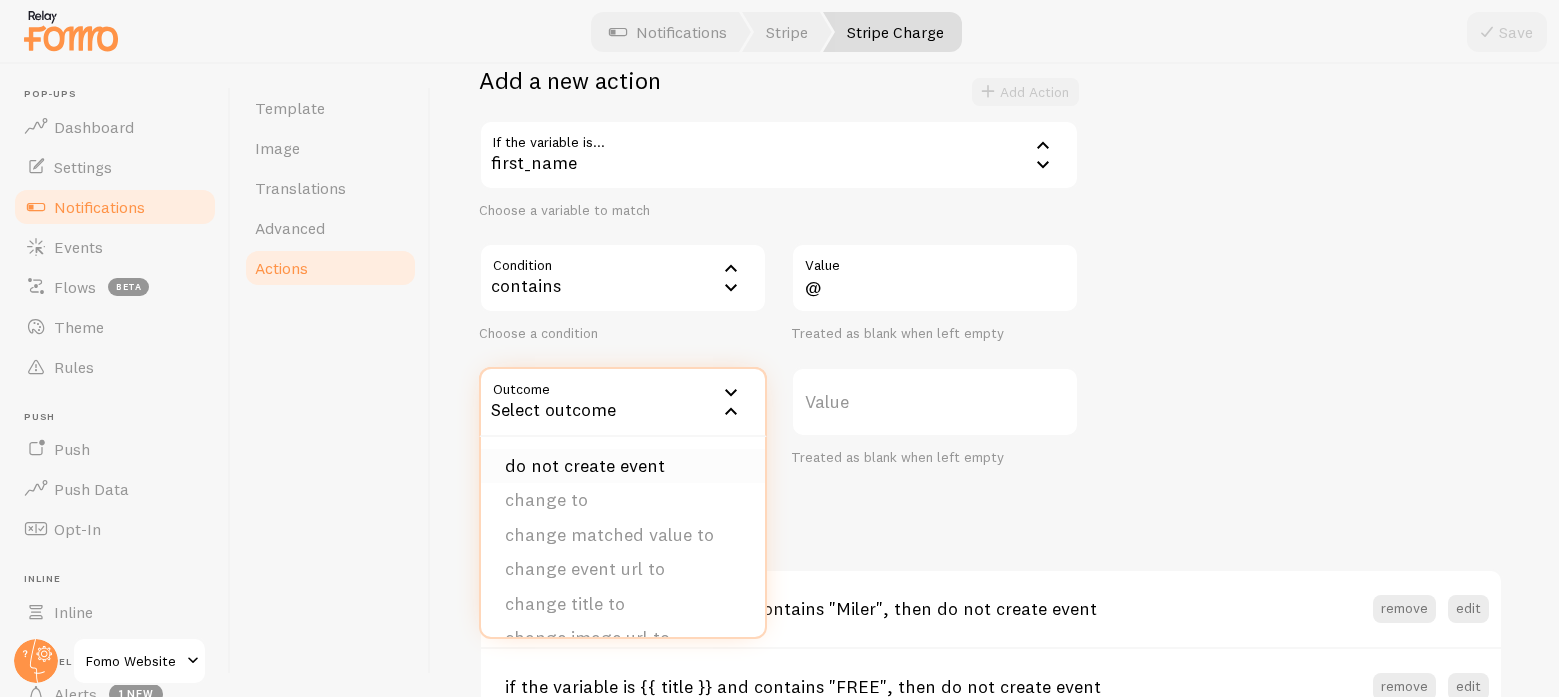 click on "do not create event" at bounding box center [623, 466] 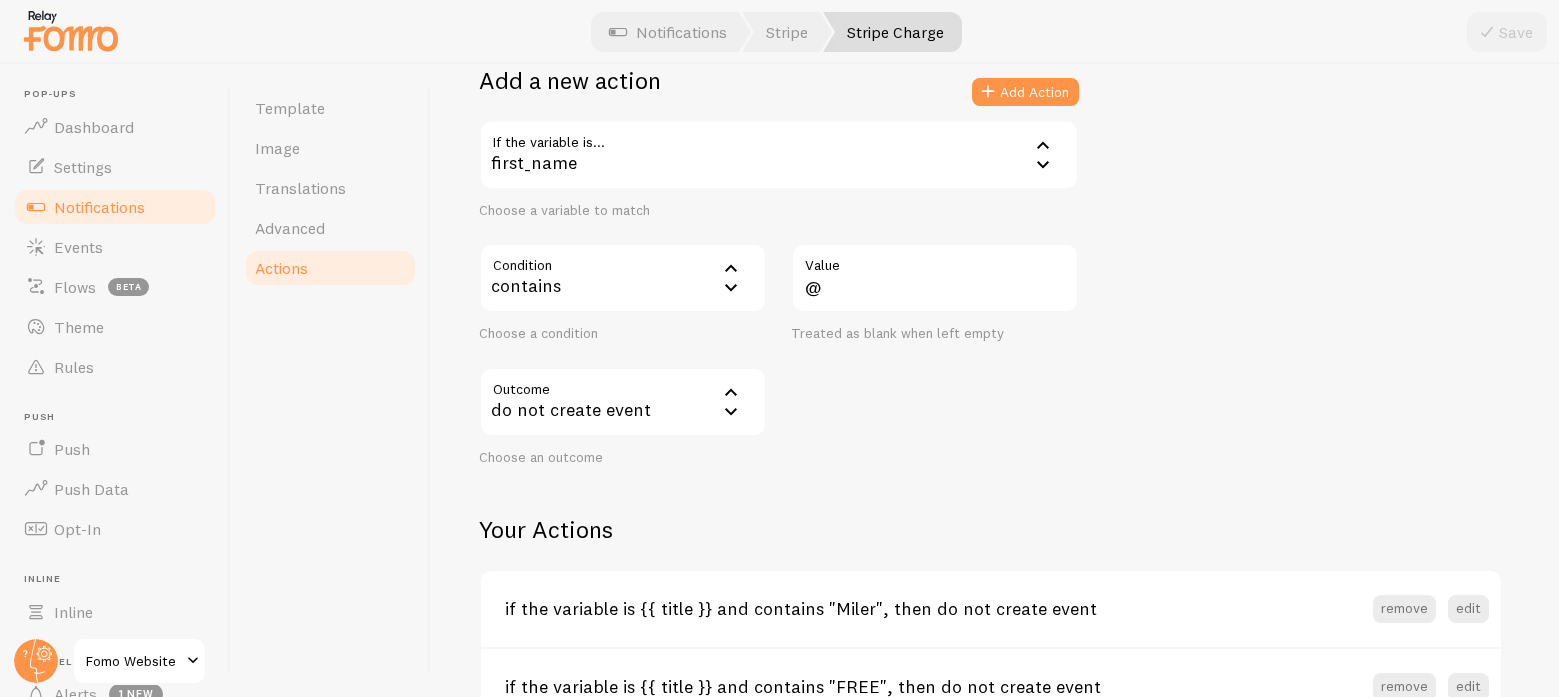 click on "do not create event" at bounding box center [623, 402] 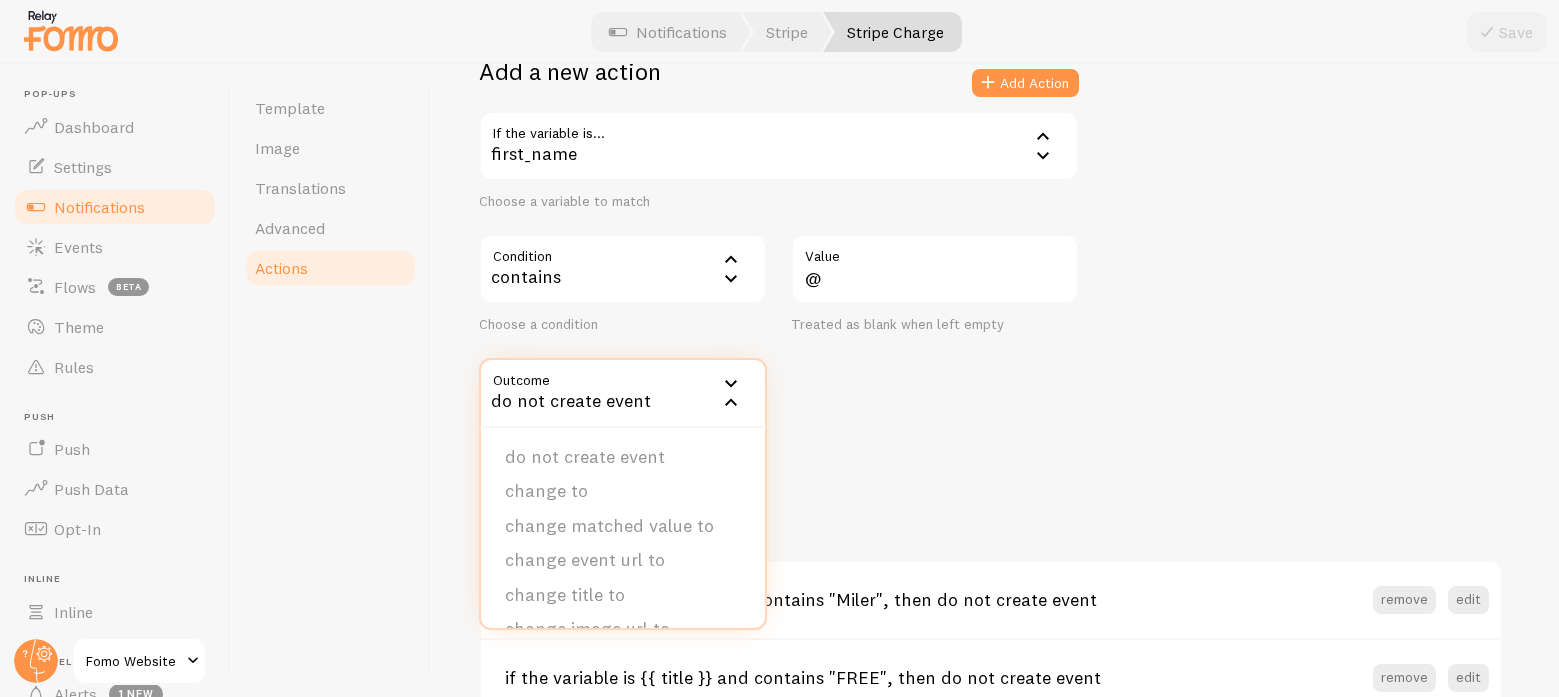 scroll, scrollTop: 429, scrollLeft: 0, axis: vertical 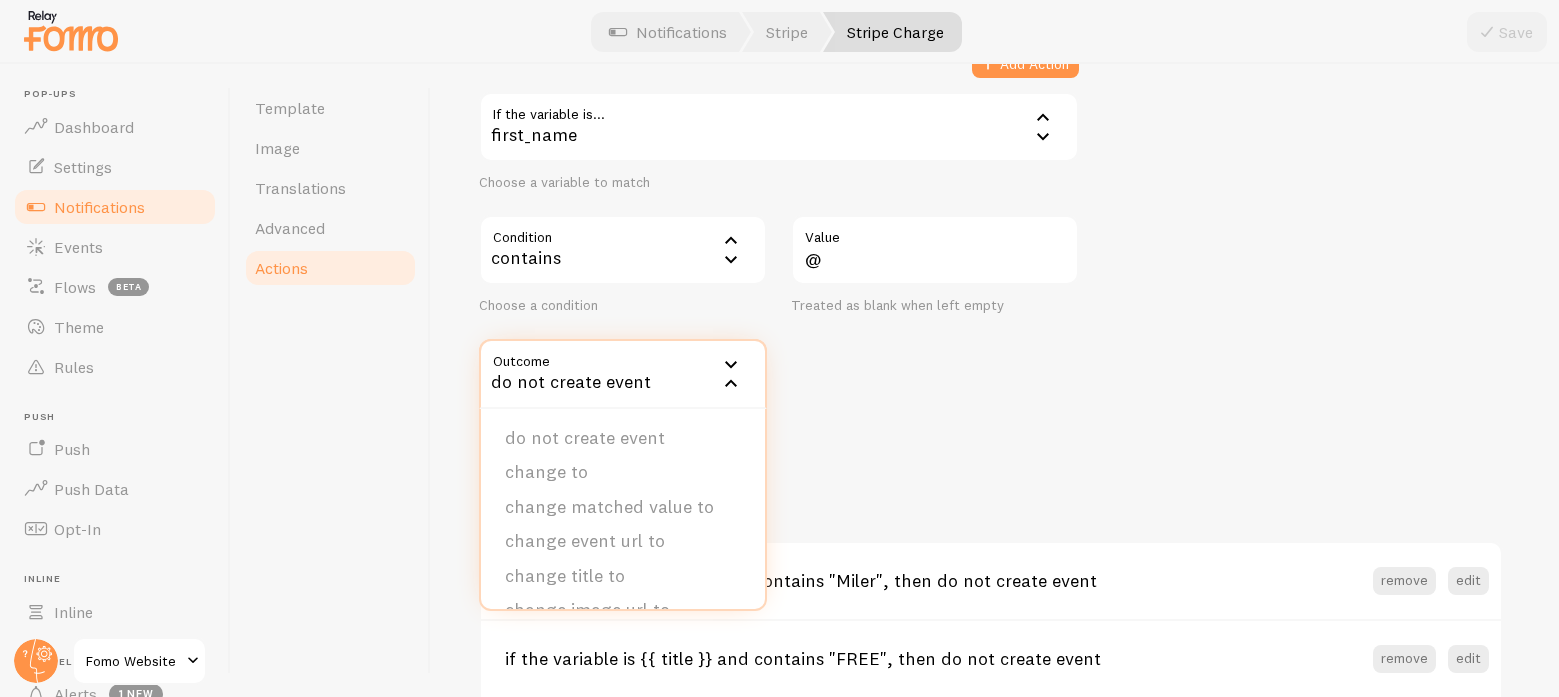 click on "change to" at bounding box center (623, 472) 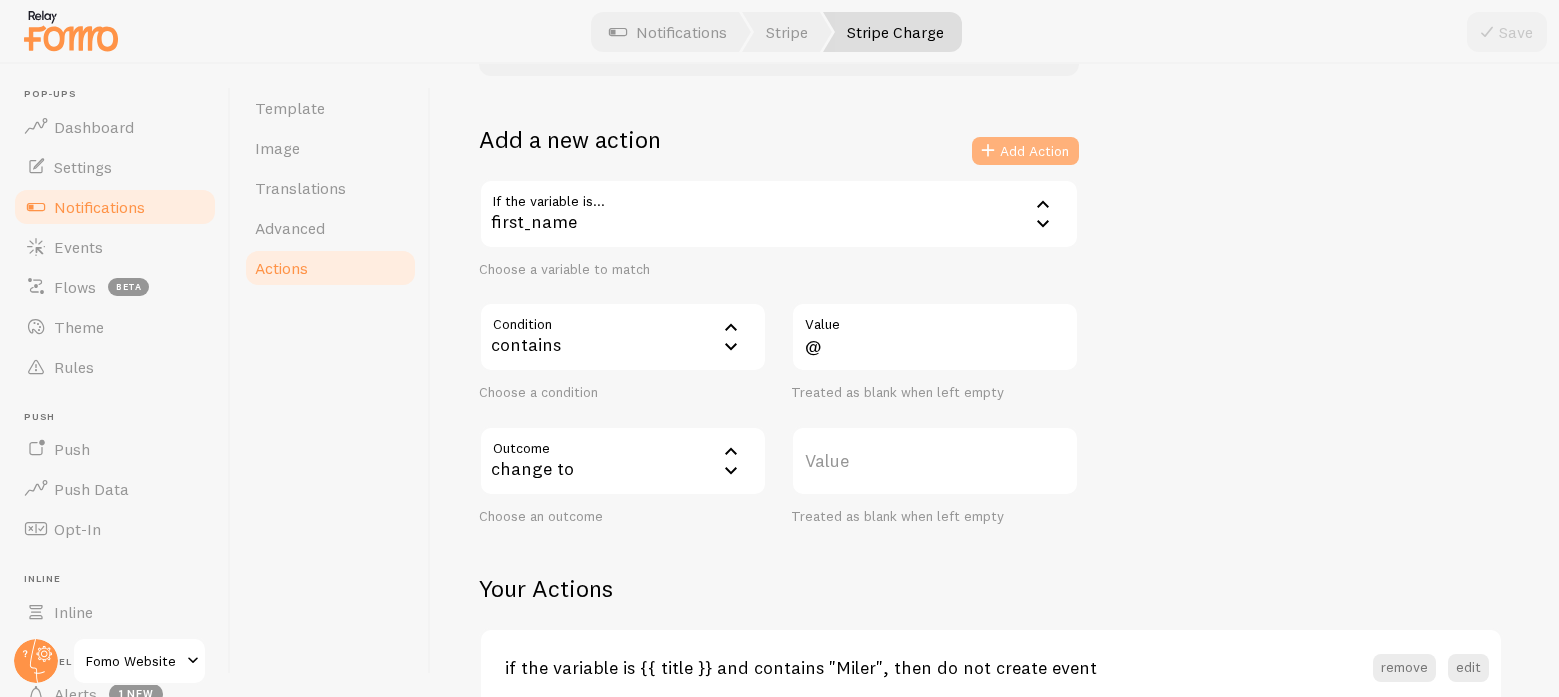 scroll, scrollTop: 322, scrollLeft: 0, axis: vertical 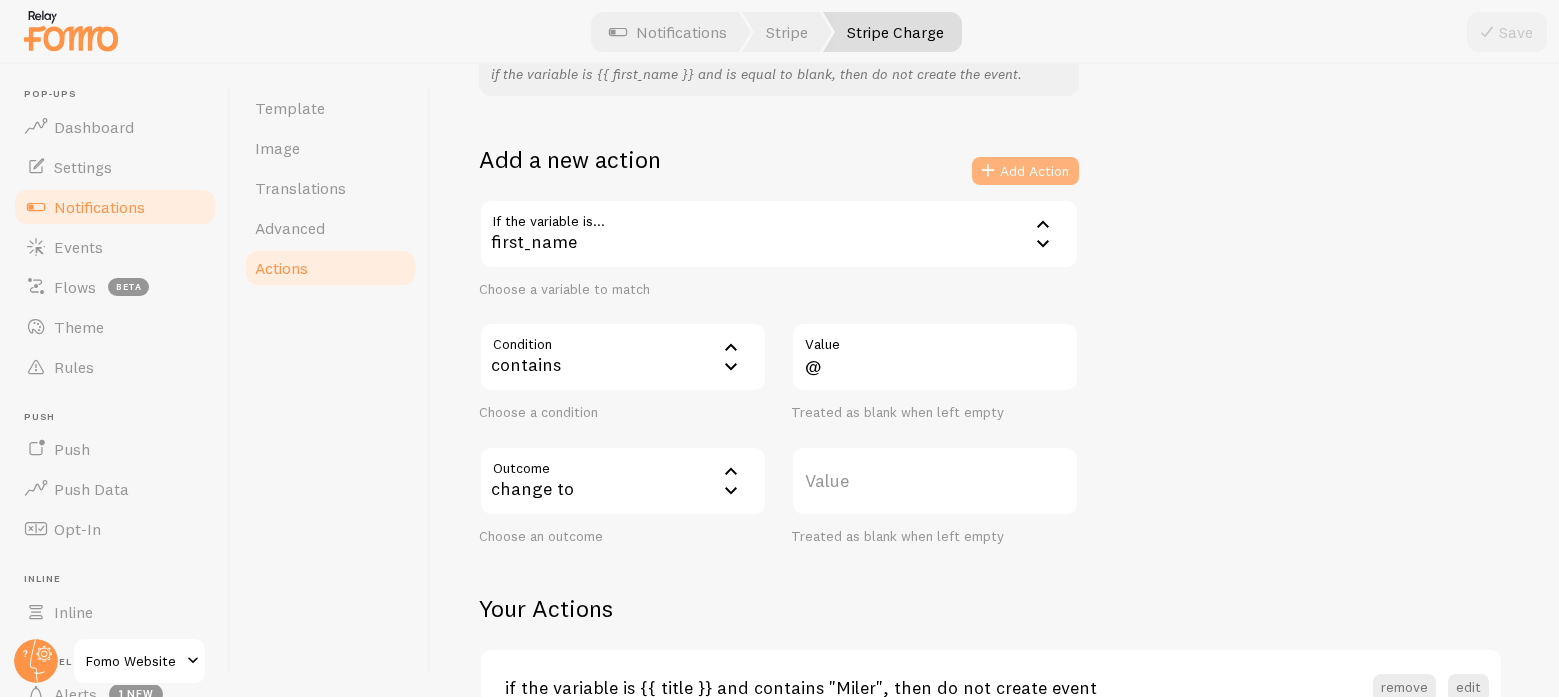 click on "Add Action" at bounding box center [1025, 171] 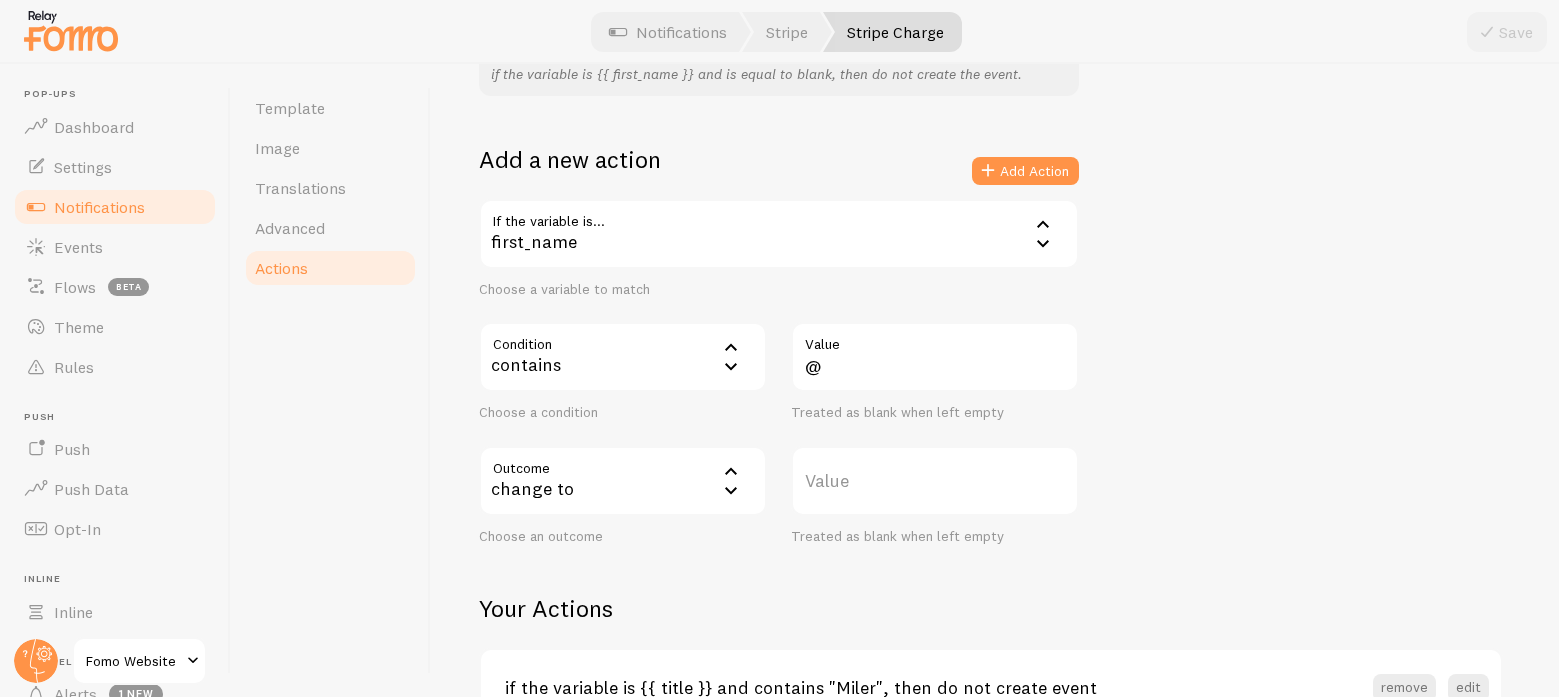 type 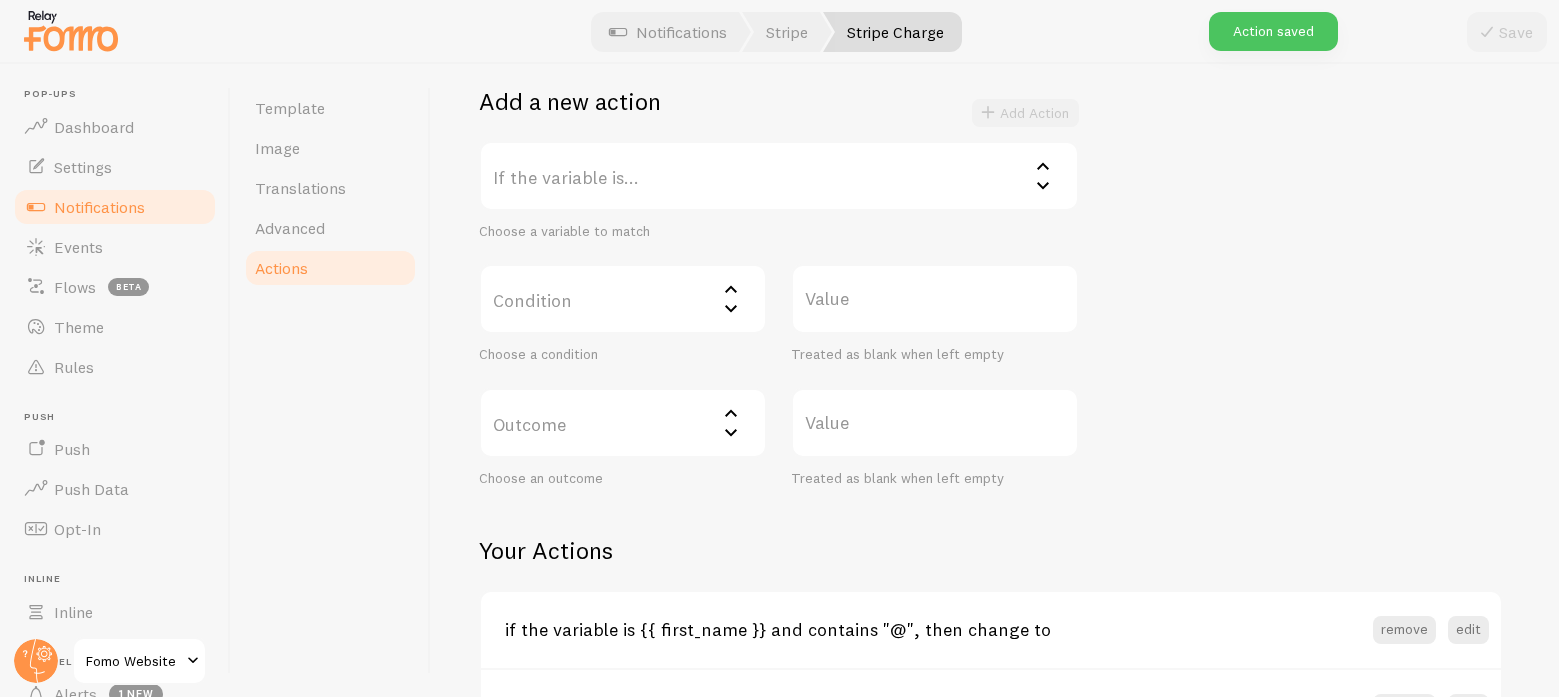scroll, scrollTop: 783, scrollLeft: 0, axis: vertical 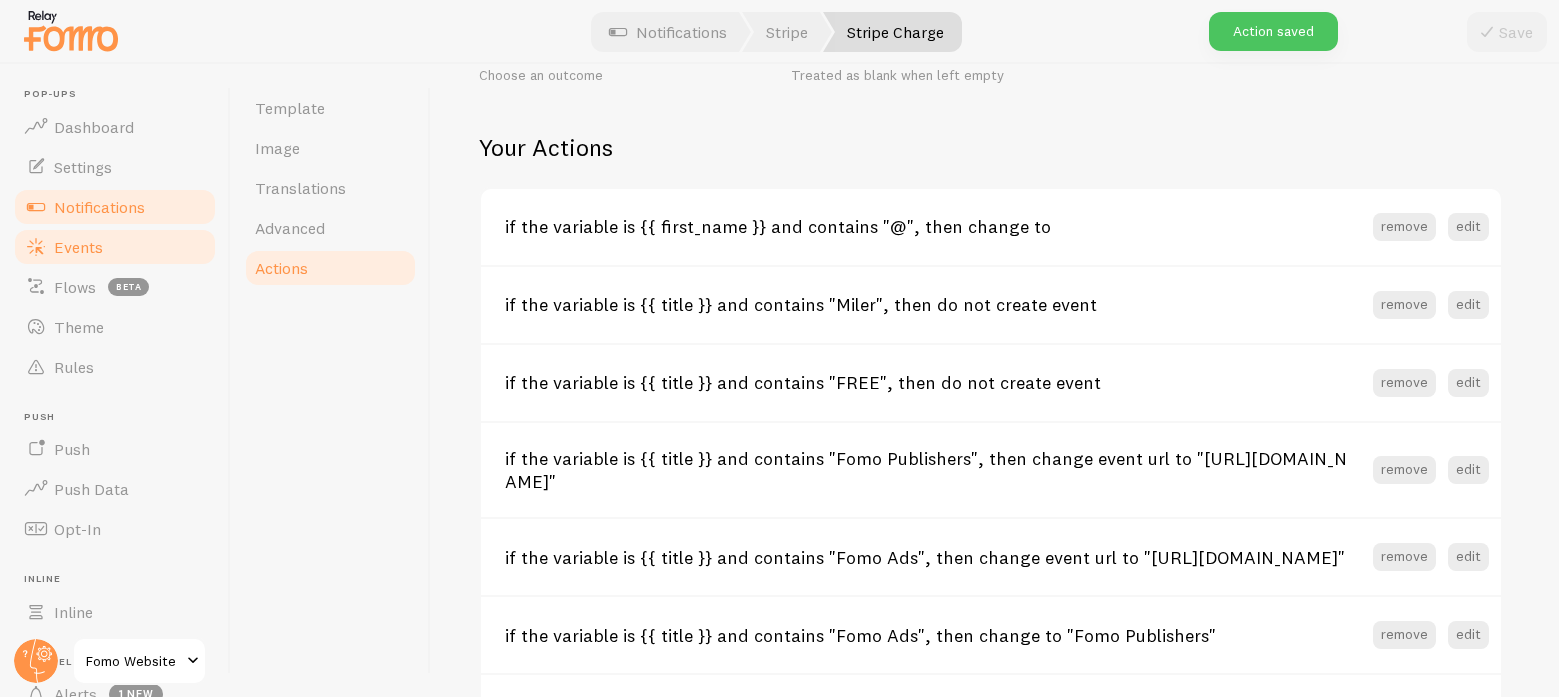 click on "Events" at bounding box center [78, 247] 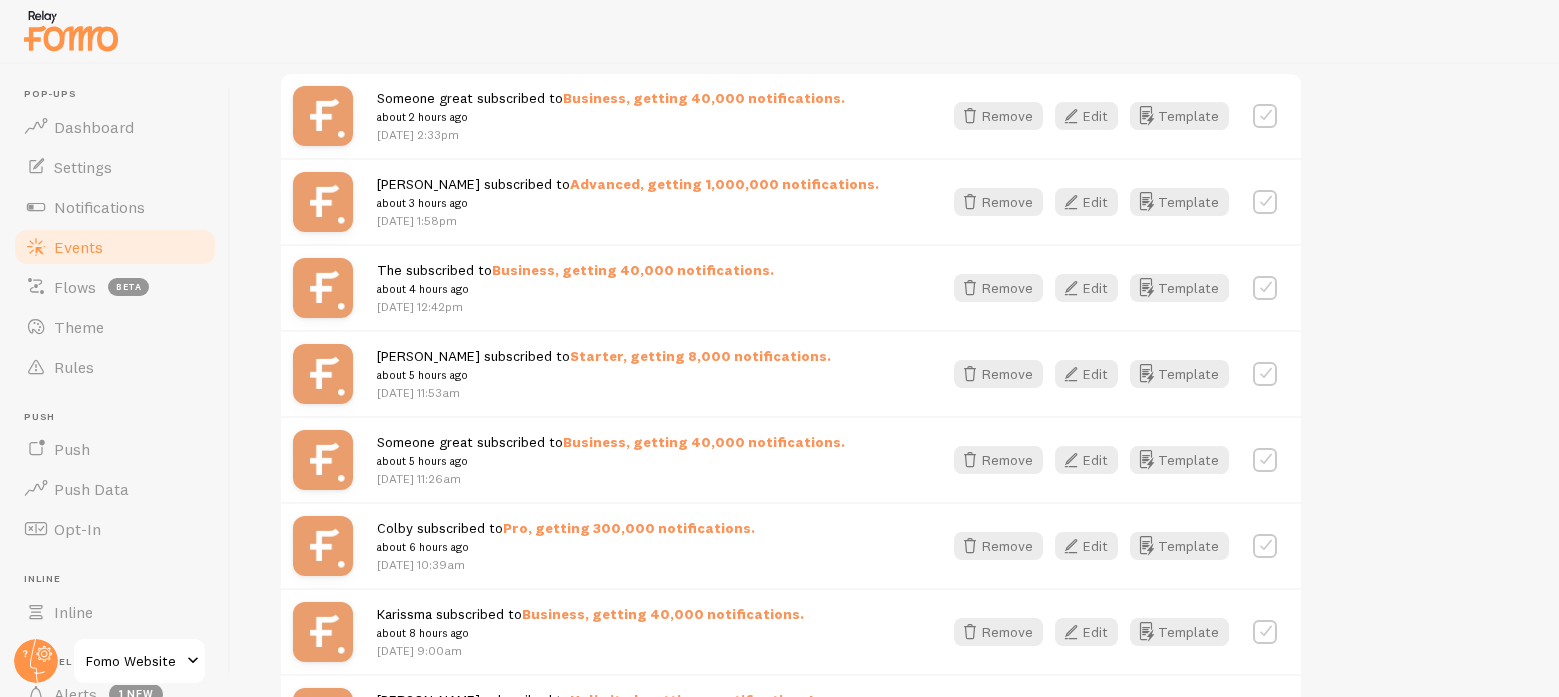 scroll, scrollTop: 795, scrollLeft: 0, axis: vertical 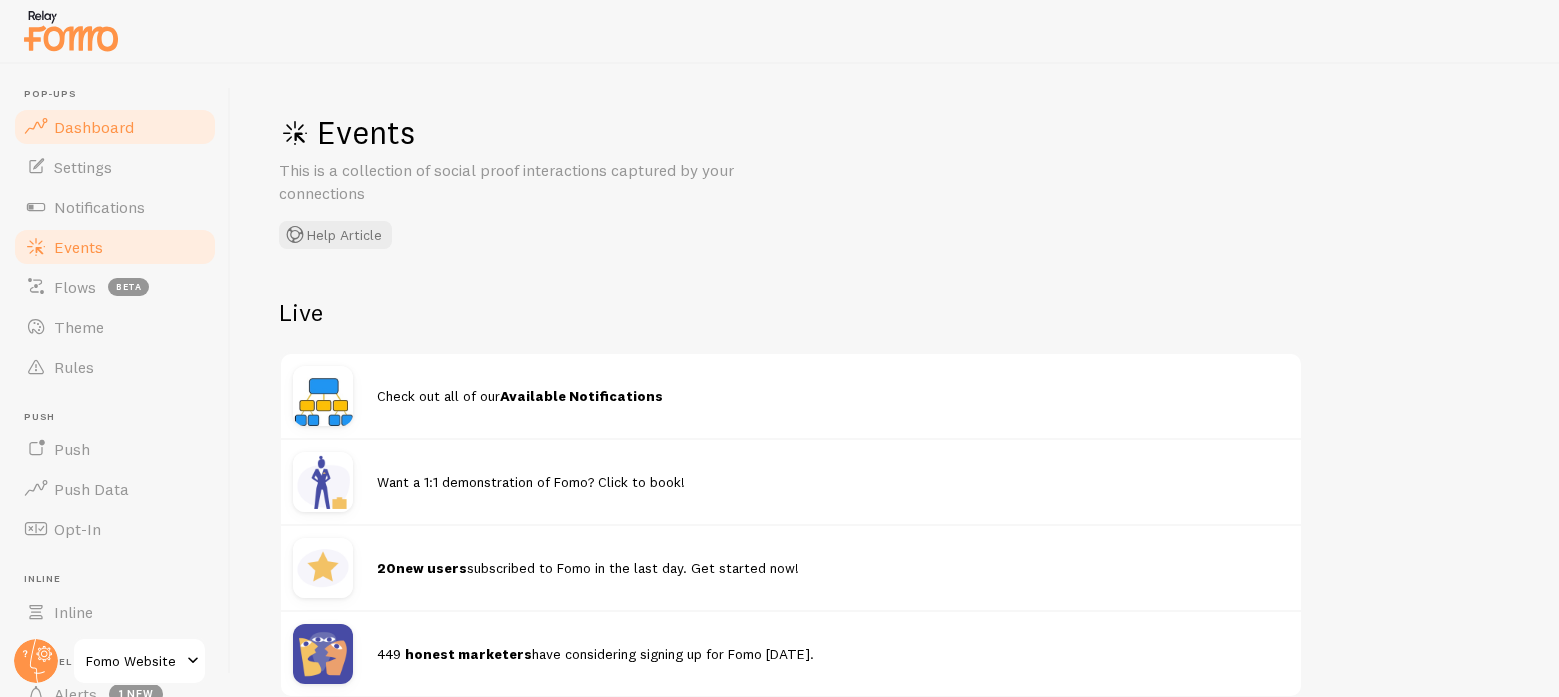 click on "Dashboard" at bounding box center [94, 127] 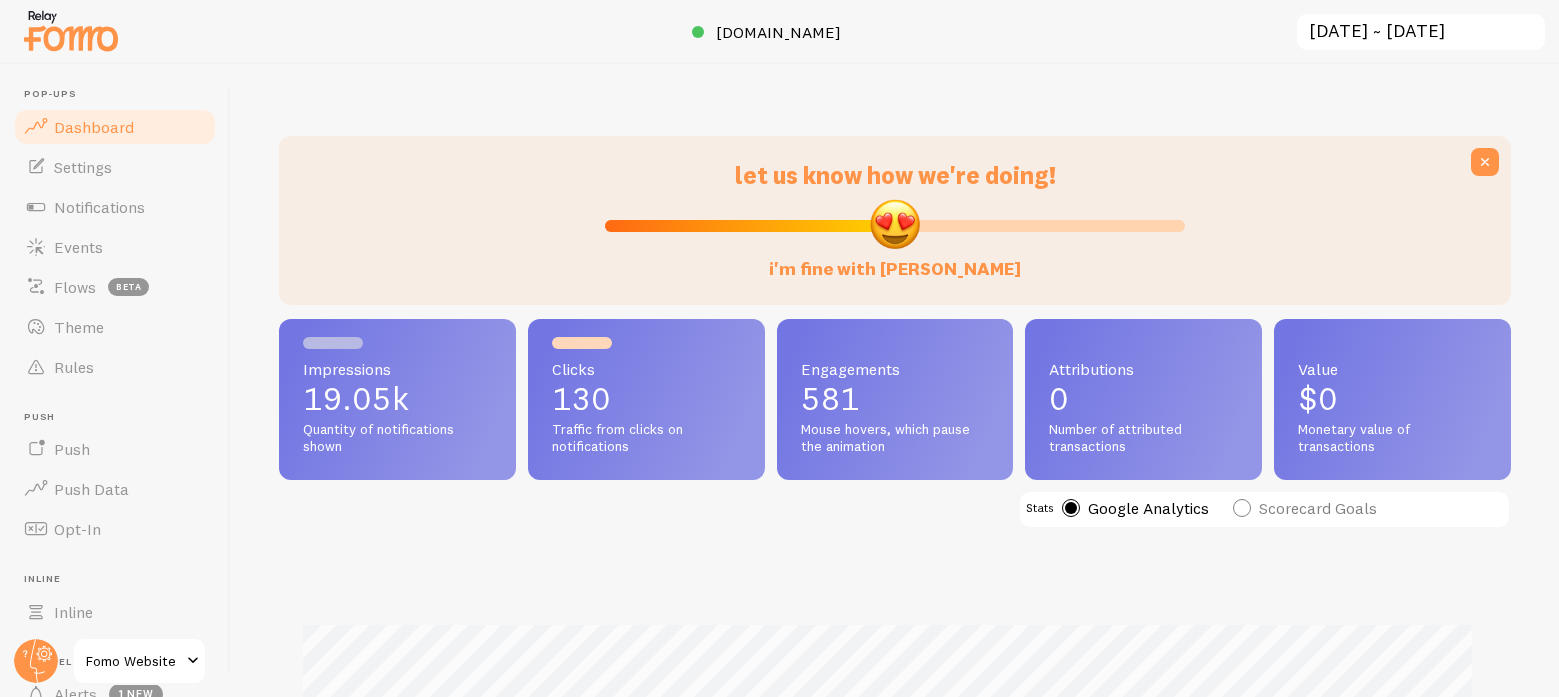 scroll, scrollTop: 999474, scrollLeft: 998783, axis: both 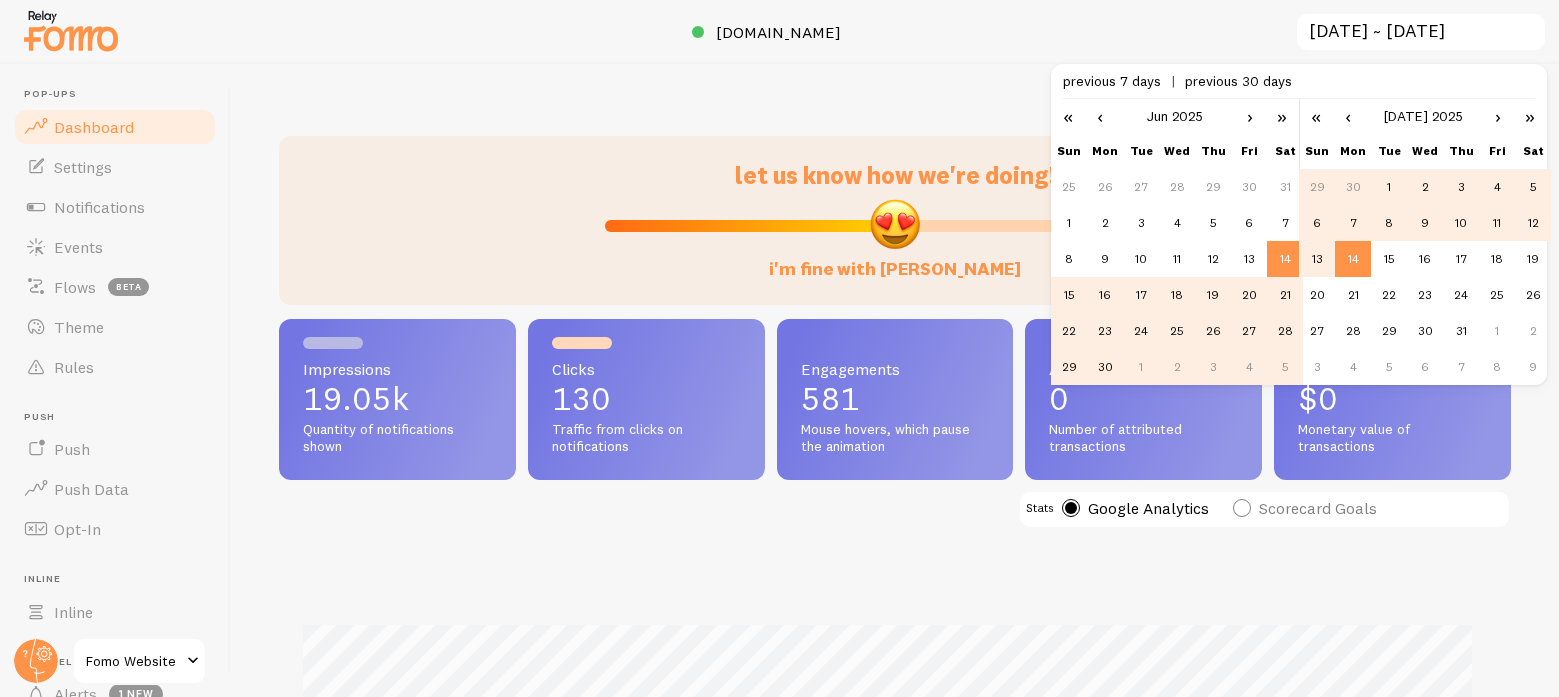 click on "›" at bounding box center (1250, 116) 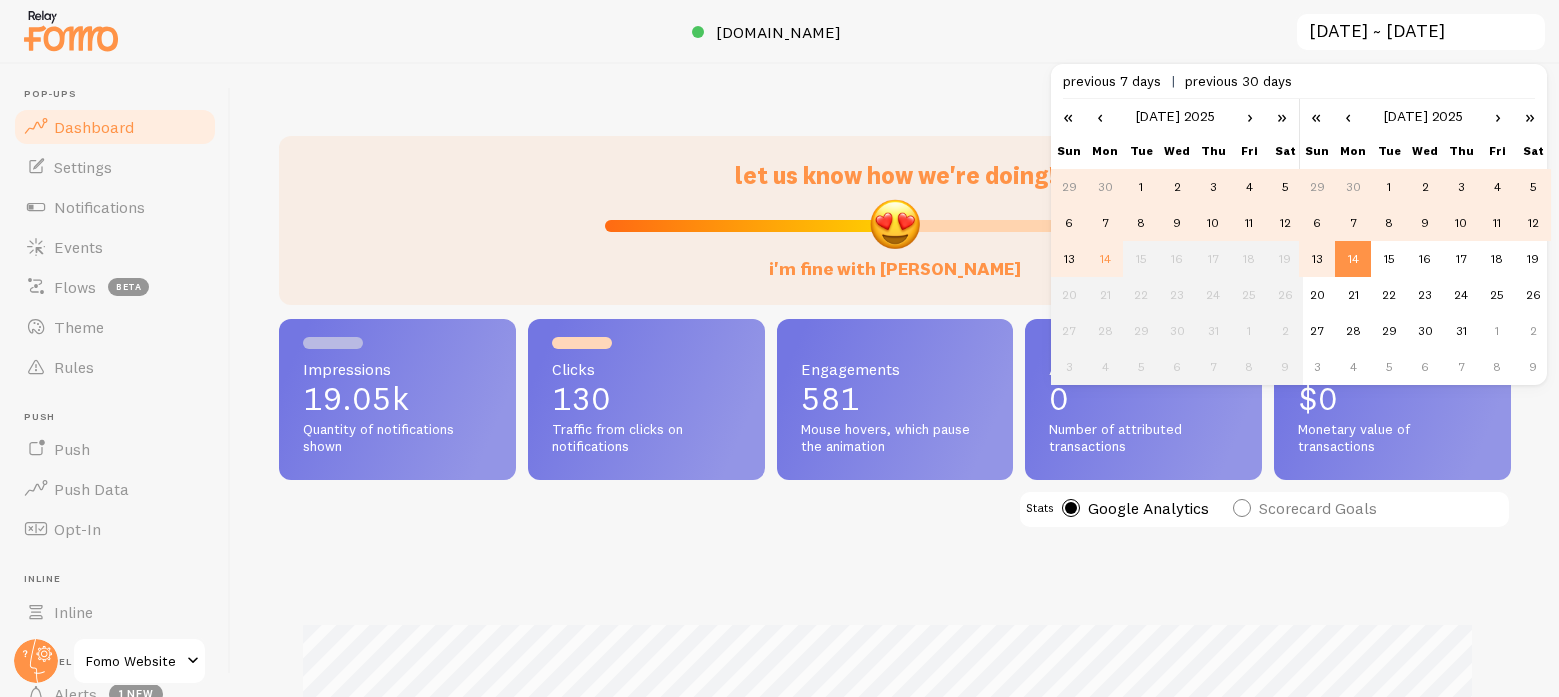 click on "5" at bounding box center (1285, 187) 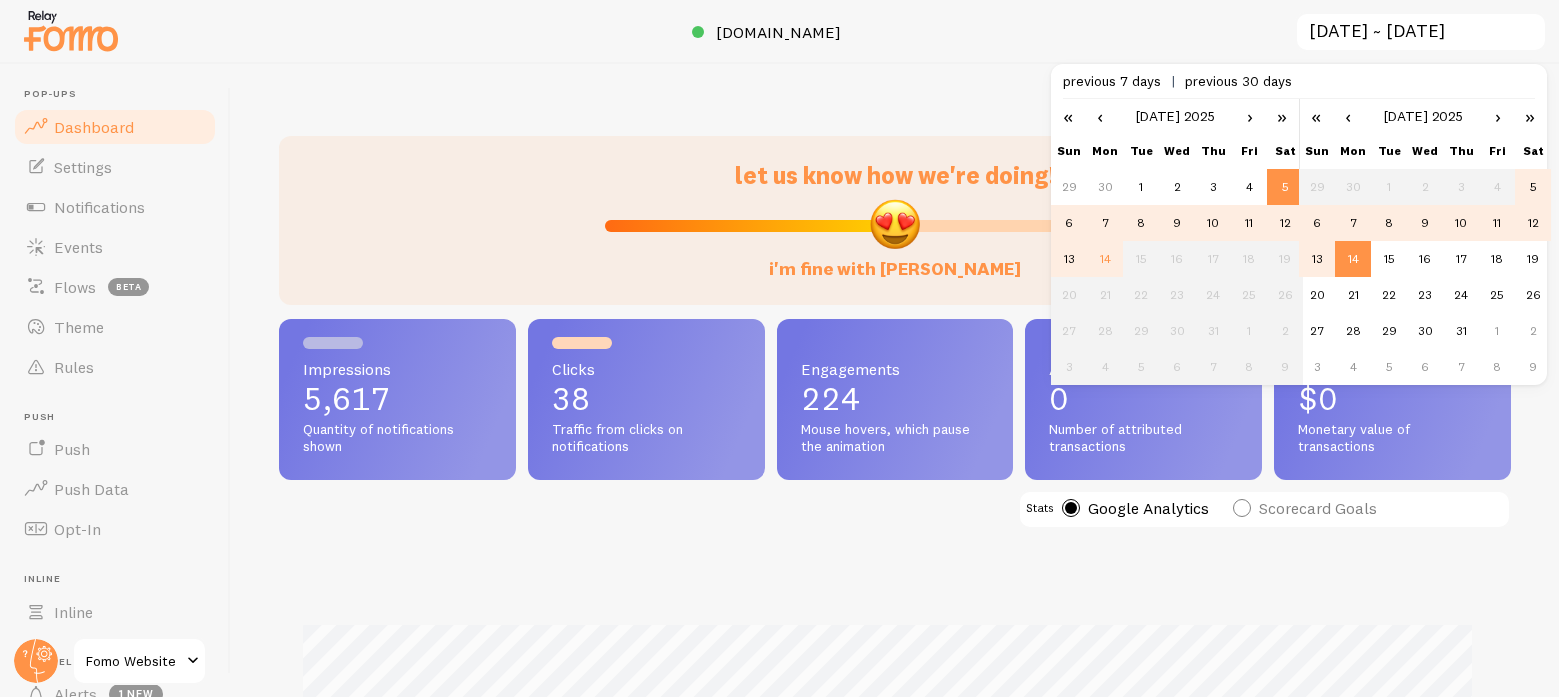 scroll, scrollTop: 999474, scrollLeft: 998783, axis: both 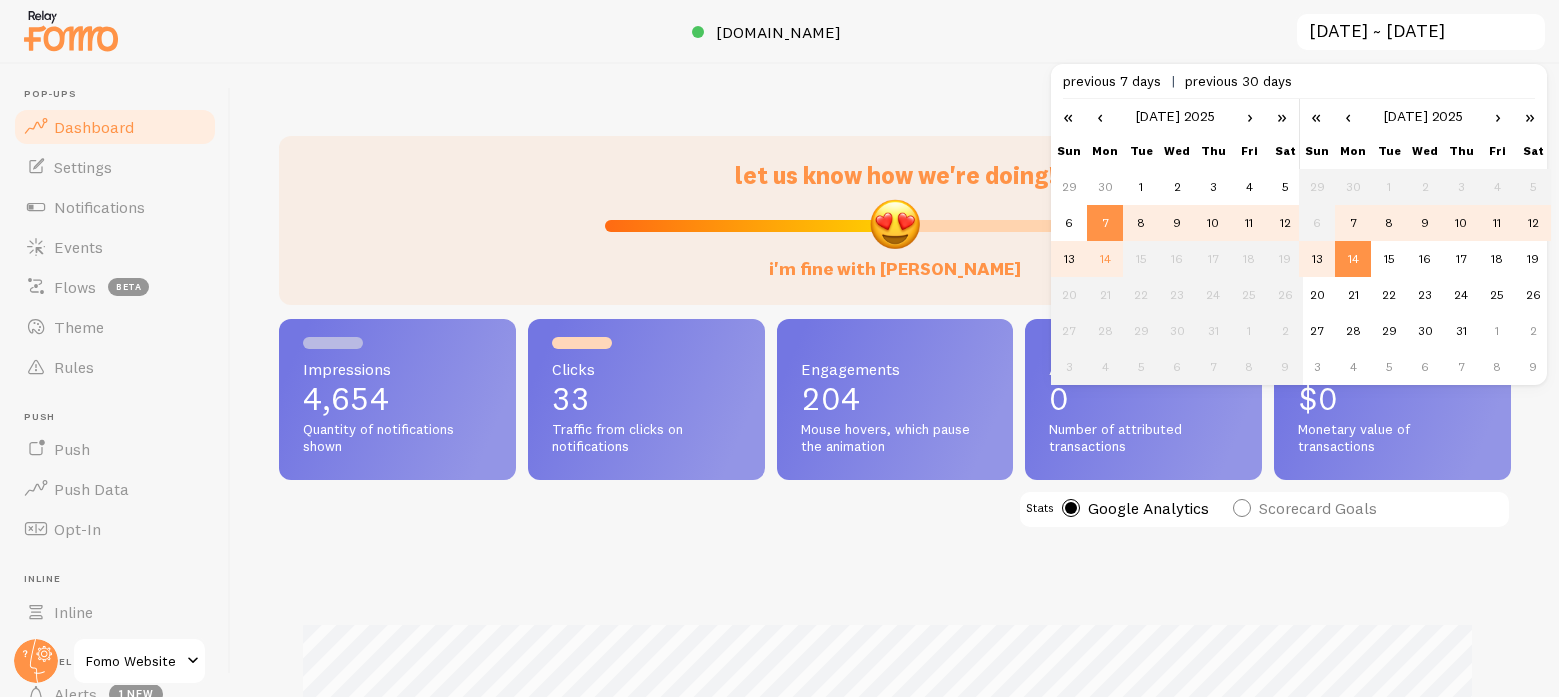 click on "13" at bounding box center (1317, 259) 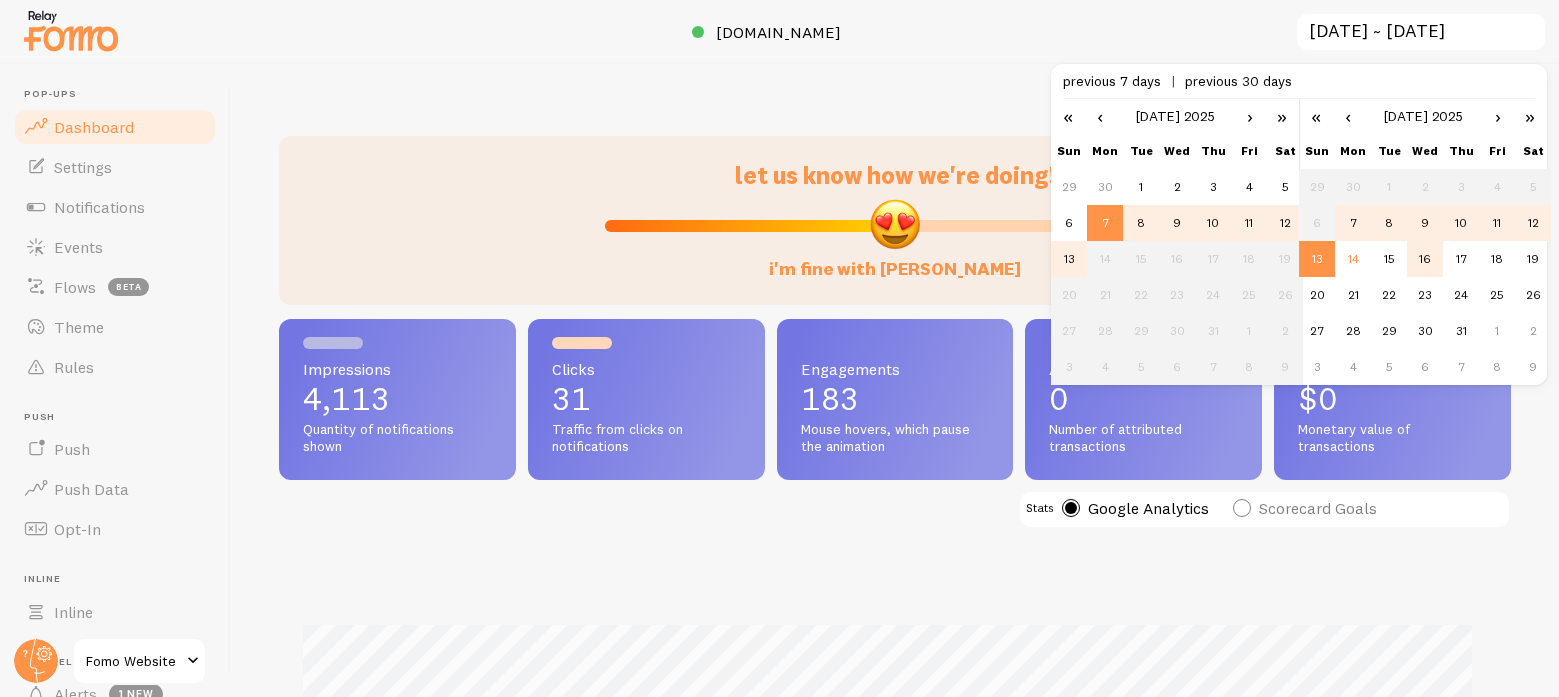scroll, scrollTop: 999474, scrollLeft: 998783, axis: both 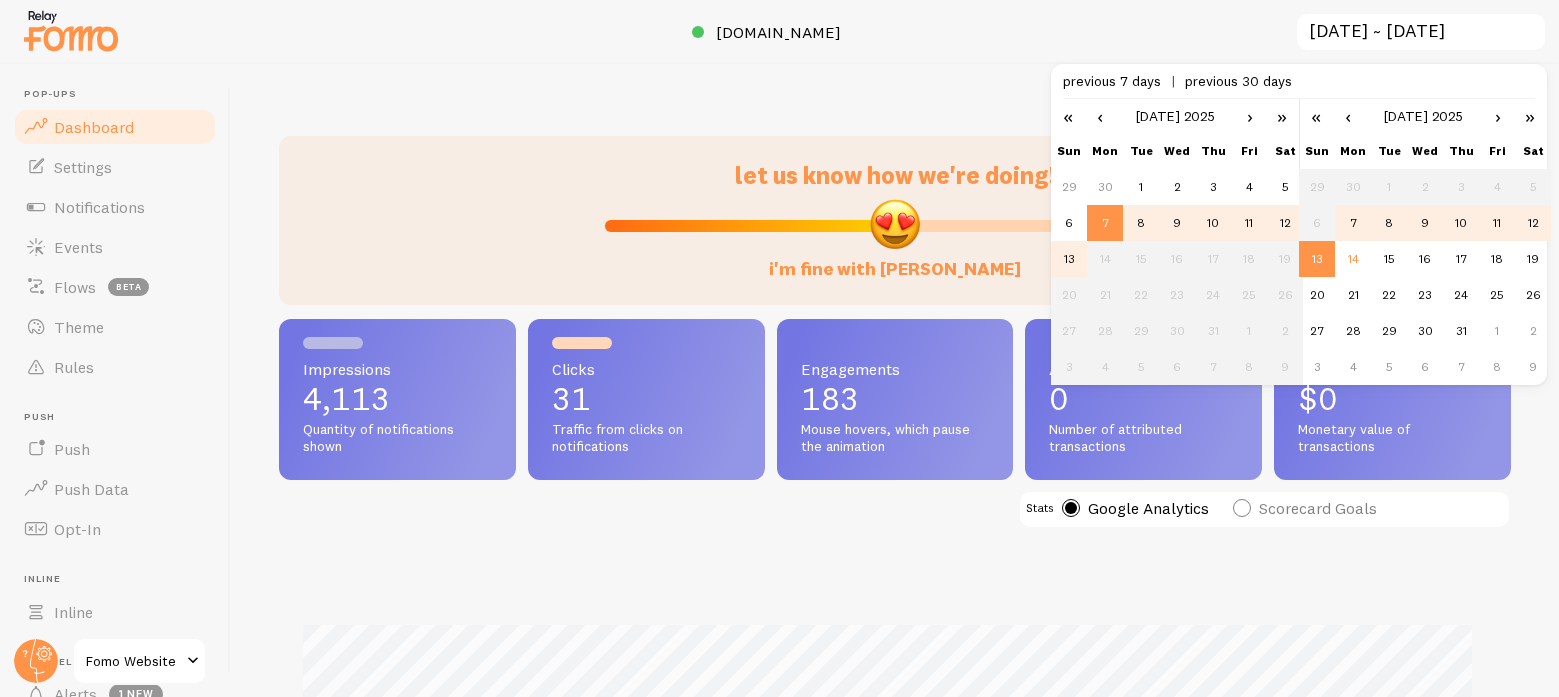 click on "Impressions
4,113
Quantity of notifications shown
Clicks
31
Traffic from clicks on notifications
Engagements
183
Mouse hovers, which pause the animation
Attributions
0
Number of attributed transactions
Value
$0   Monetary value of transactions   Stats     Google Analytics     Scorecard Goals     Impressions Clicks" at bounding box center (895, 711) 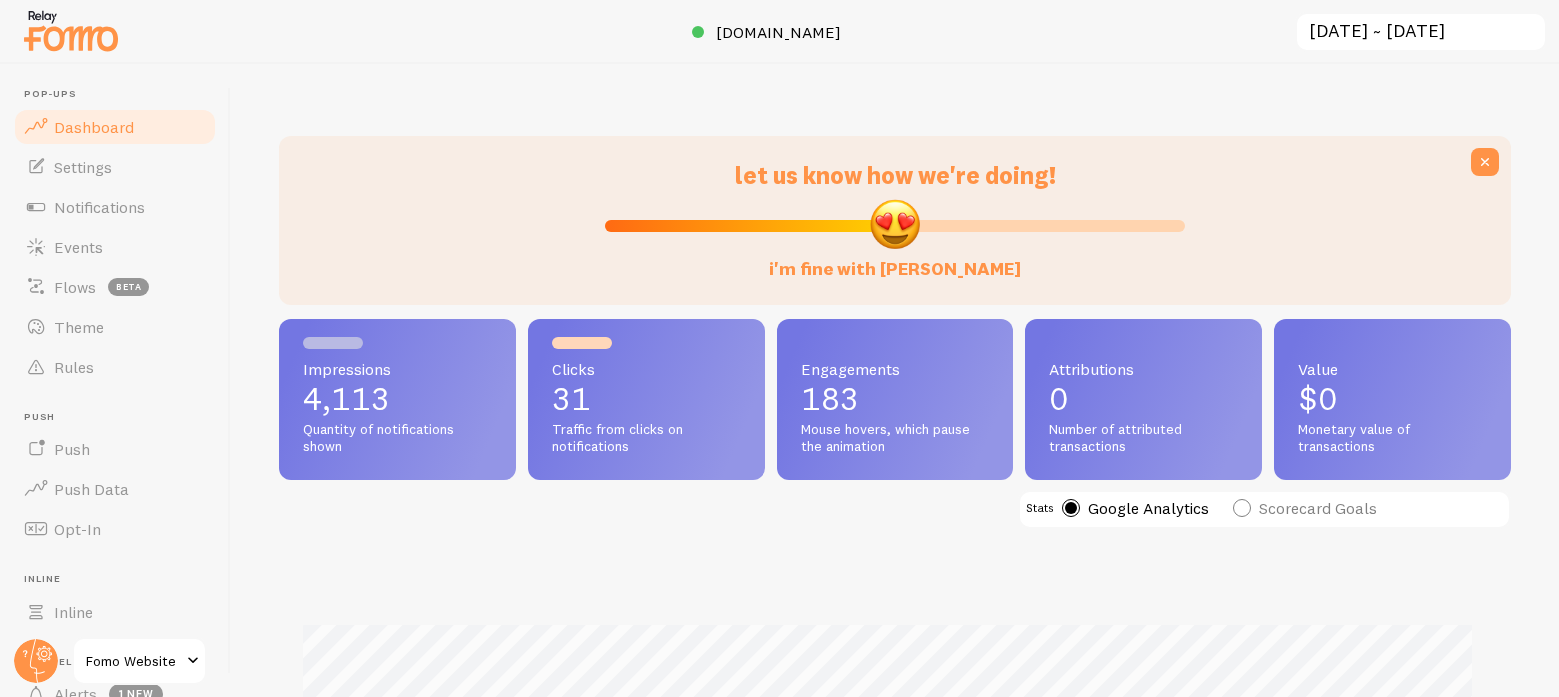 click on "Impressions
4,113
Quantity of notifications shown
Clicks
31
Traffic from clicks on notifications
Engagements
183
Mouse hovers, which pause the animation
Attributions
0
Number of attributed transactions
Value
$0   Monetary value of transactions   Stats     Google Analytics     Scorecard Goals     Impressions Clicks" at bounding box center [895, 711] 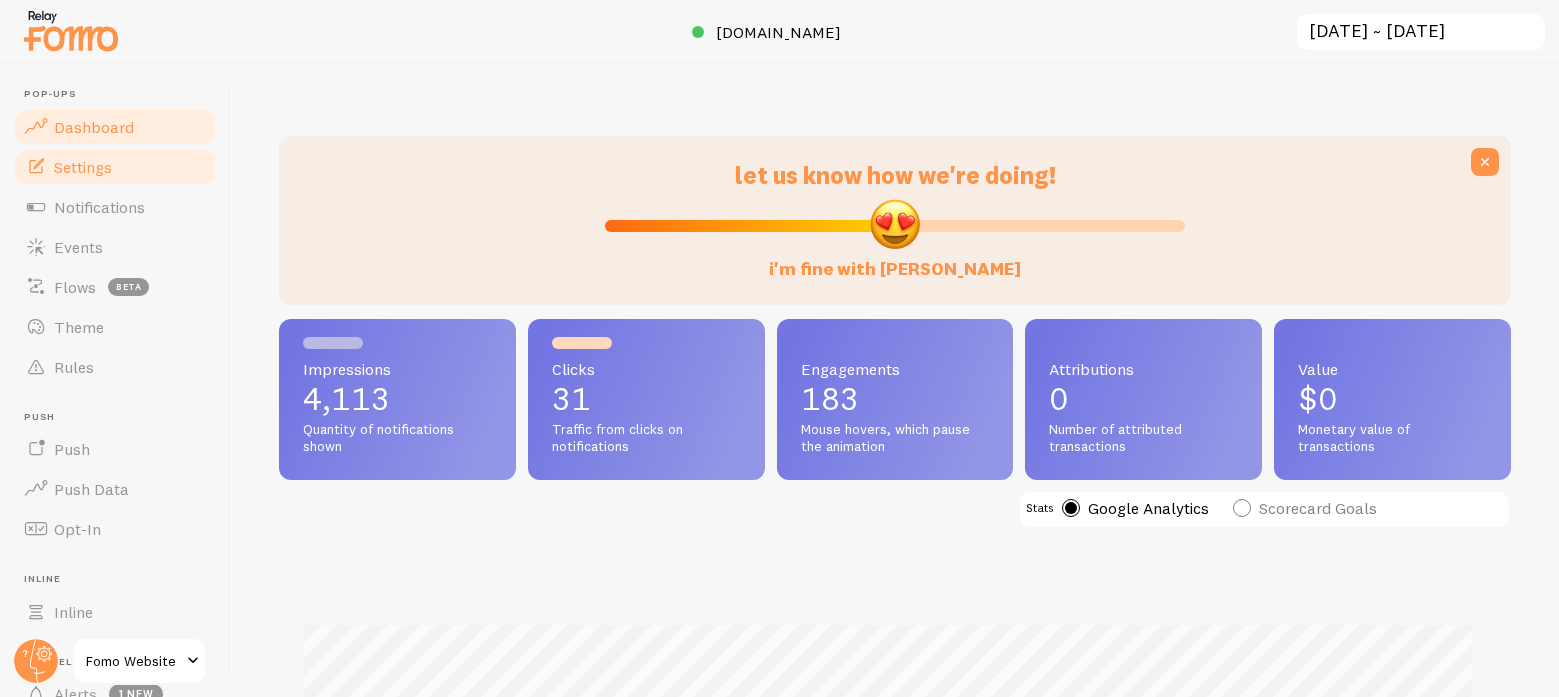 click on "Settings" at bounding box center [83, 167] 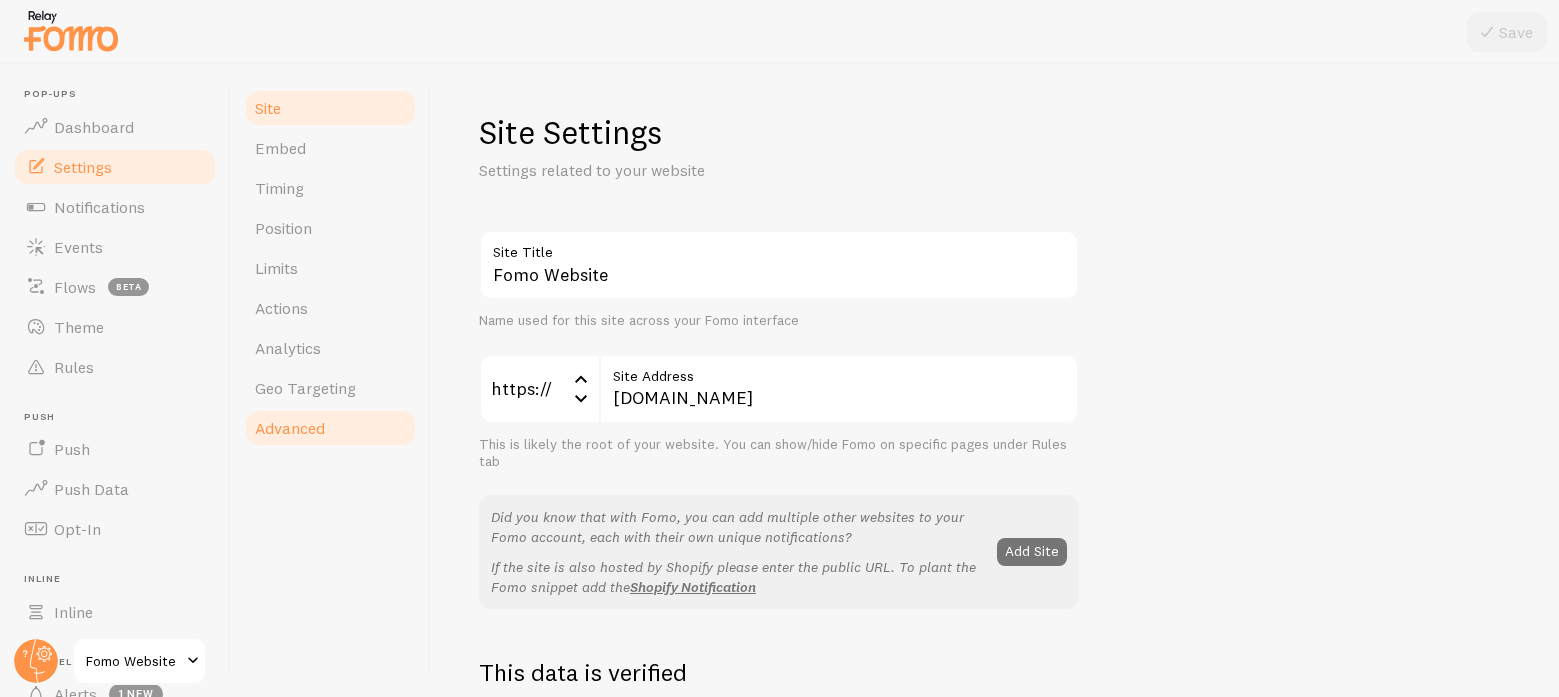 click on "Advanced" at bounding box center [290, 428] 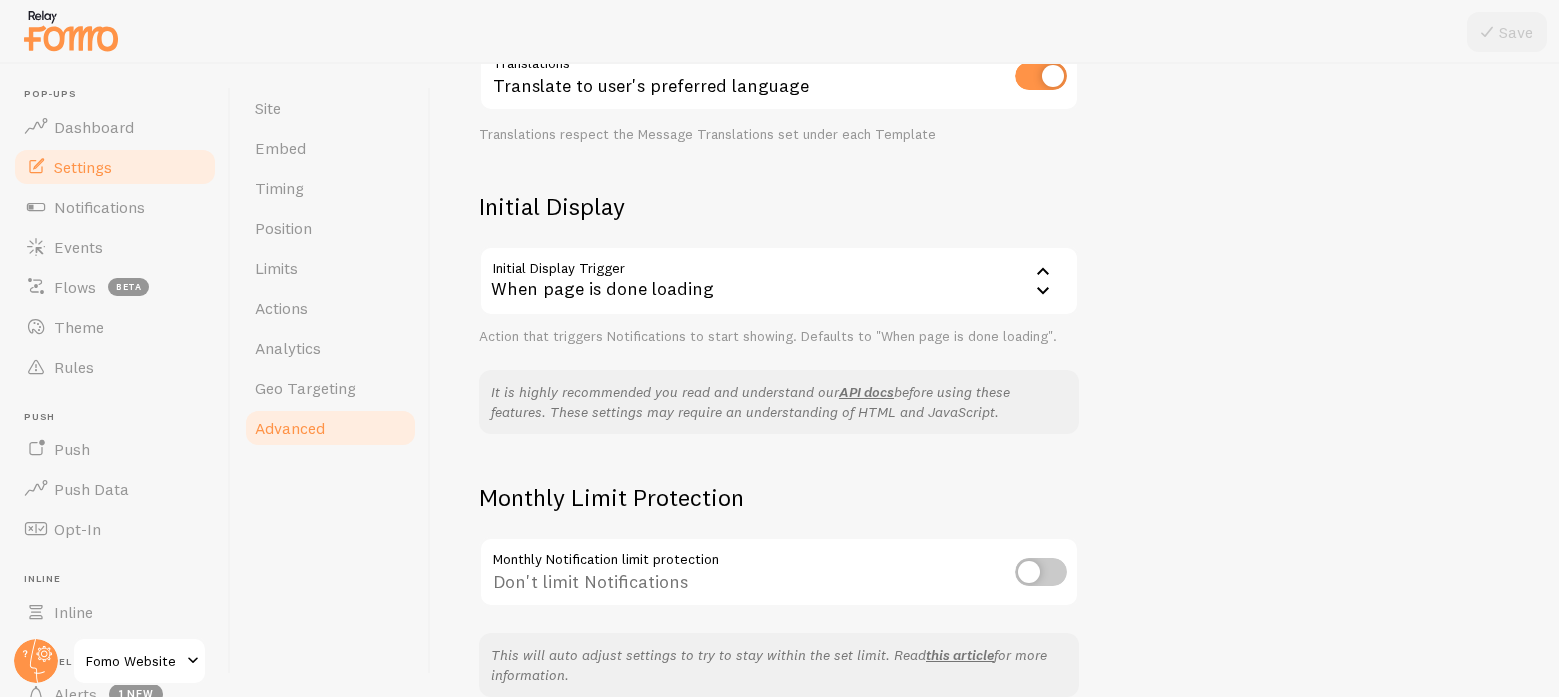 scroll, scrollTop: 378, scrollLeft: 0, axis: vertical 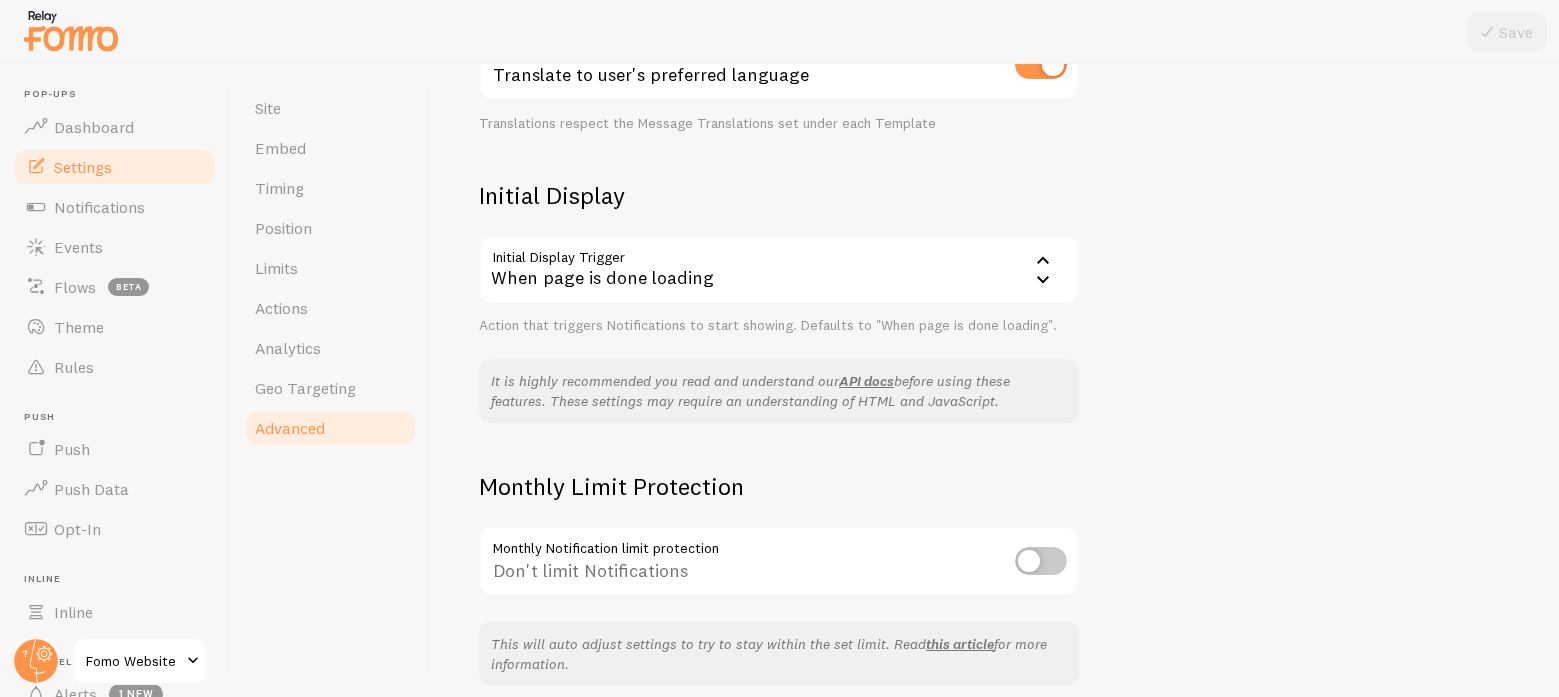 click on "When page is done loading" at bounding box center [779, 270] 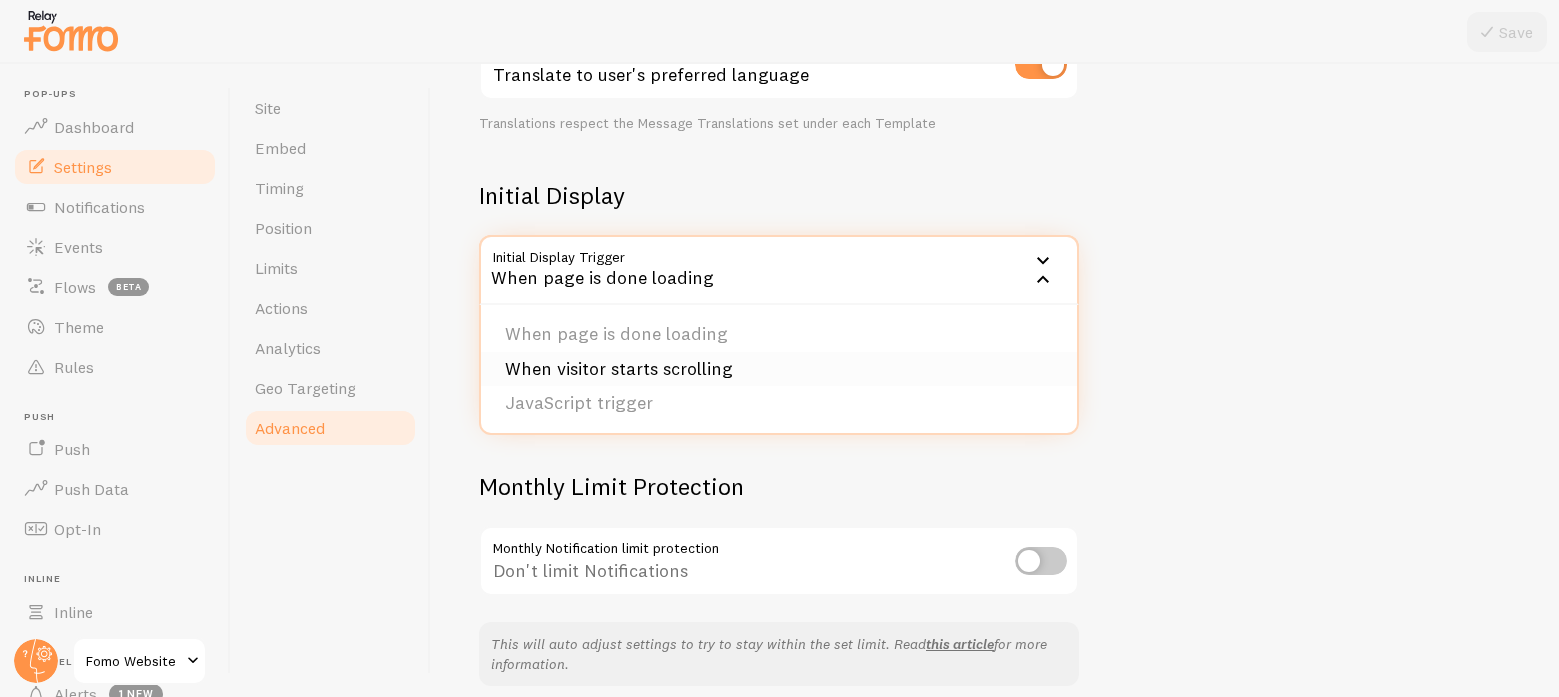 click on "When visitor starts scrolling" at bounding box center (779, 369) 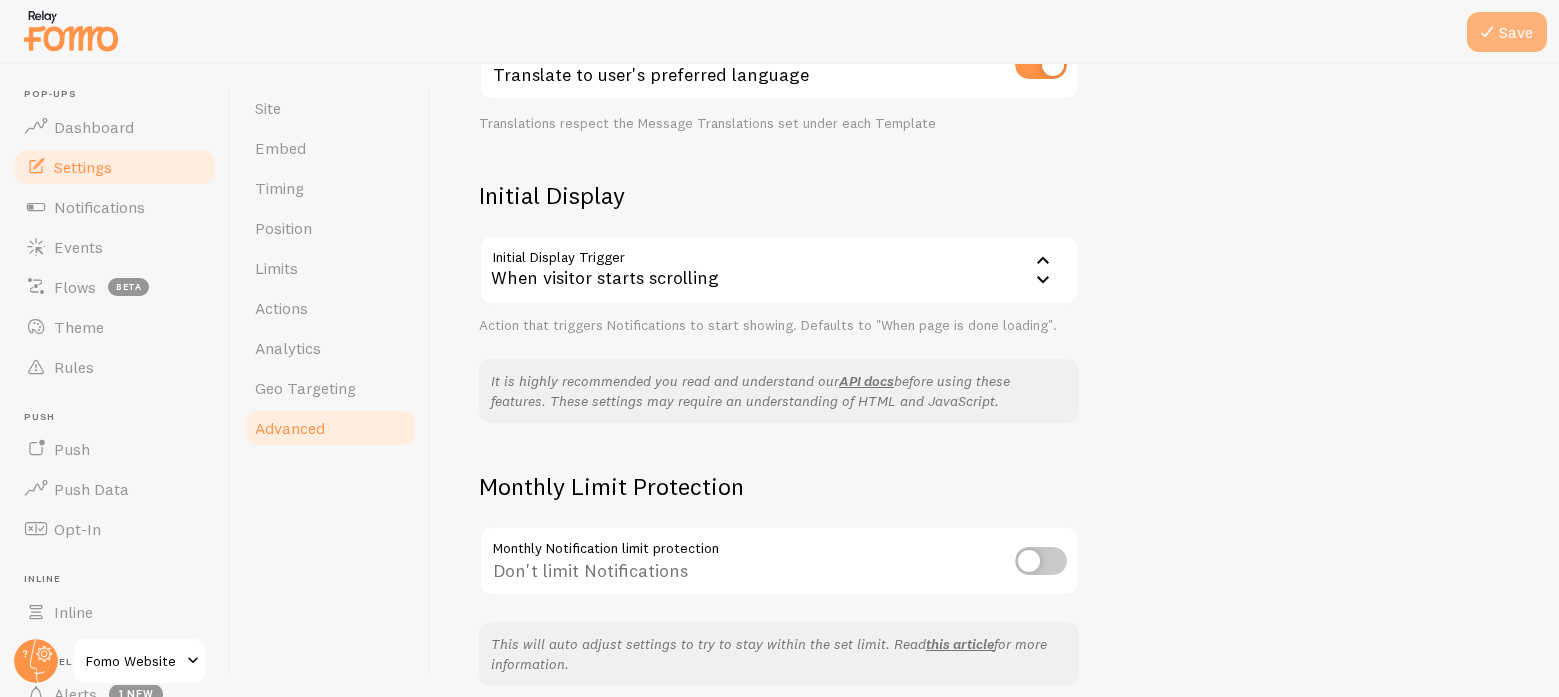click at bounding box center (1487, 32) 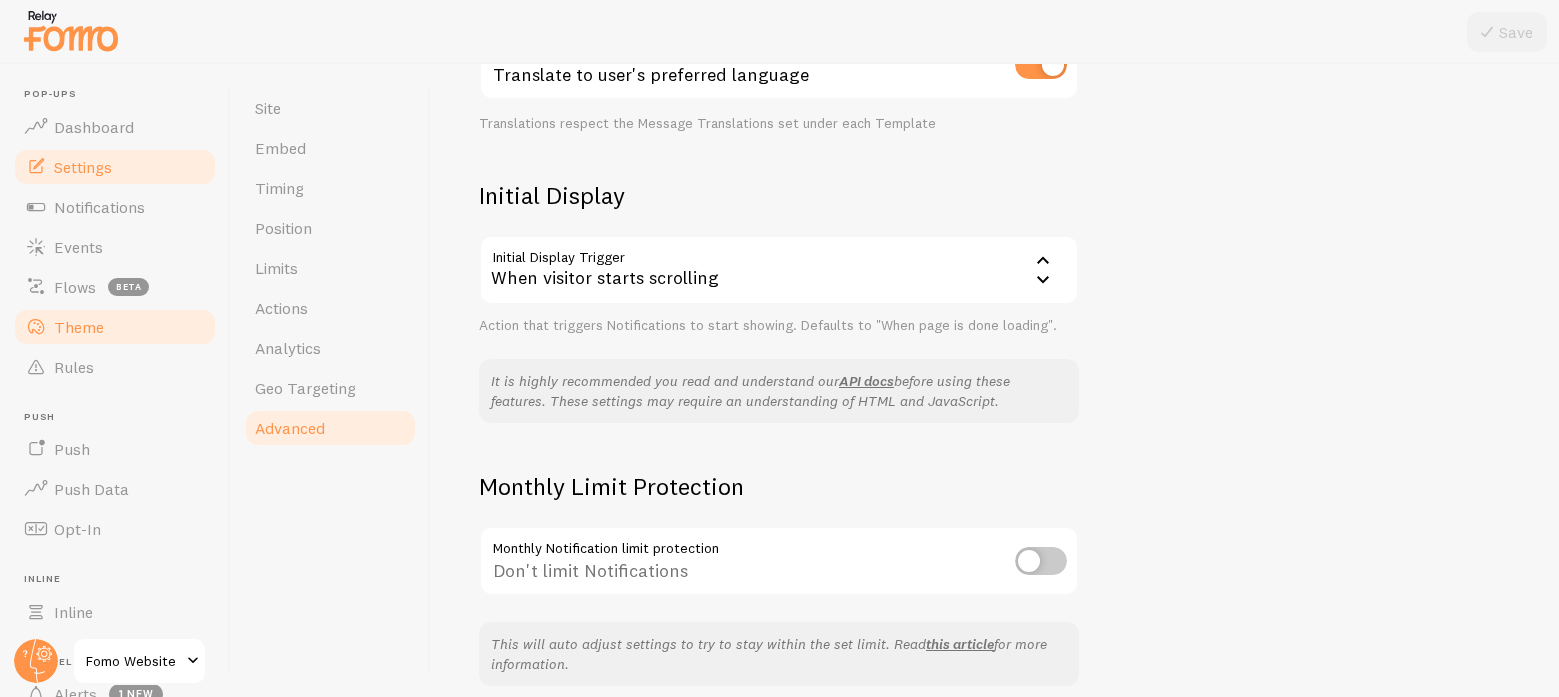 click on "Theme" at bounding box center (79, 327) 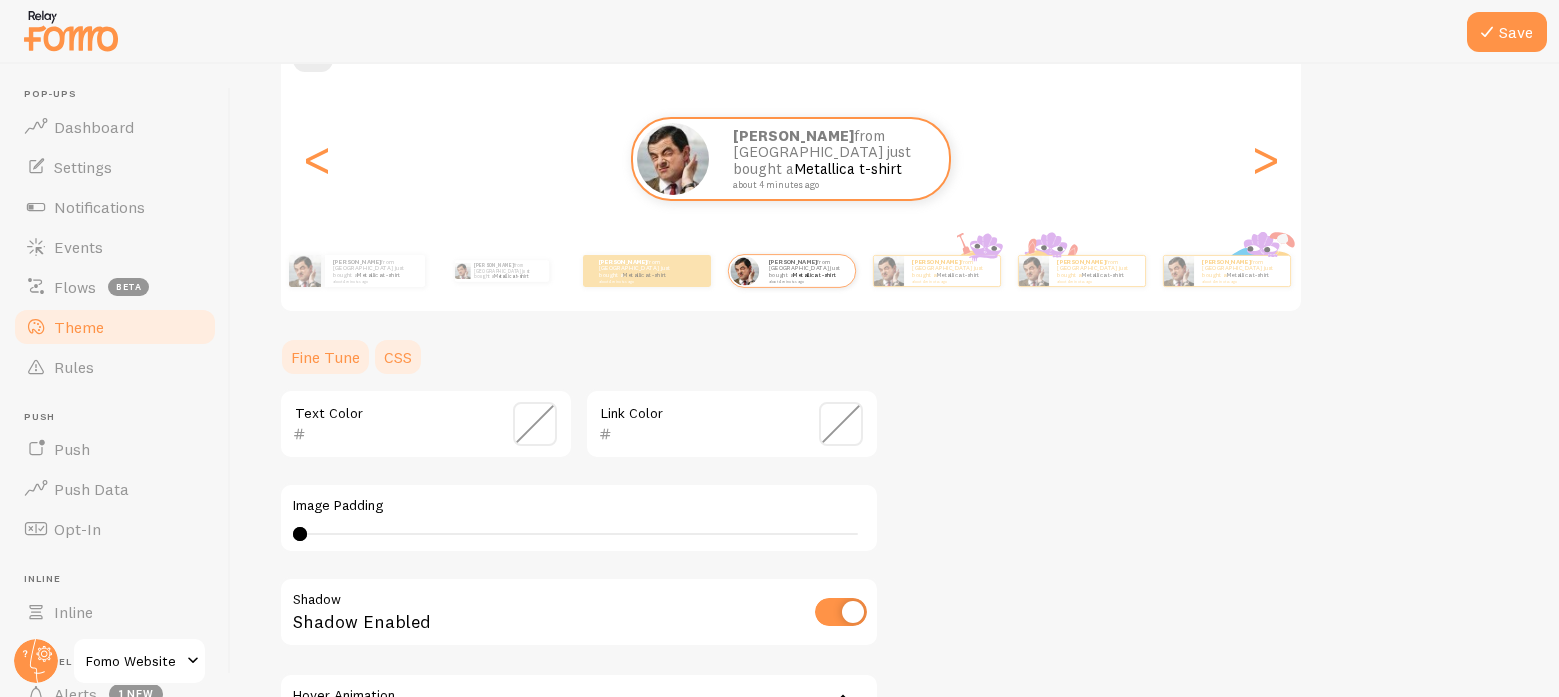 click on "CSS" at bounding box center [398, 357] 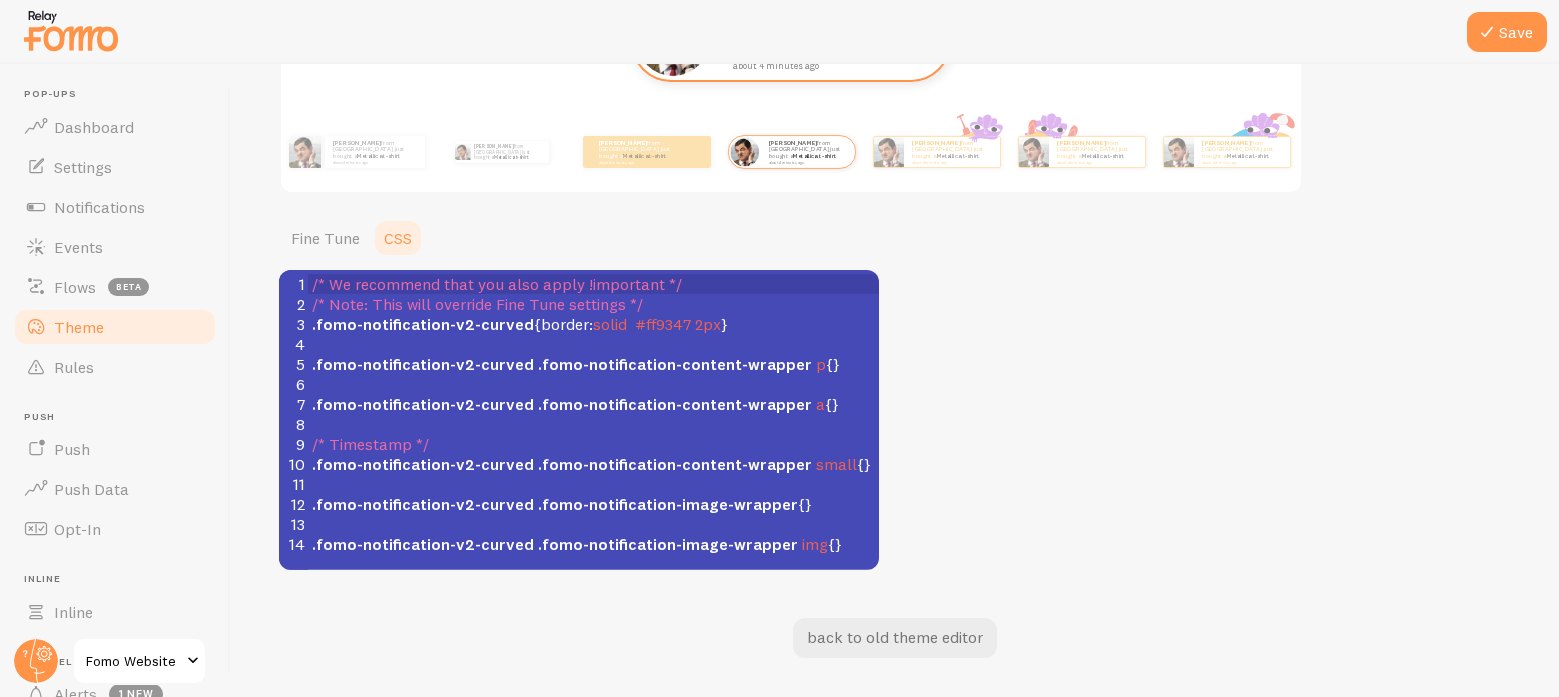 scroll, scrollTop: 340, scrollLeft: 0, axis: vertical 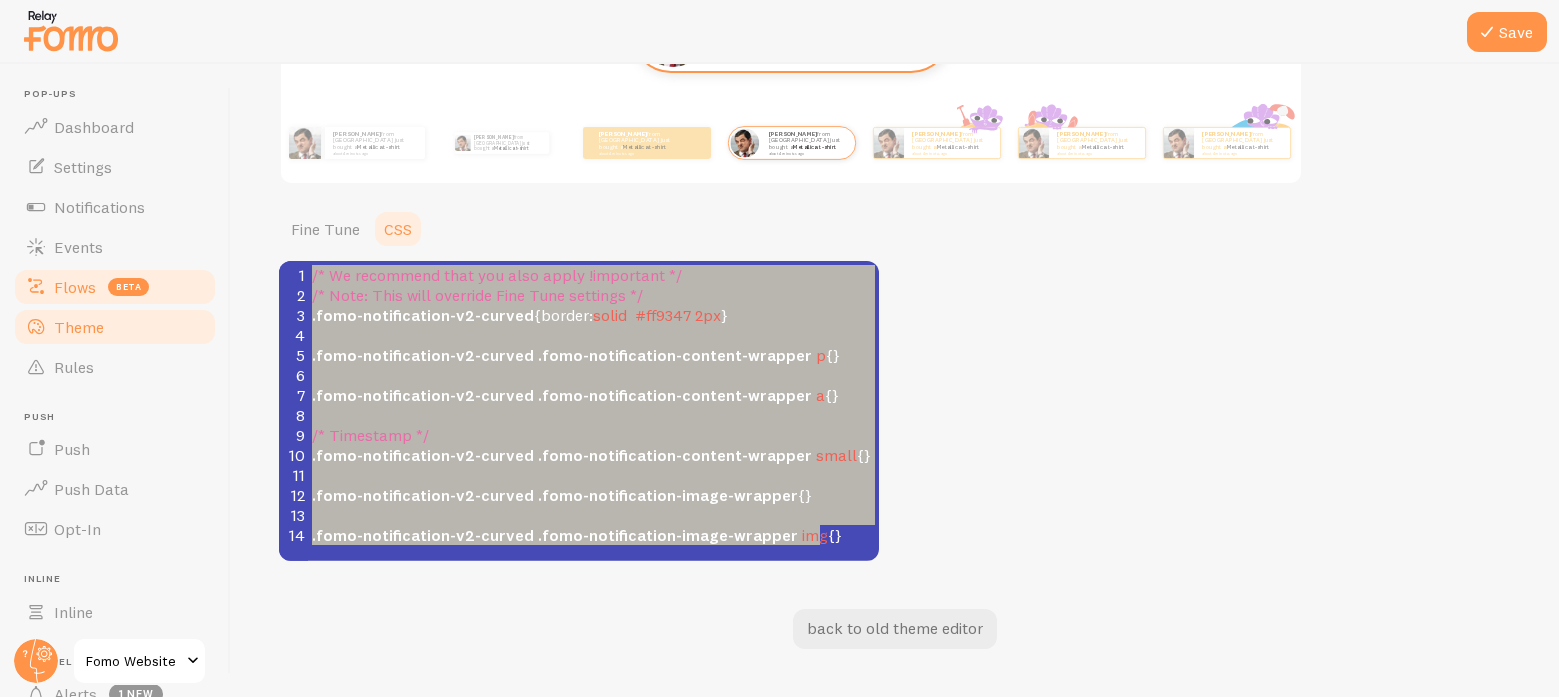 drag, startPoint x: 850, startPoint y: 544, endPoint x: 195, endPoint y: 270, distance: 710.00073 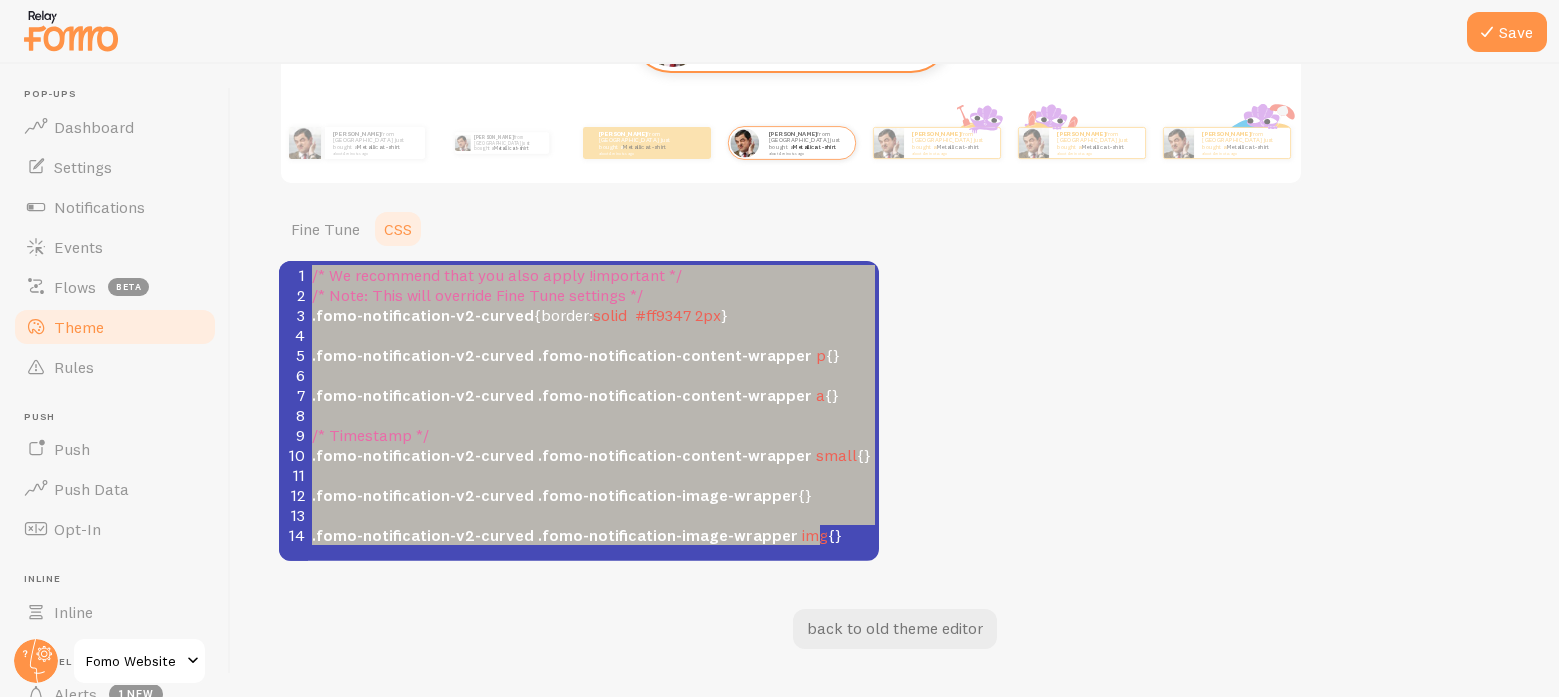 scroll, scrollTop: 1, scrollLeft: 0, axis: vertical 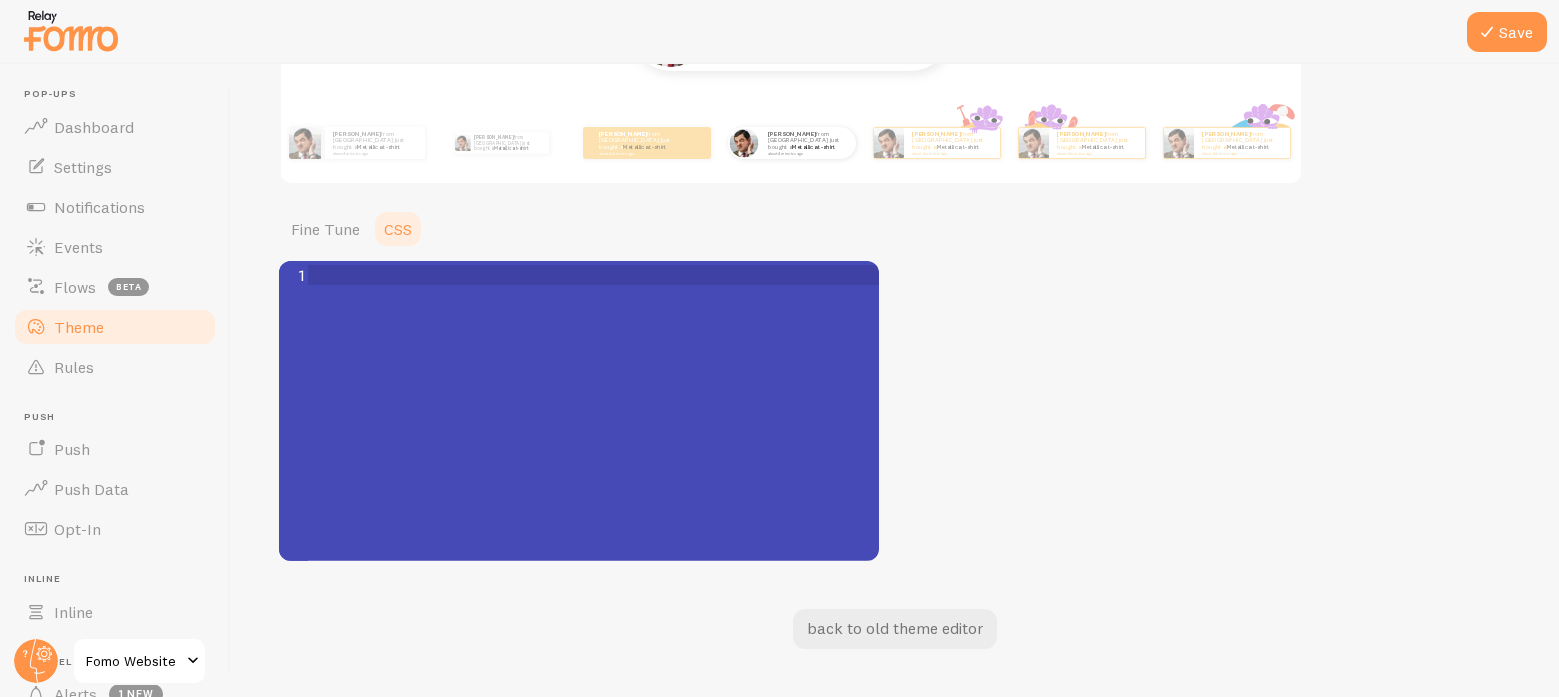 type on "​" 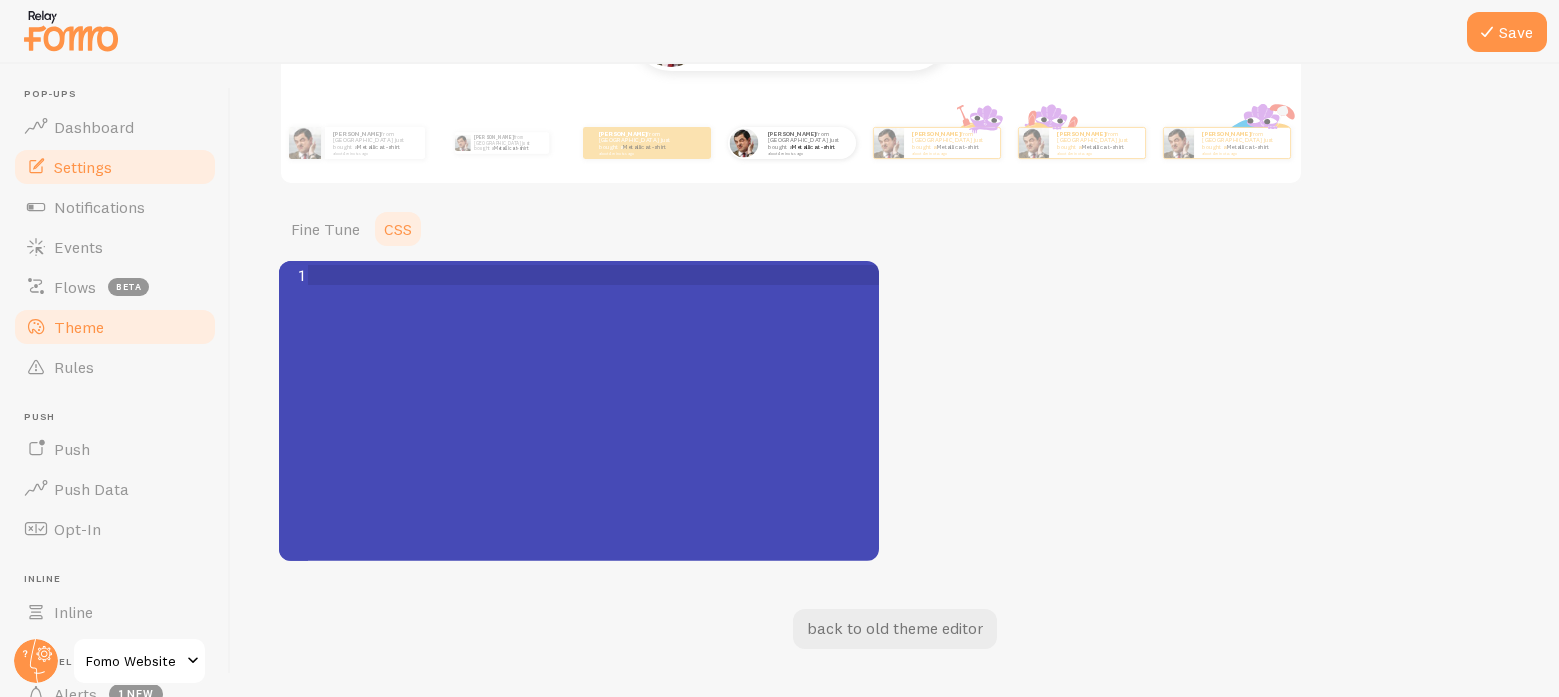click on "Settings" at bounding box center (83, 167) 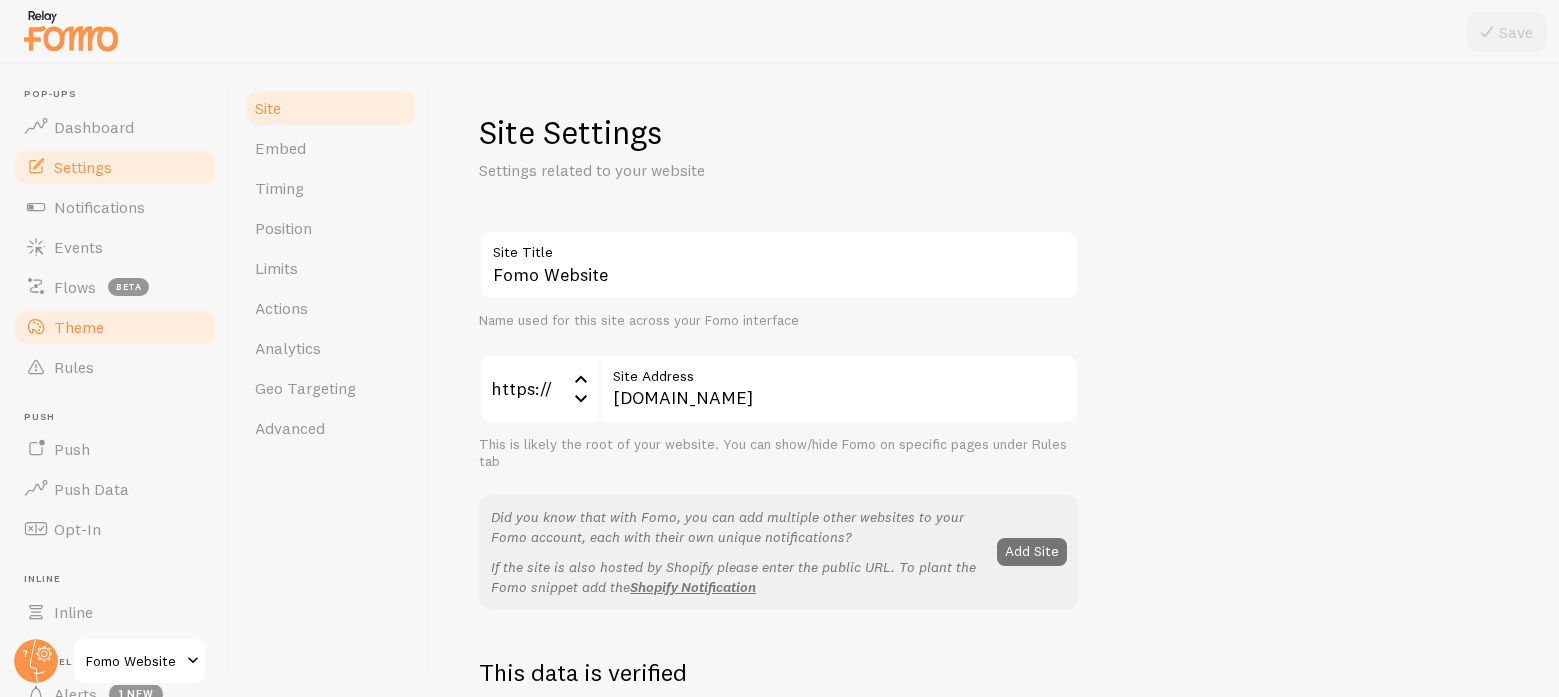 click on "Theme" at bounding box center [115, 327] 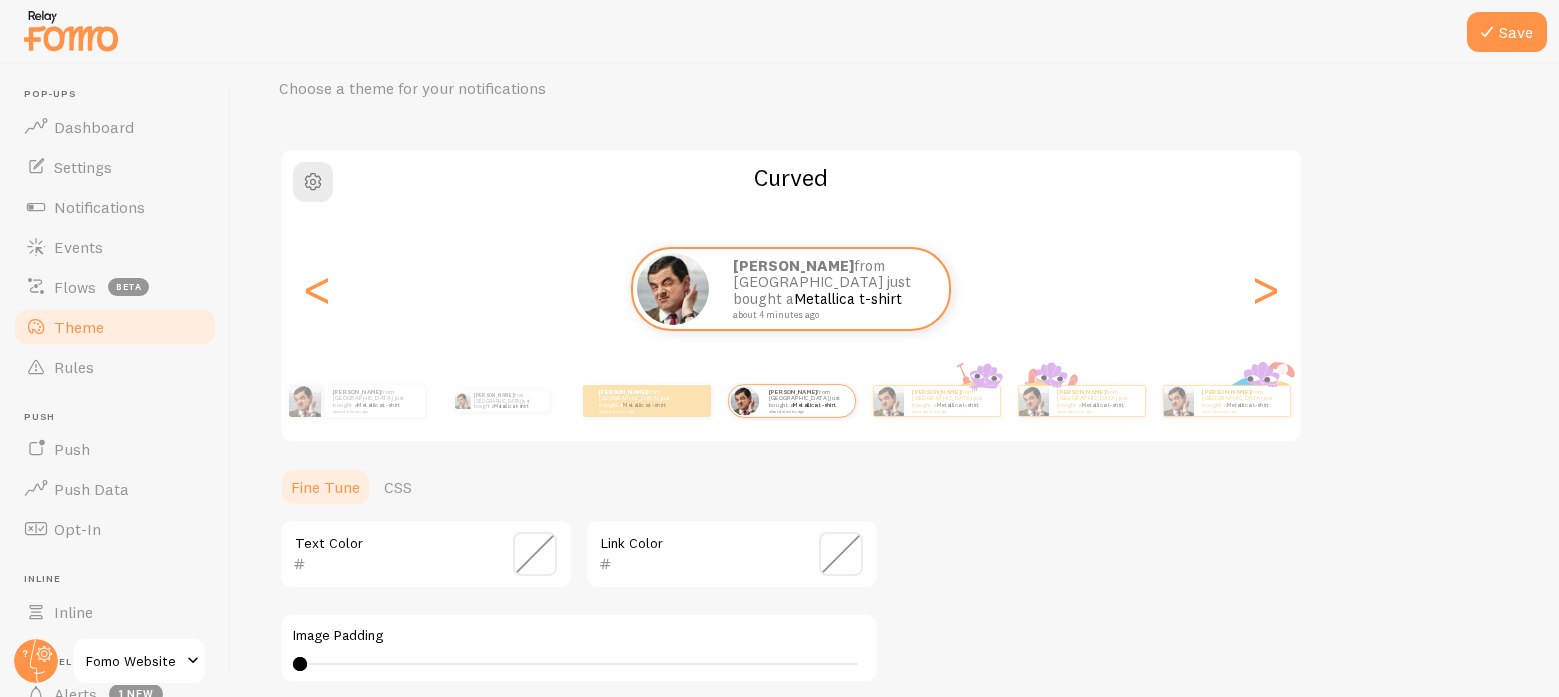 scroll, scrollTop: 206, scrollLeft: 0, axis: vertical 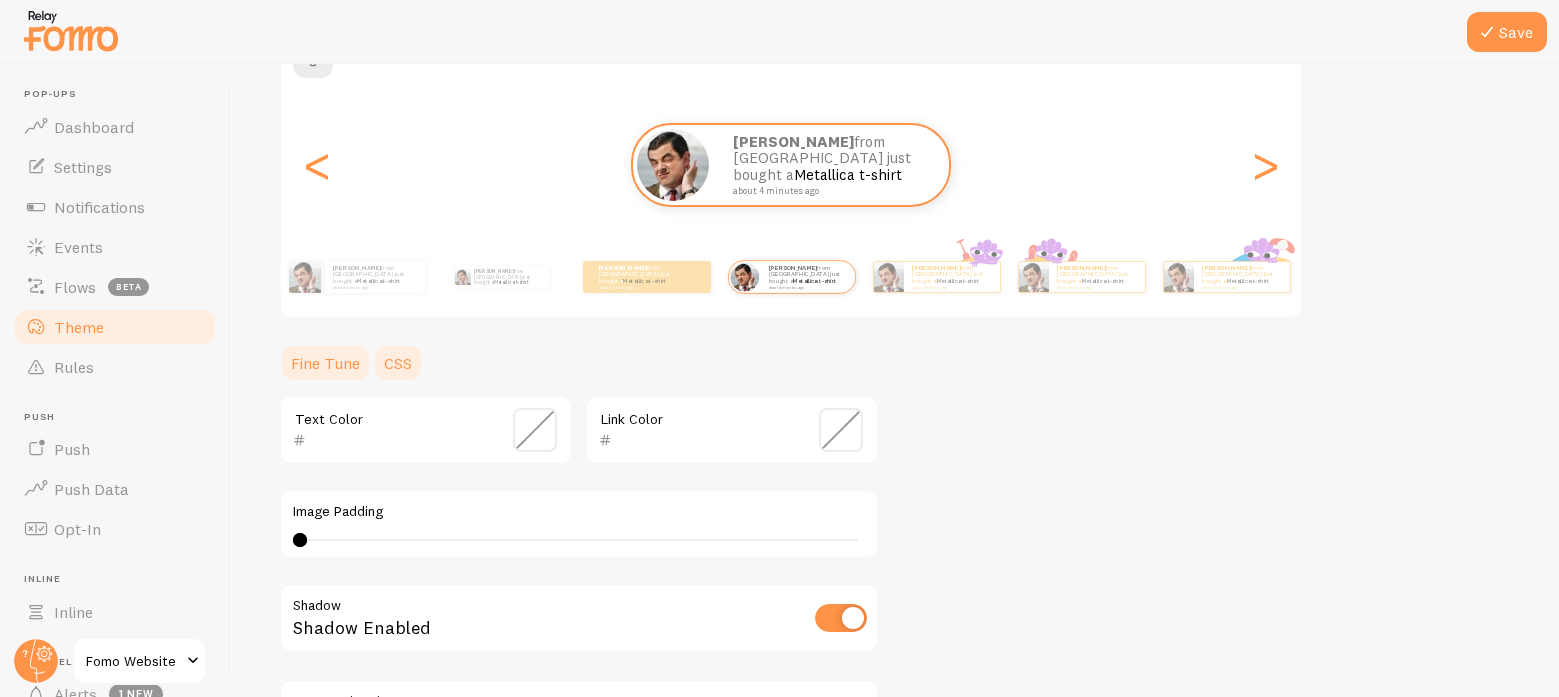 click on "CSS" at bounding box center [398, 363] 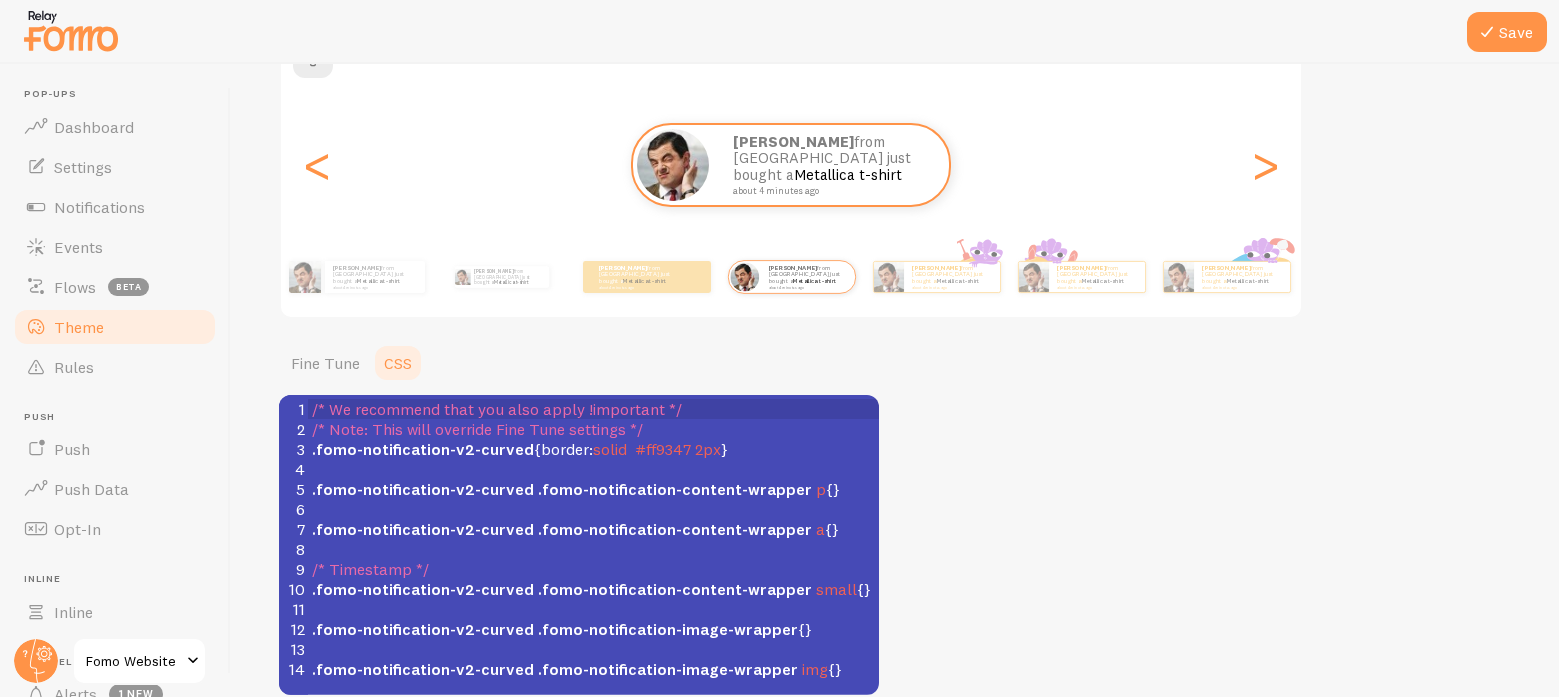 scroll, scrollTop: 340, scrollLeft: 0, axis: vertical 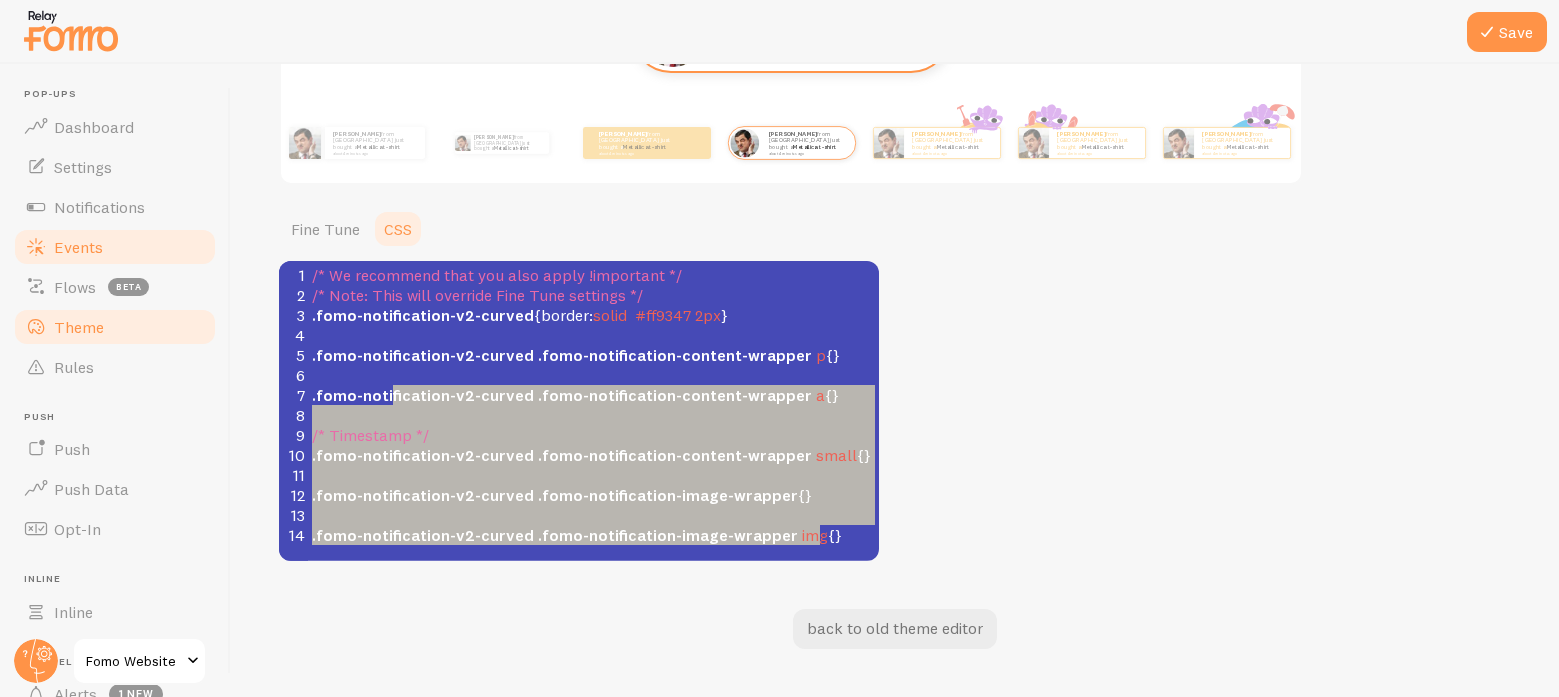 type on "/* We recommend that you also apply !important */
/* Note: This will override Fine Tune settings */
.fomo-notification-v2-curved {border: solid  #ff9347 2px }
.fomo-notification-v2-curved .fomo-notification-content-wrapper p {}
.fomo-notification-v2-curved .fomo-notification-content-wrapper a {}
/* Timestamp */
.fomo-notification-v2-curved .fomo-notification-content-wrapper small {}
.fomo-notification-v2-curved .fomo-notification-image-wrapper {}
.fomo-notification-v2-curved .fomo-notification-image-wrapper img {}" 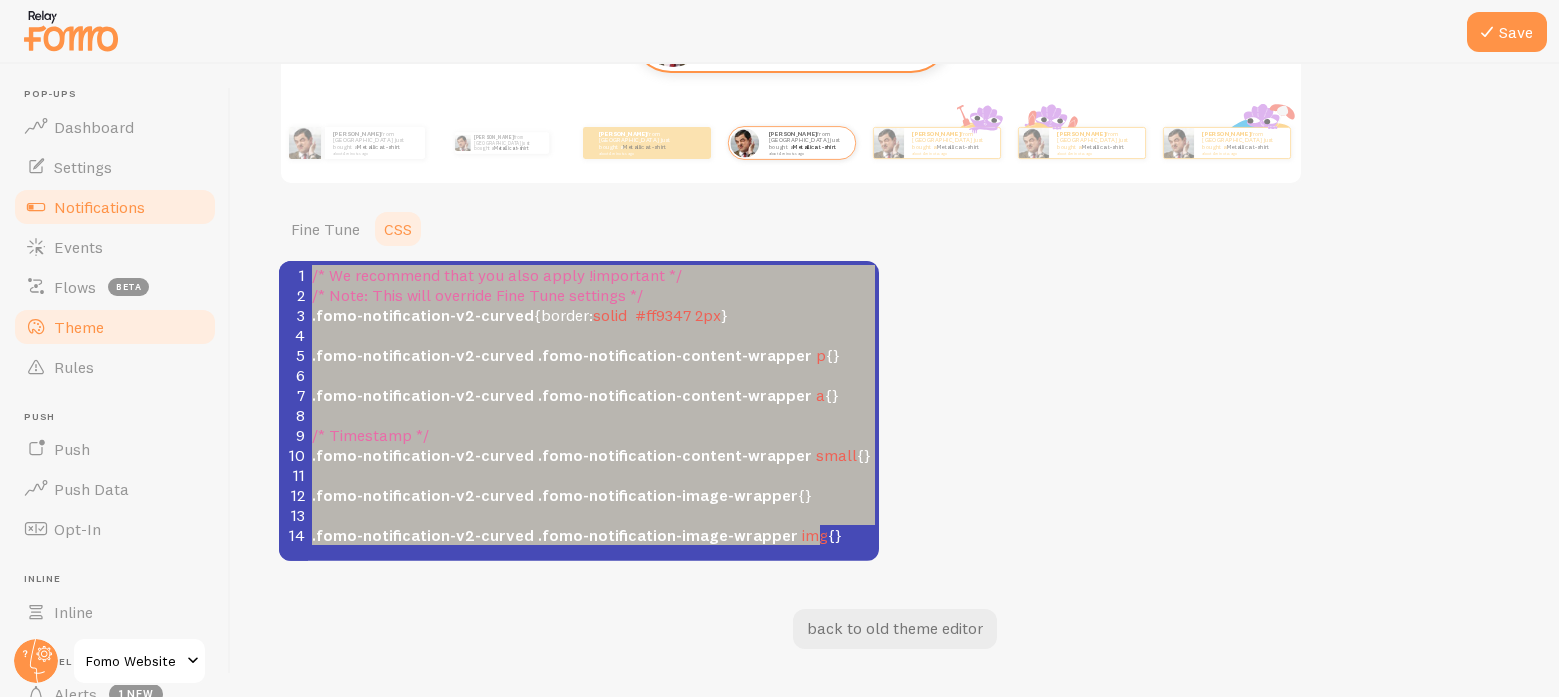 drag, startPoint x: 730, startPoint y: 515, endPoint x: 70, endPoint y: 215, distance: 724.9828 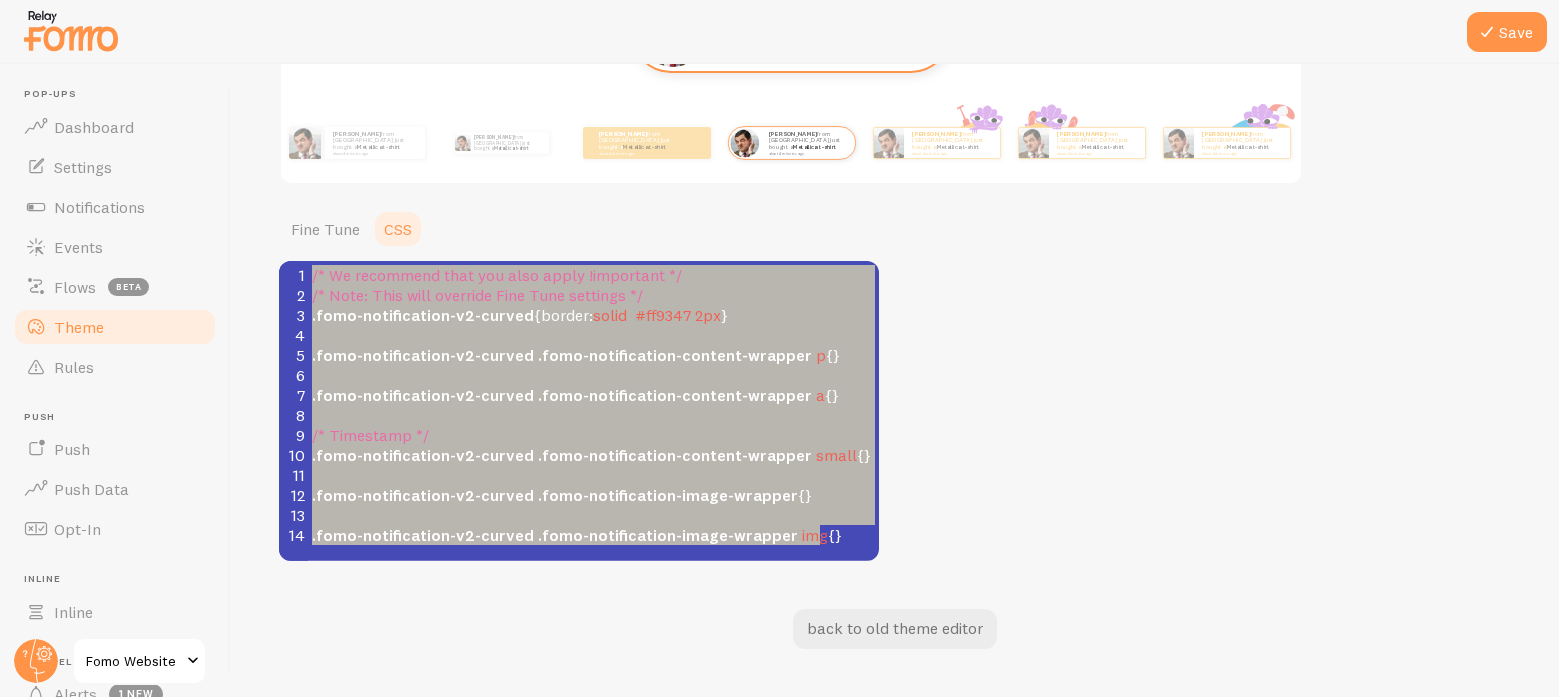 scroll, scrollTop: 88, scrollLeft: 0, axis: vertical 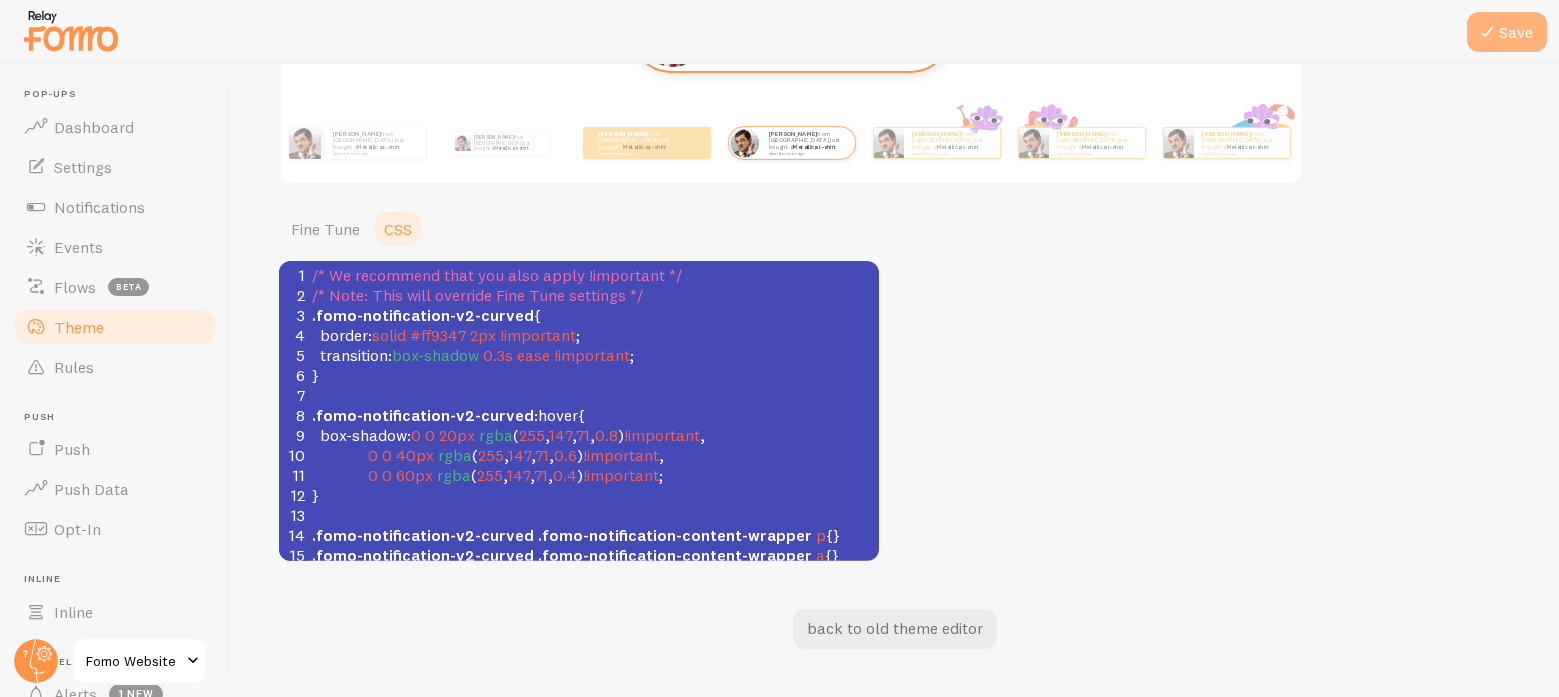 click on "Save" at bounding box center (1507, 32) 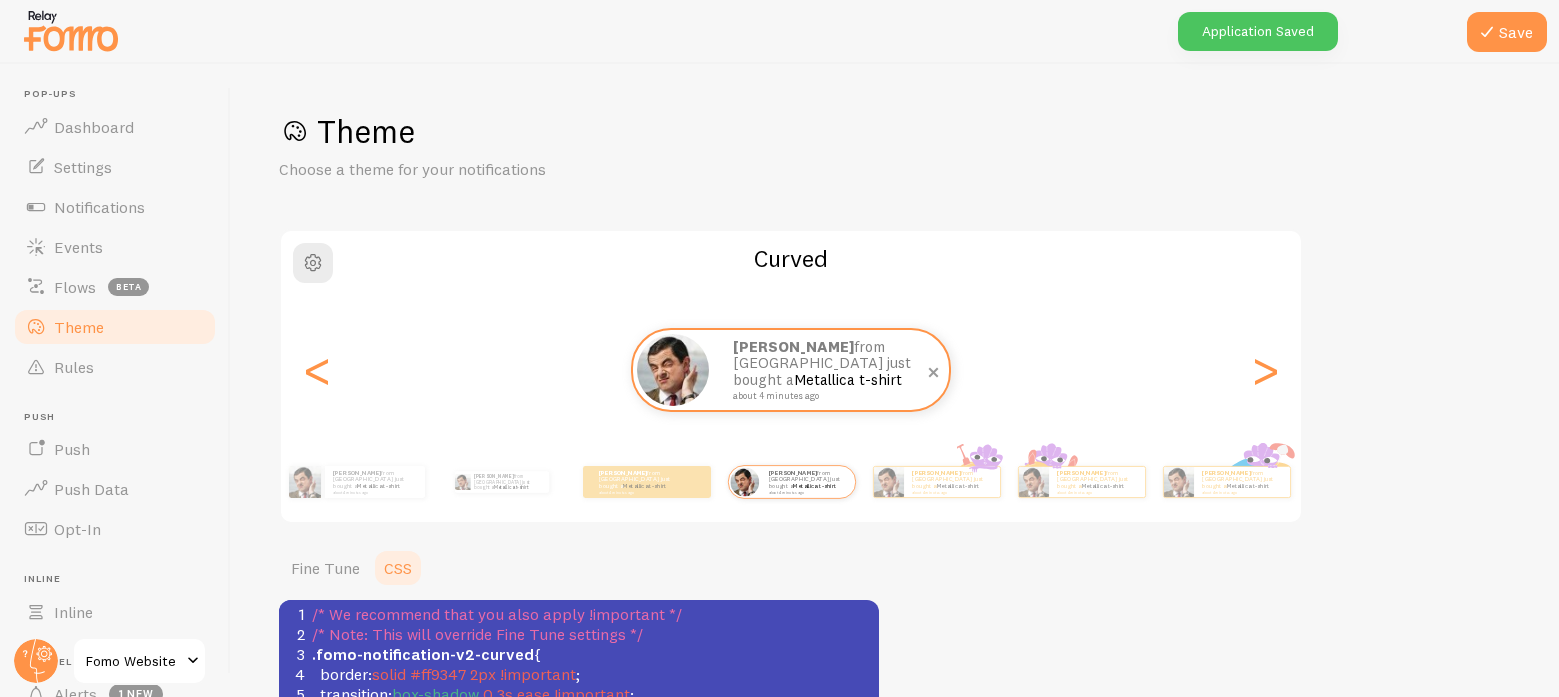 scroll, scrollTop: 0, scrollLeft: 0, axis: both 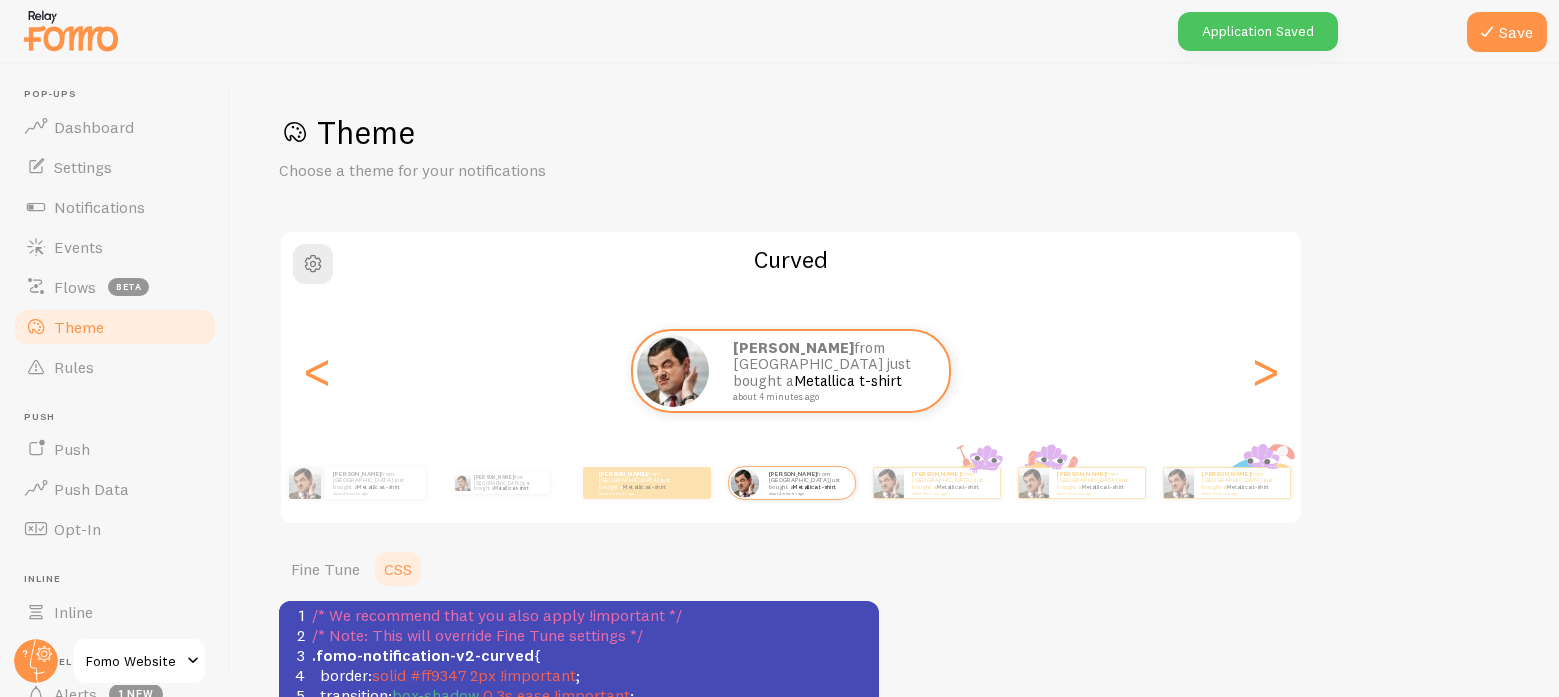 click on "Hideko  from Canada just bought a  Metallica t-shirt   about 4 minutes ago" at bounding box center [791, 371] 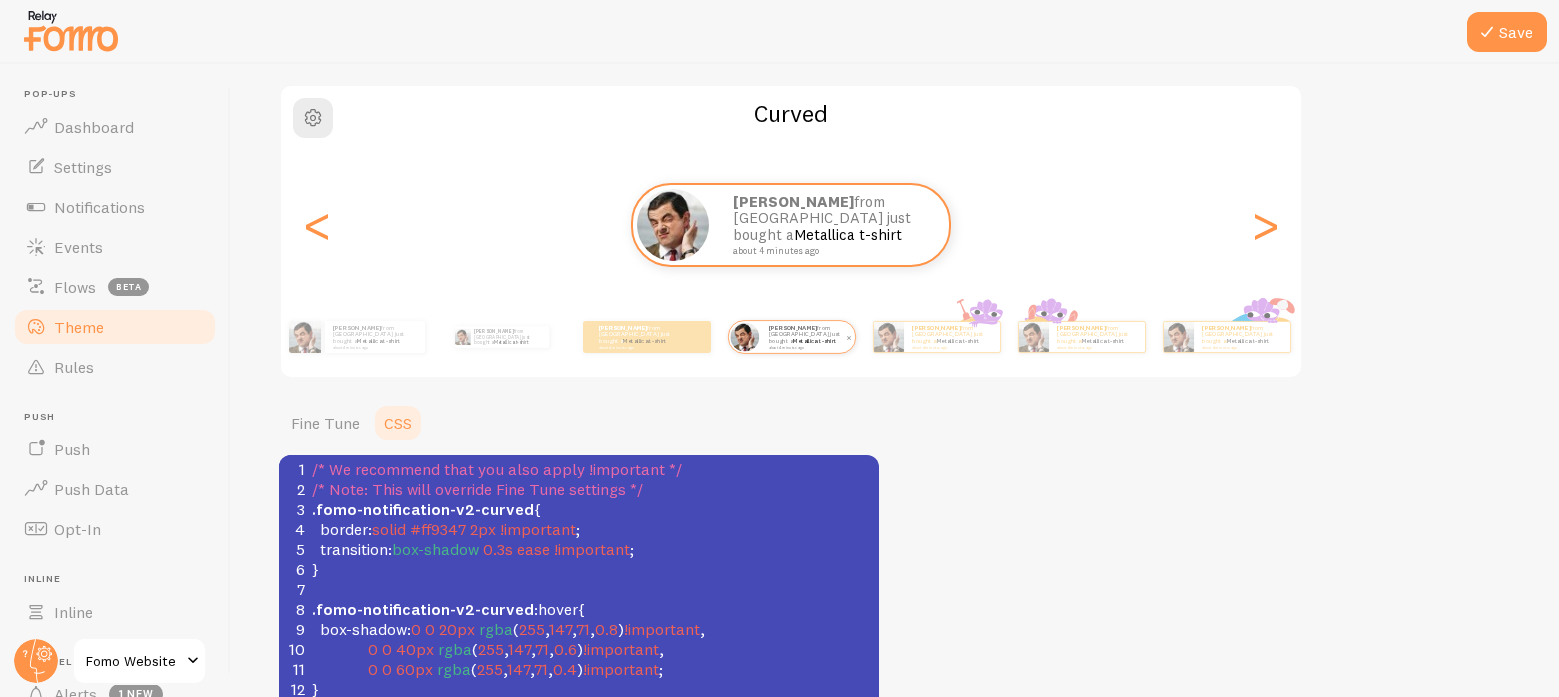 scroll, scrollTop: 168, scrollLeft: 0, axis: vertical 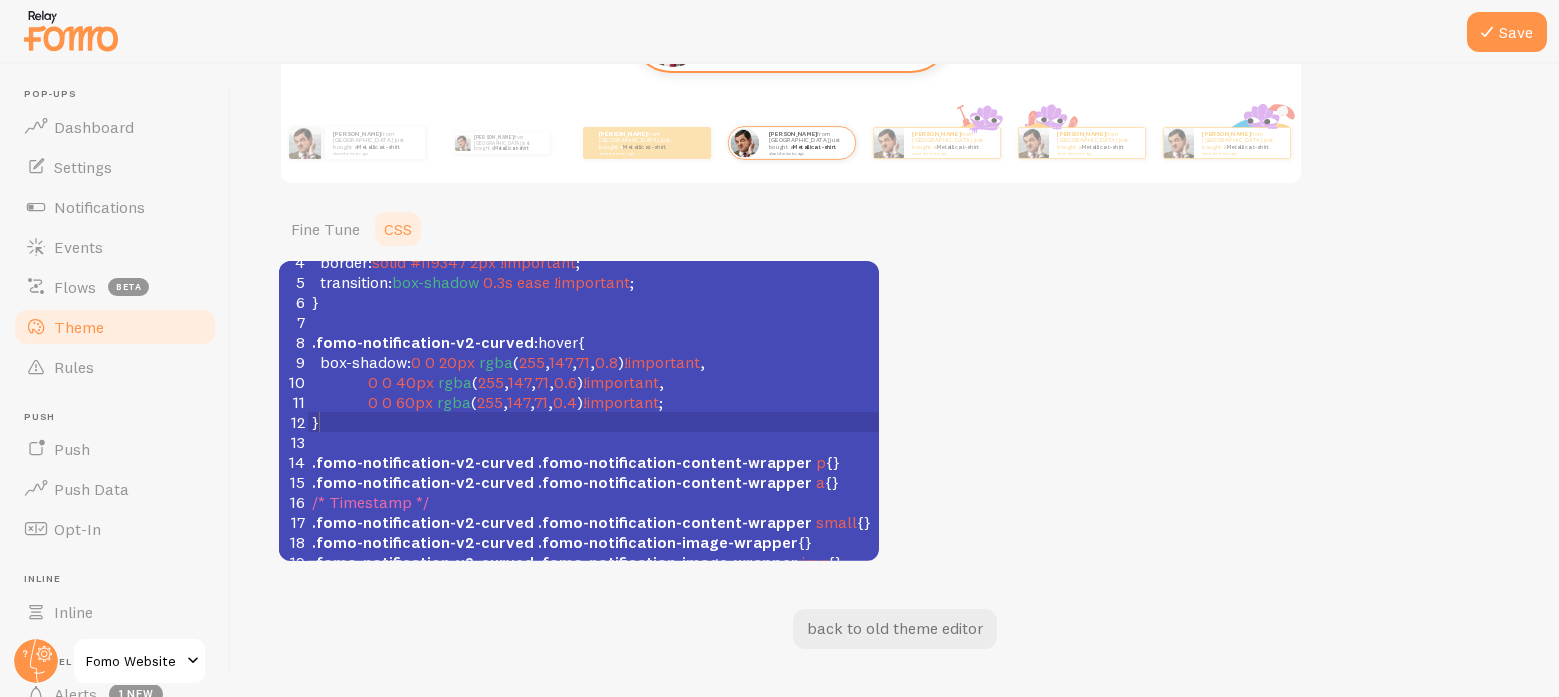 click on "​" at bounding box center (593, 442) 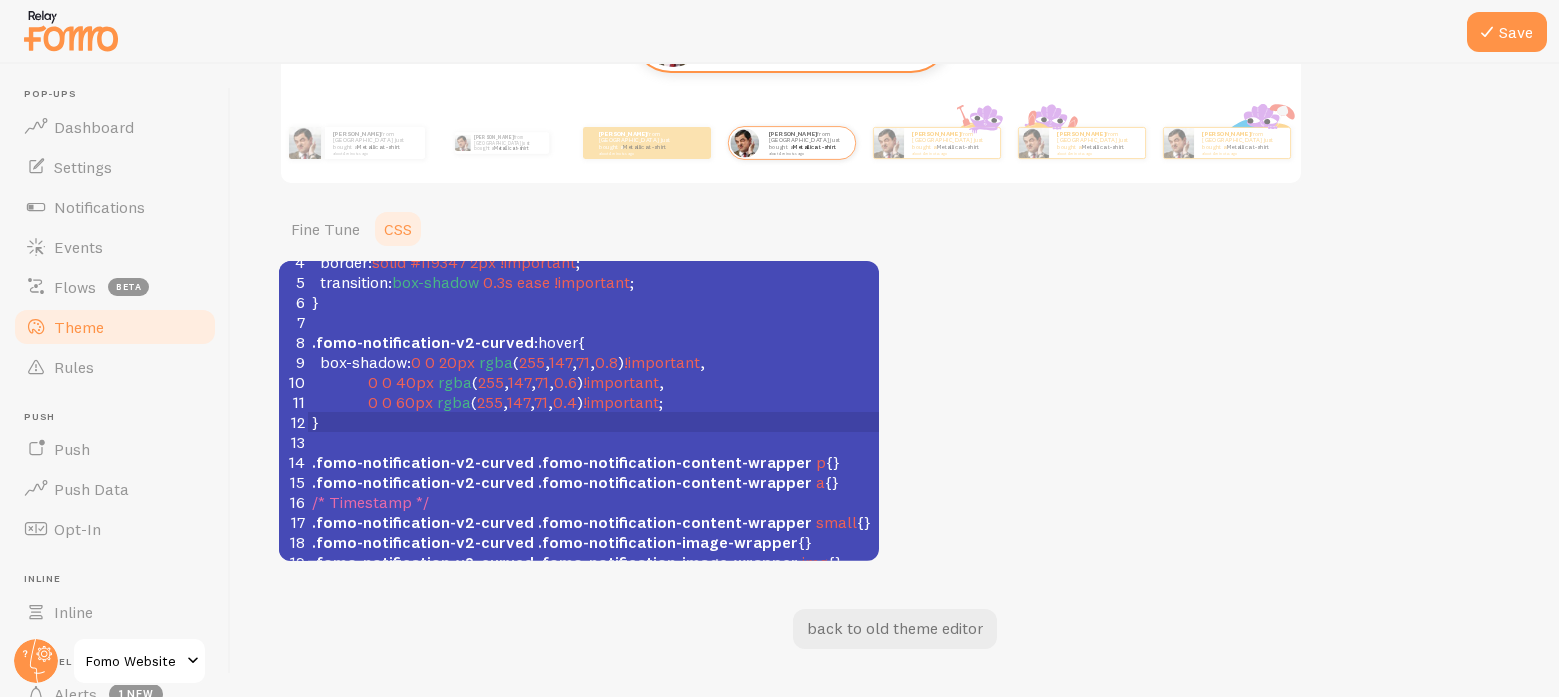 click on ".fomo-notification-v2-curved   .fomo-notification-image-wrapper   img  {}" at bounding box center (593, 562) 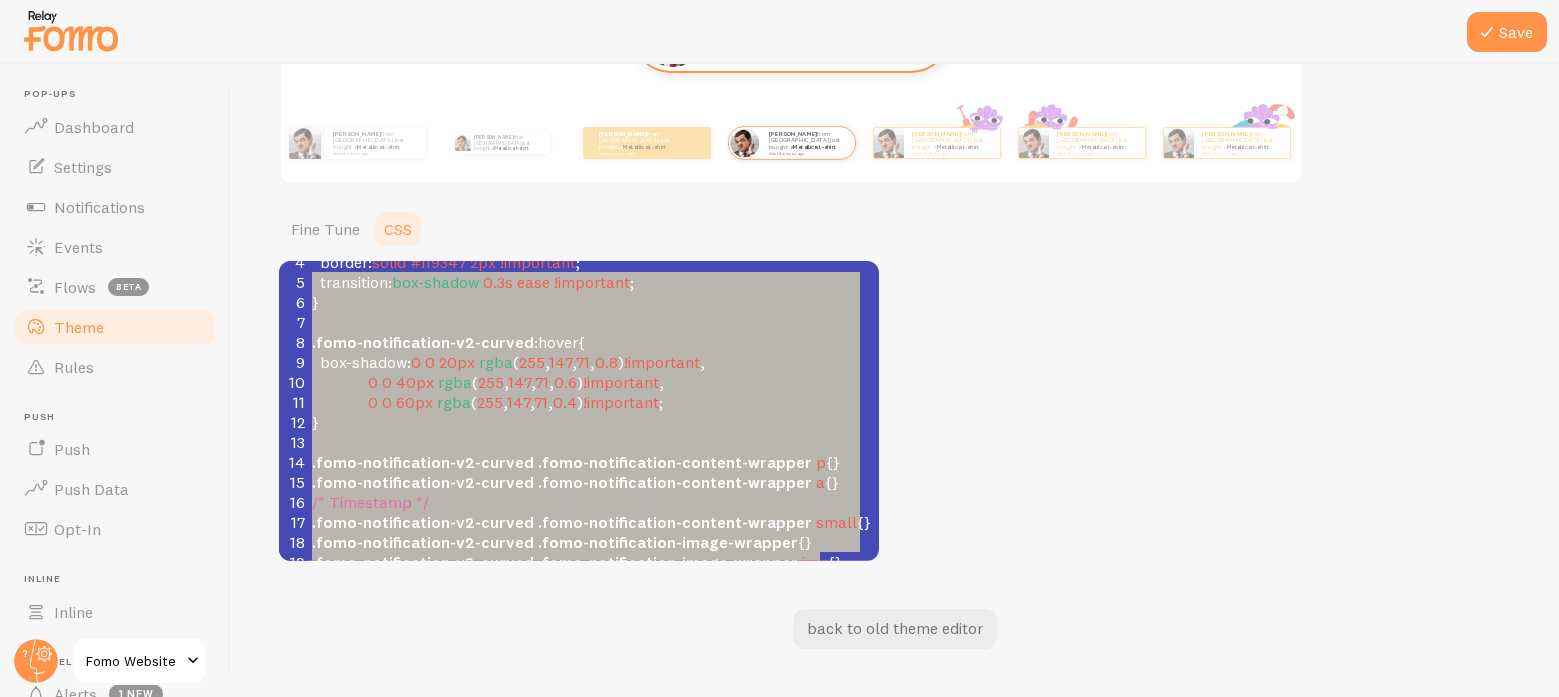 type on "/* We recommend that you also apply !important */
/* Note: This will override Fine Tune settings */
.fomo-notification-v2-curved {
border: solid #ff9347 2px !important;
transition: box-shadow 0.3s ease !important;
}
.fomo-notification-v2-curved:hover {
box-shadow: 0 0 20px rgba(255, 147, 71, 0.8) !important,
0 0 40px rgba(255, 147, 71, 0.6) !important,
0 0 60px rgba(255, 147, 71, 0.4) !important;
}
.fomo-notification-v2-curved .fomo-notification-content-wrapper p {}
.fomo-notification-v2-curved .fomo-notification-content-wrapper a {}
/* Timestamp */
.fomo-notification-v2-curved .fomo-notification-content-wrapper small {}
.fomo-notification-v2-curved .fomo-notification-image-wrapper {}
.fomo-notification-v2-curved .fomo-notification-image-wrapper img {}" 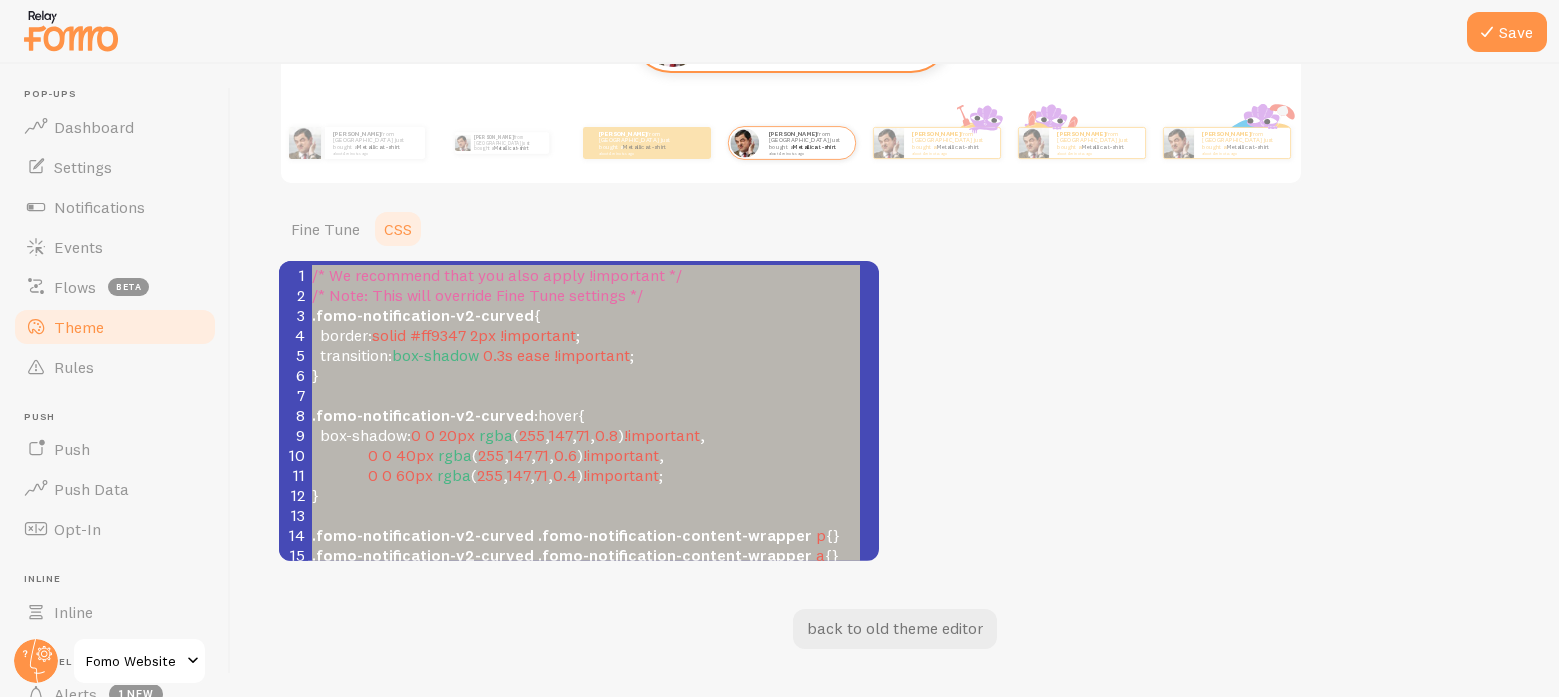 drag, startPoint x: 852, startPoint y: 551, endPoint x: 209, endPoint y: 224, distance: 721.3723 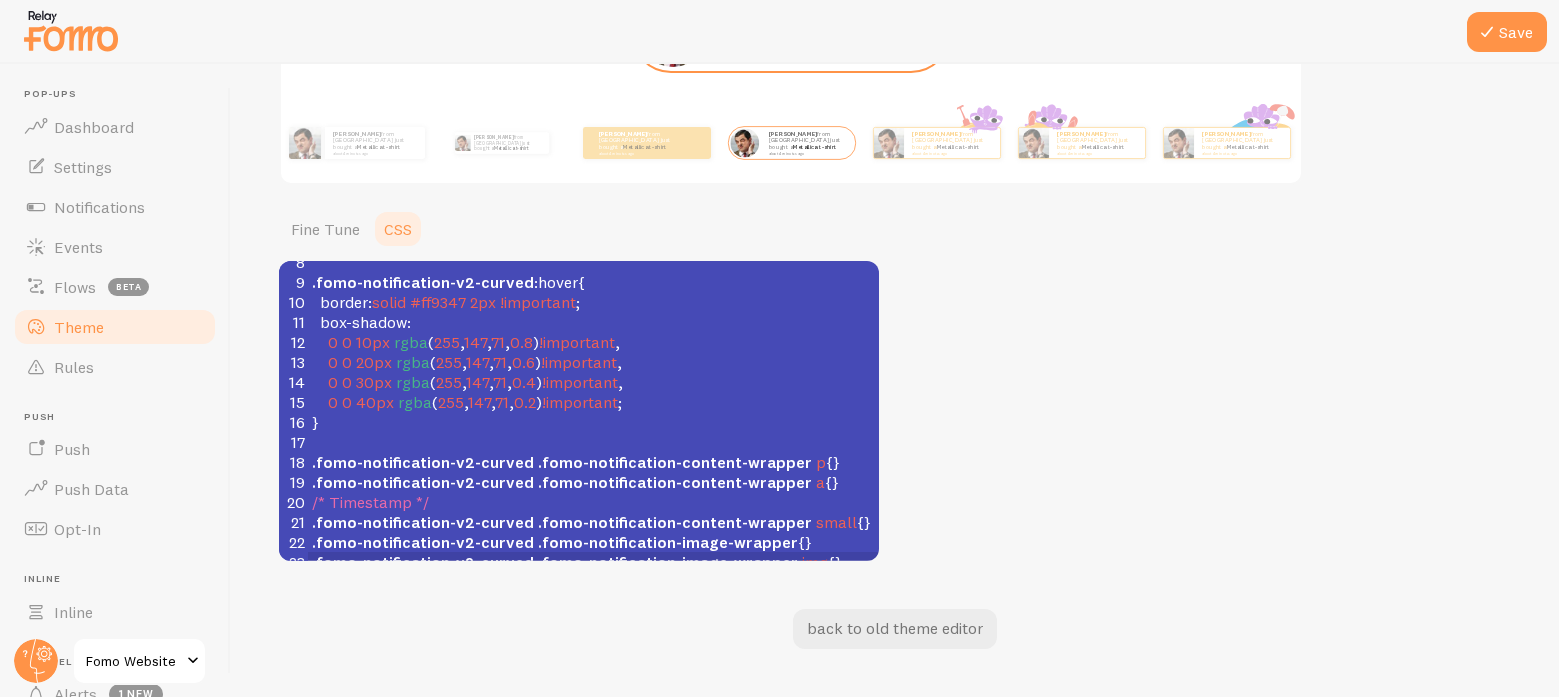 scroll, scrollTop: 73, scrollLeft: 0, axis: vertical 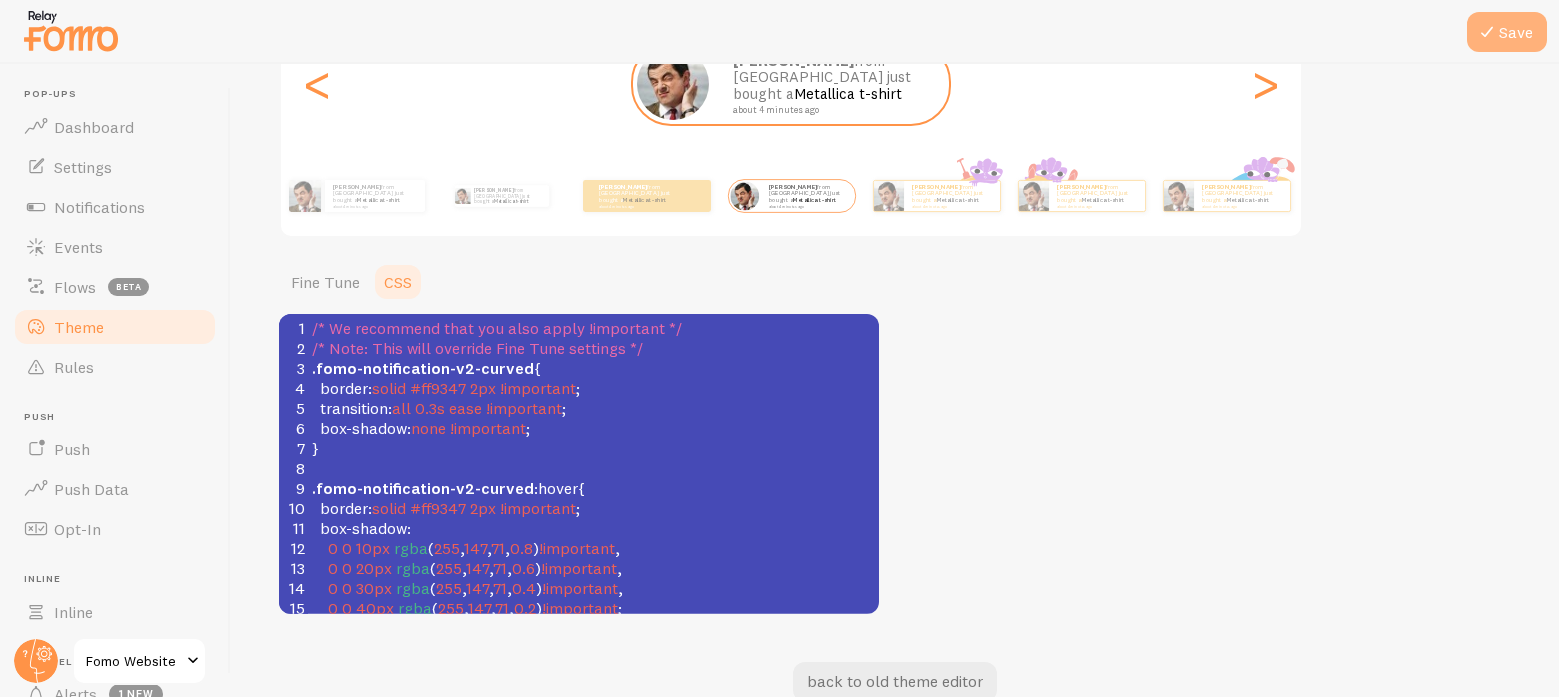 click on "Save" at bounding box center (1507, 32) 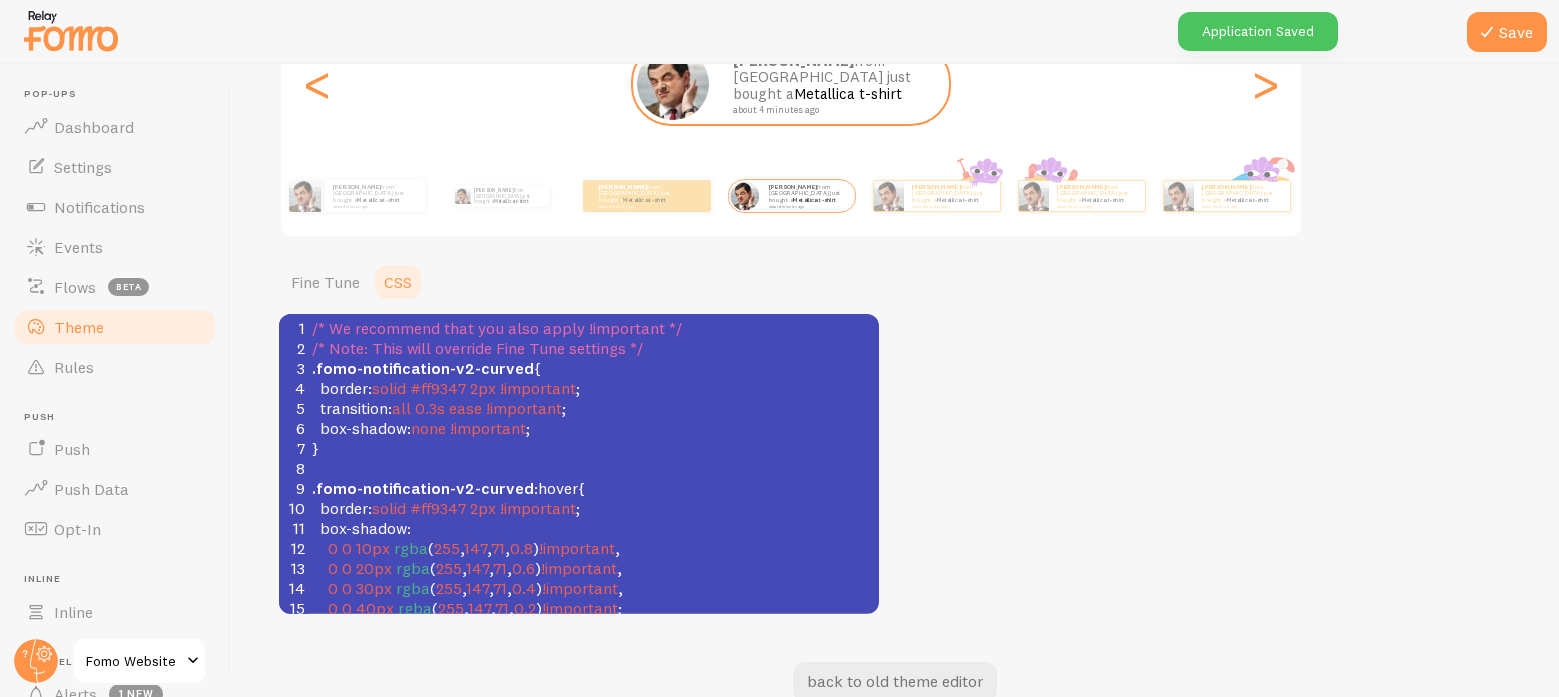 scroll, scrollTop: 240, scrollLeft: 0, axis: vertical 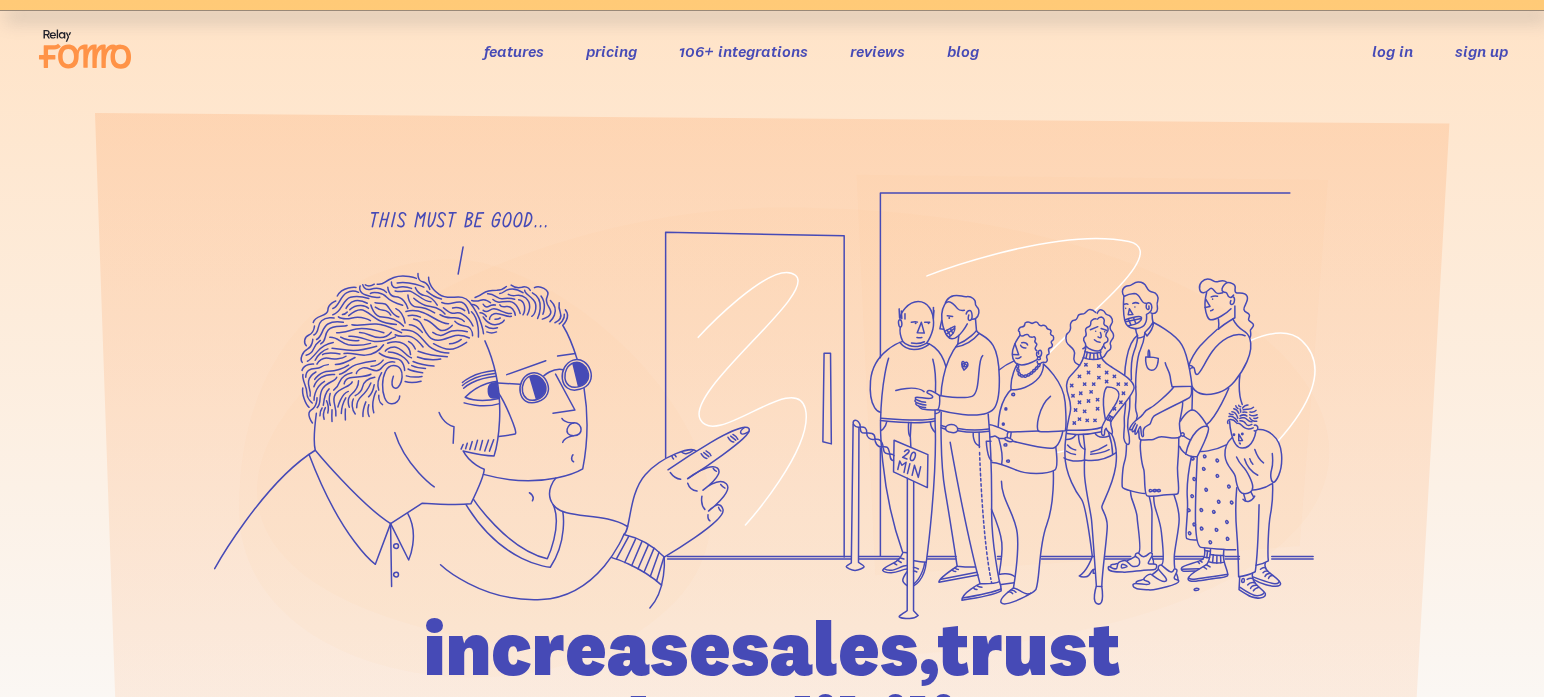 click on "sign up" at bounding box center [1481, 51] 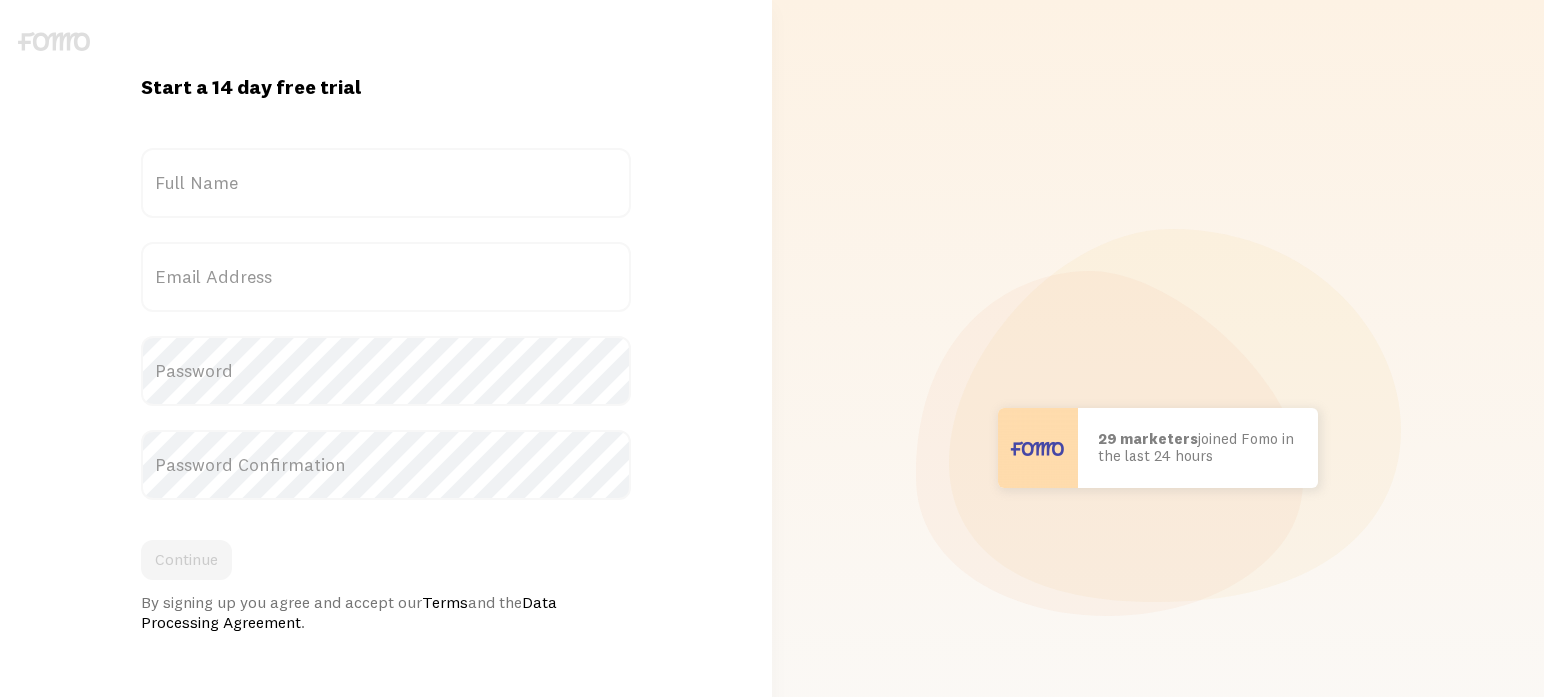 scroll, scrollTop: 0, scrollLeft: 0, axis: both 